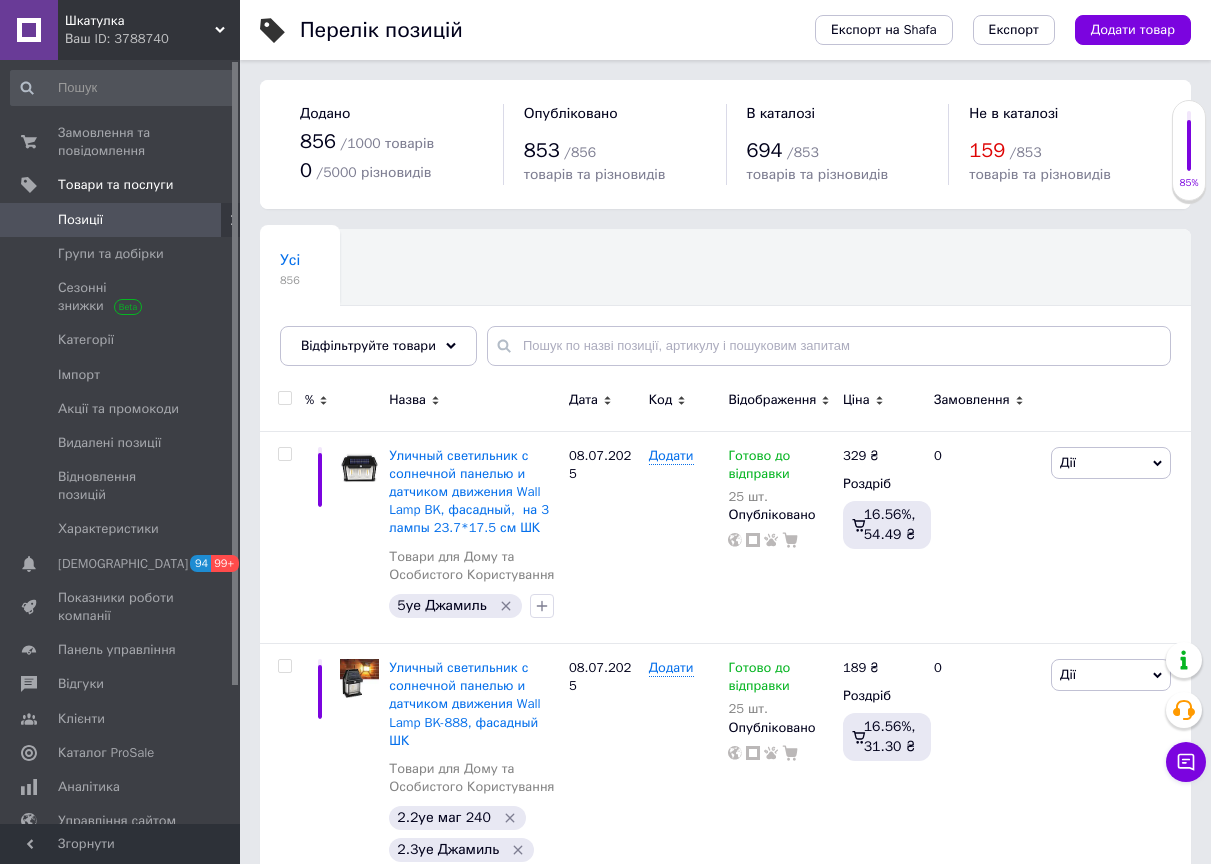 scroll, scrollTop: 0, scrollLeft: 0, axis: both 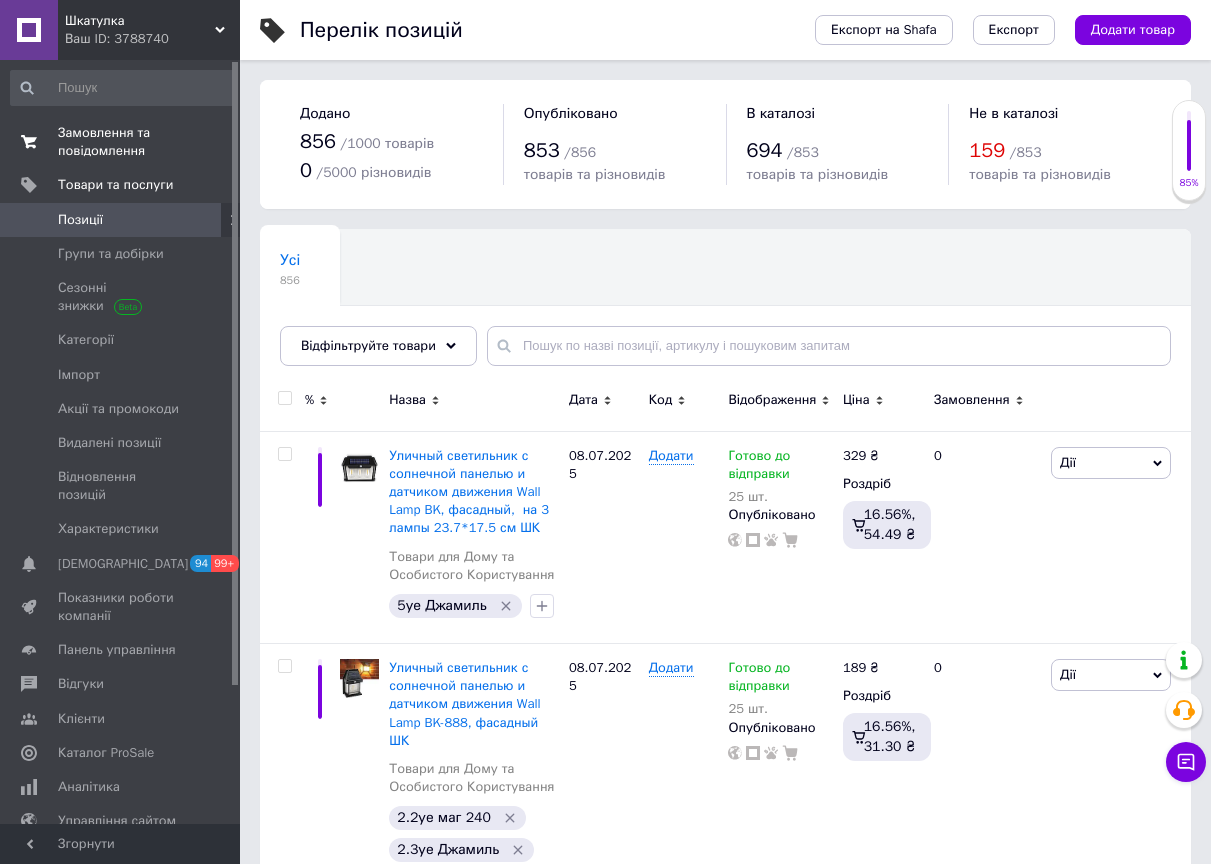 click on "Замовлення та повідомлення" at bounding box center (121, 142) 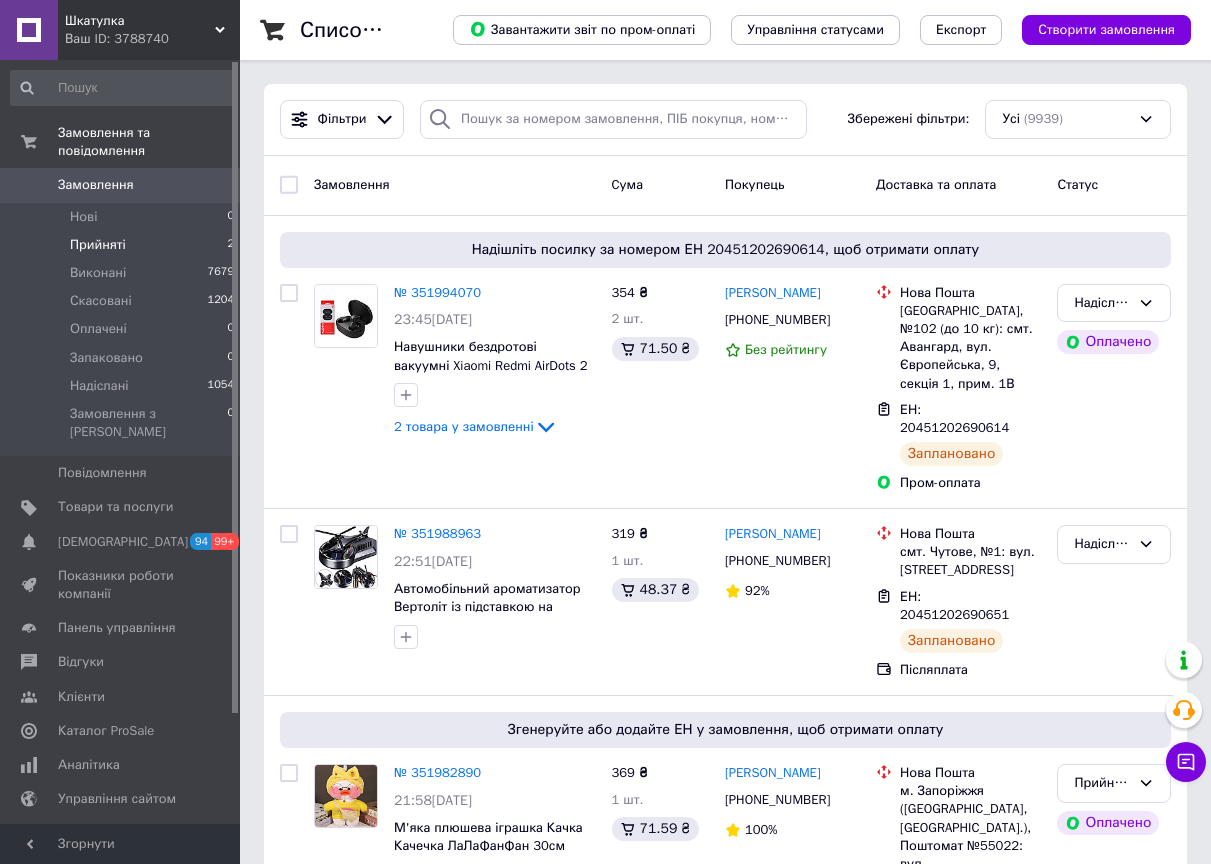 click on "Прийняті" at bounding box center [98, 245] 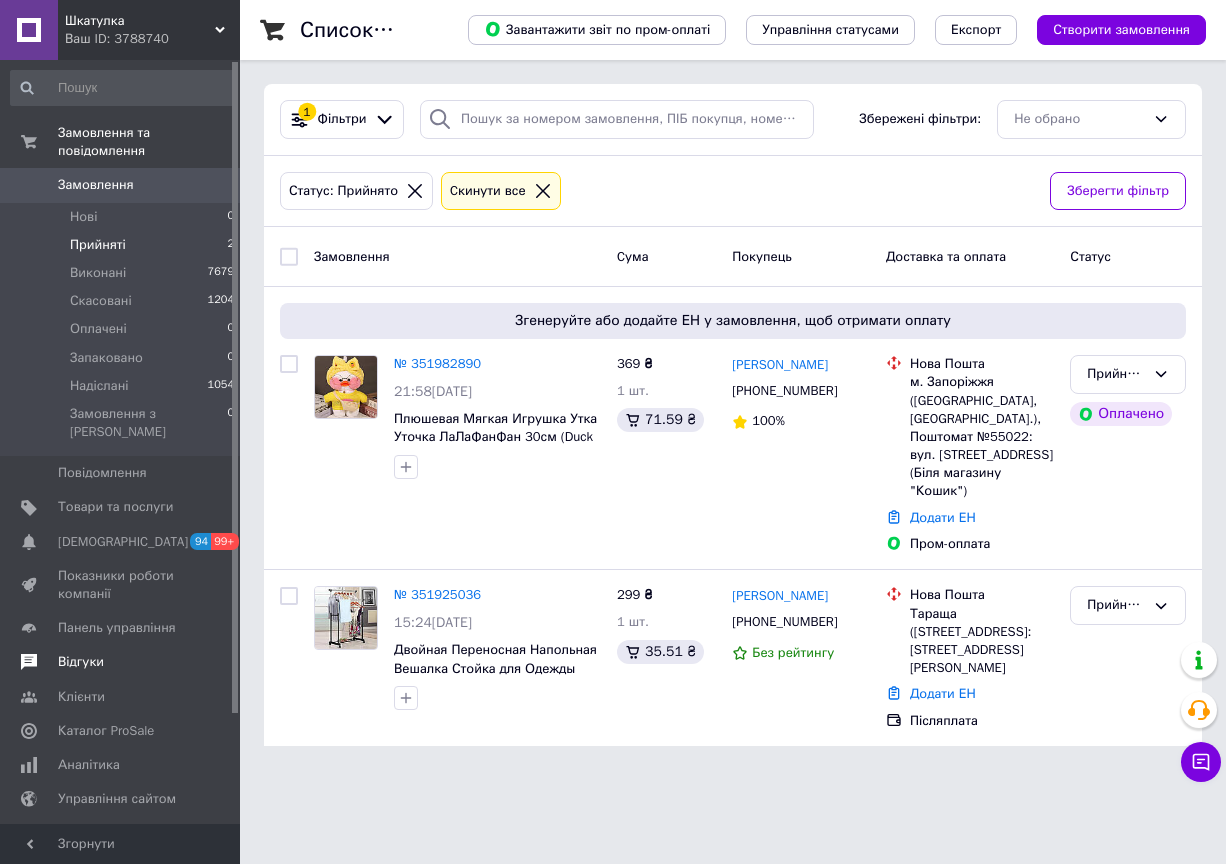 click on "Відгуки" at bounding box center (121, 662) 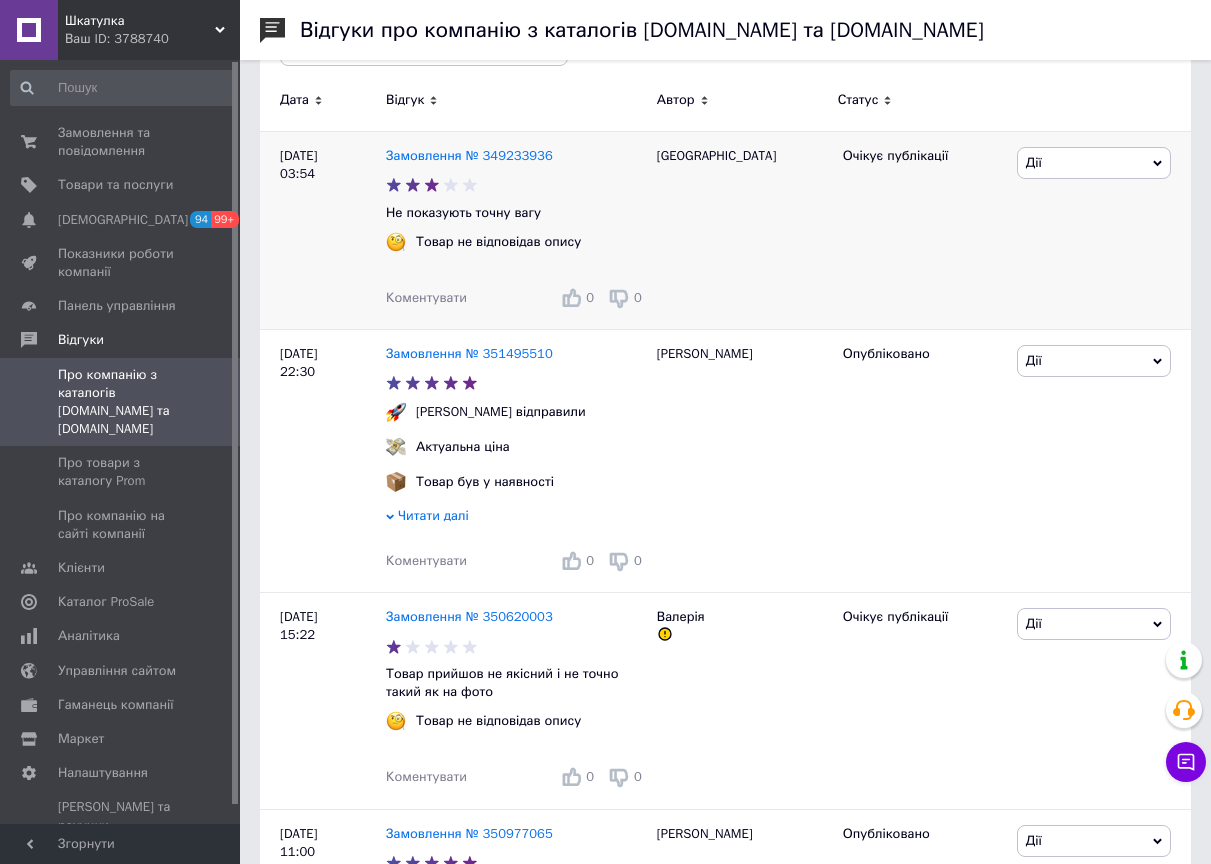scroll, scrollTop: 0, scrollLeft: 0, axis: both 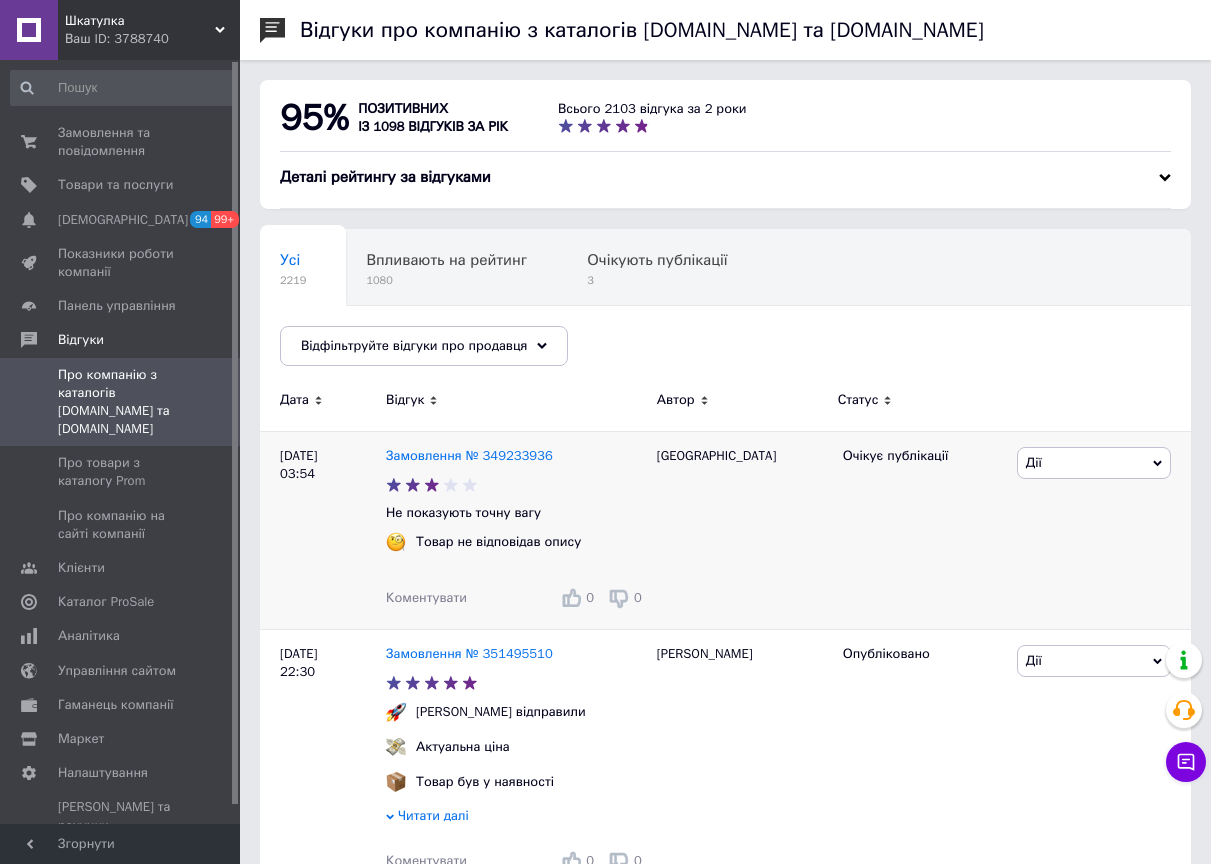 click on "Замовлення № 349233936 Не показують точну вагу Товар не відповідав опису Коментувати 0 0" at bounding box center [516, 530] 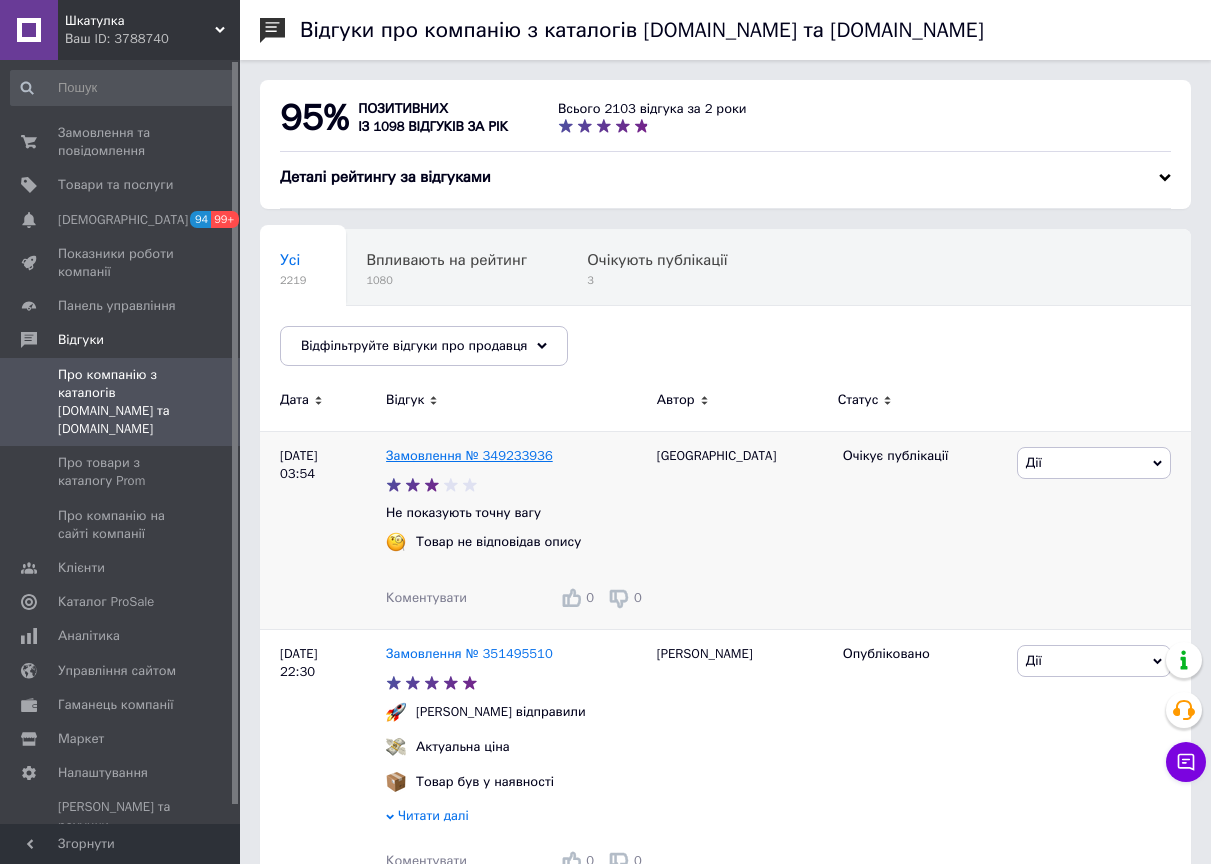 click on "Замовлення № 349233936" at bounding box center [469, 455] 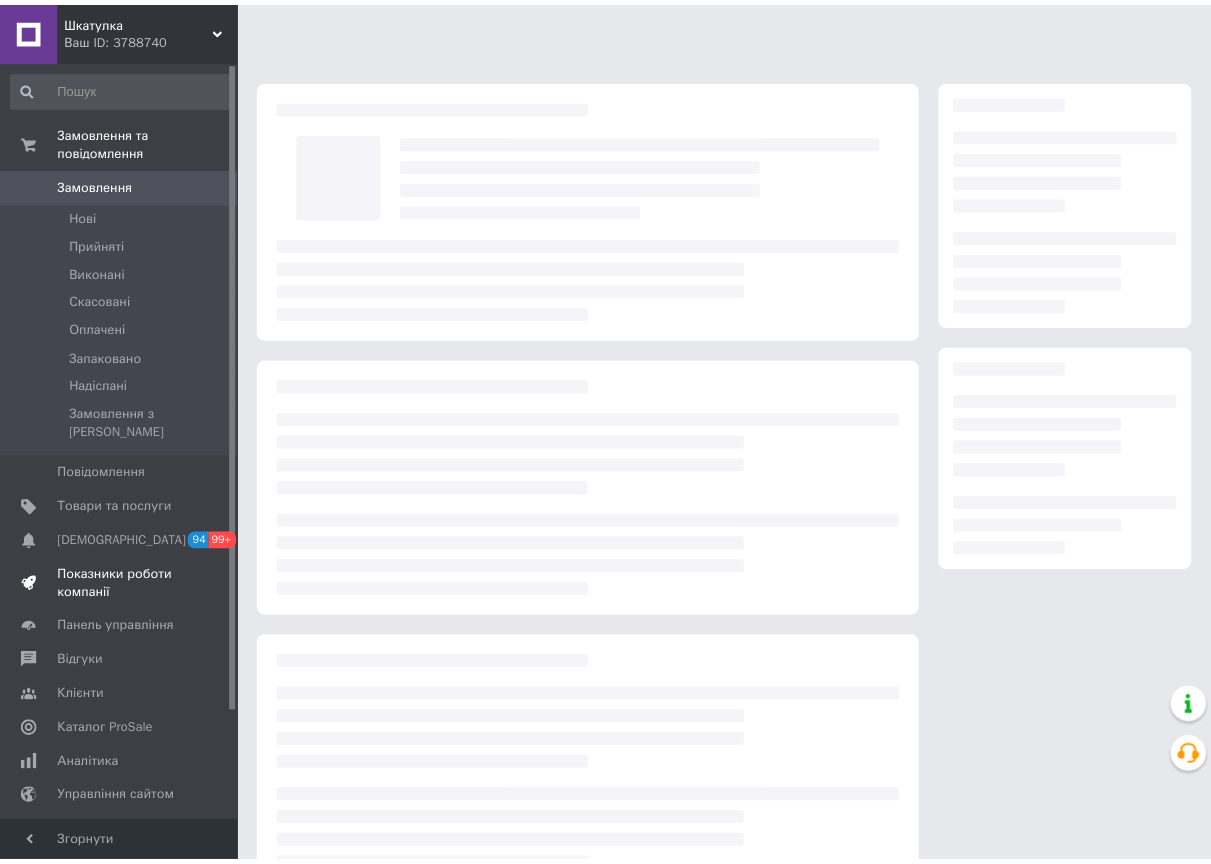 scroll, scrollTop: 0, scrollLeft: 0, axis: both 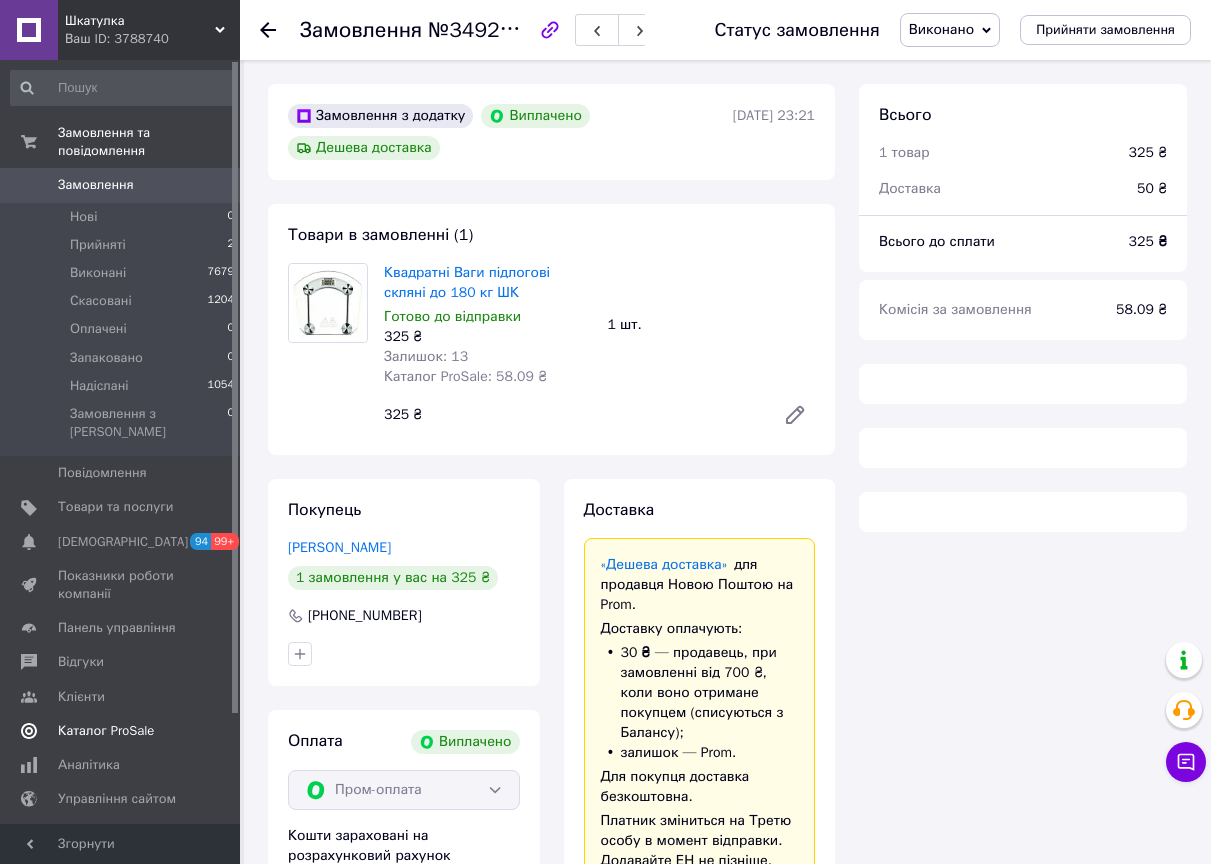 click on "Каталог ProSale" at bounding box center (106, 731) 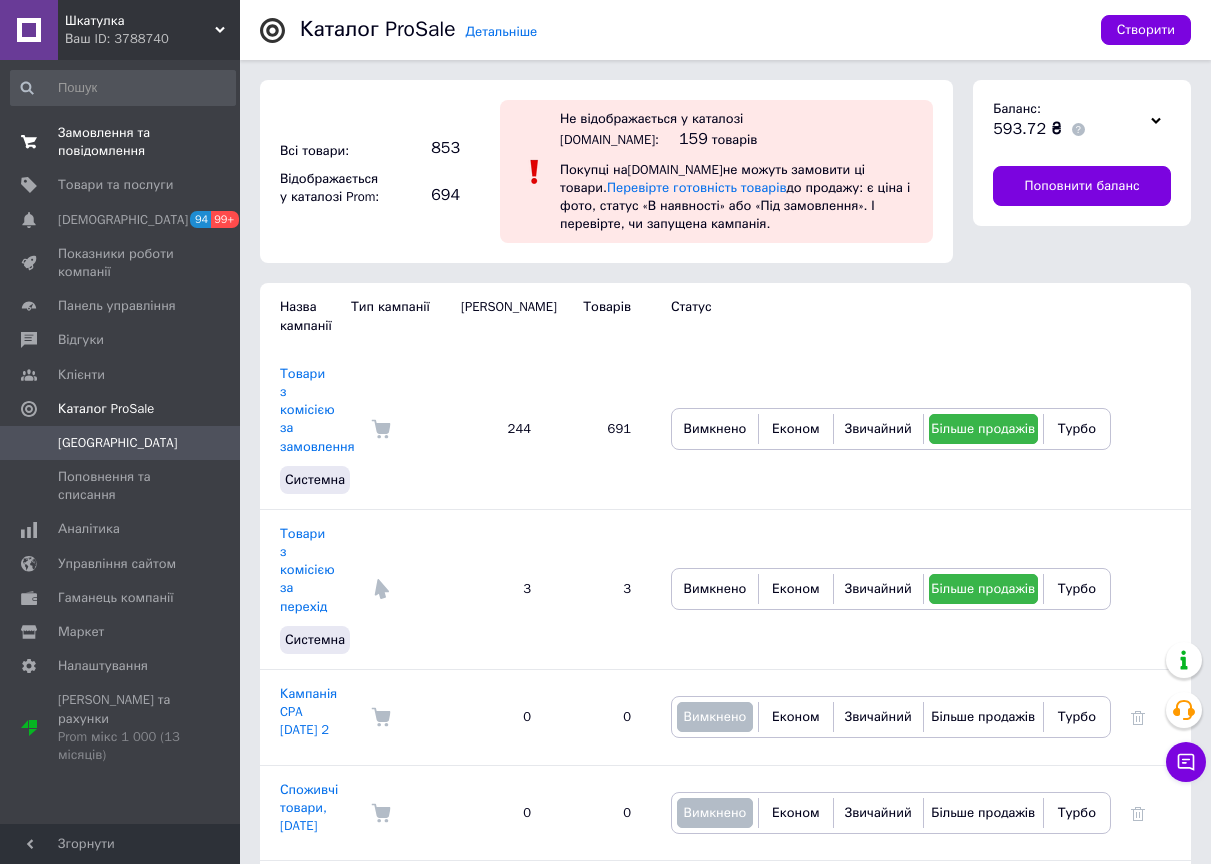 click on "Замовлення та повідомлення" at bounding box center (121, 142) 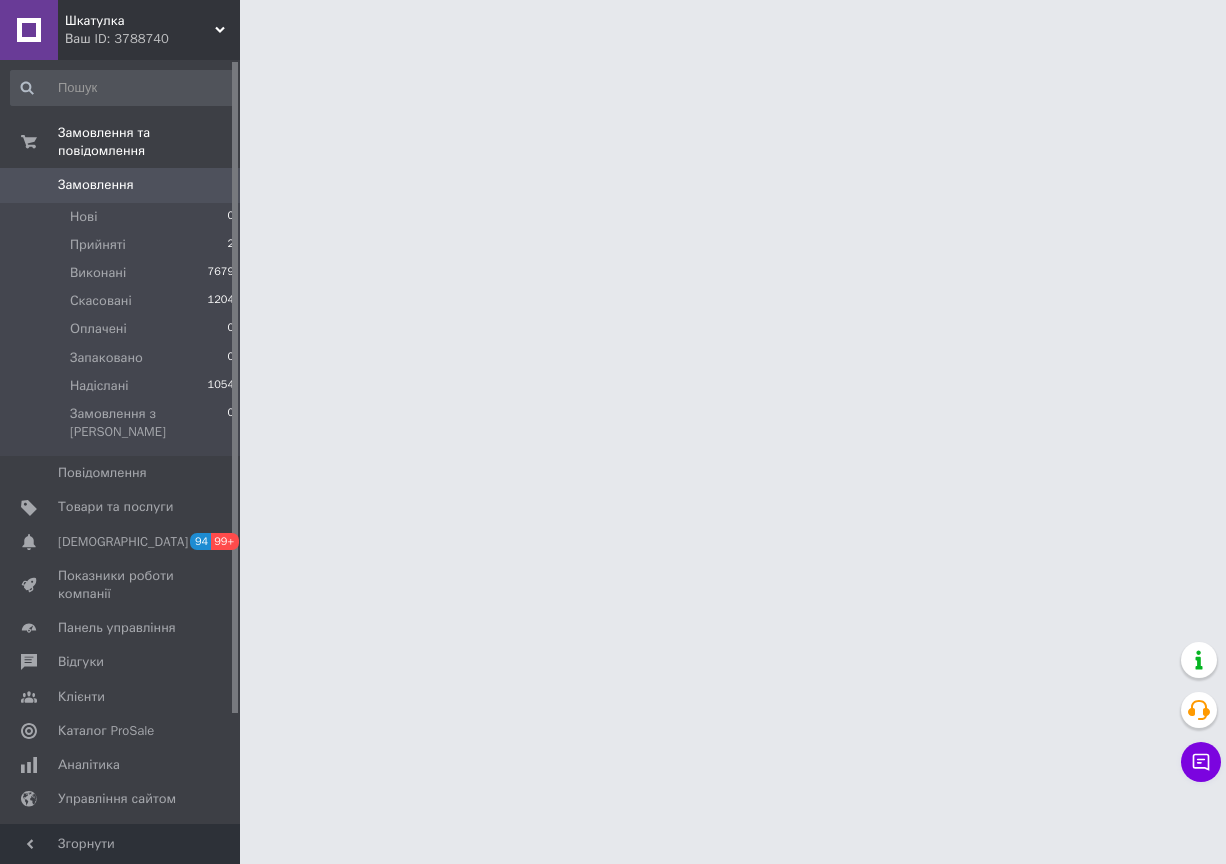 click on "Шкатулка" at bounding box center [140, 21] 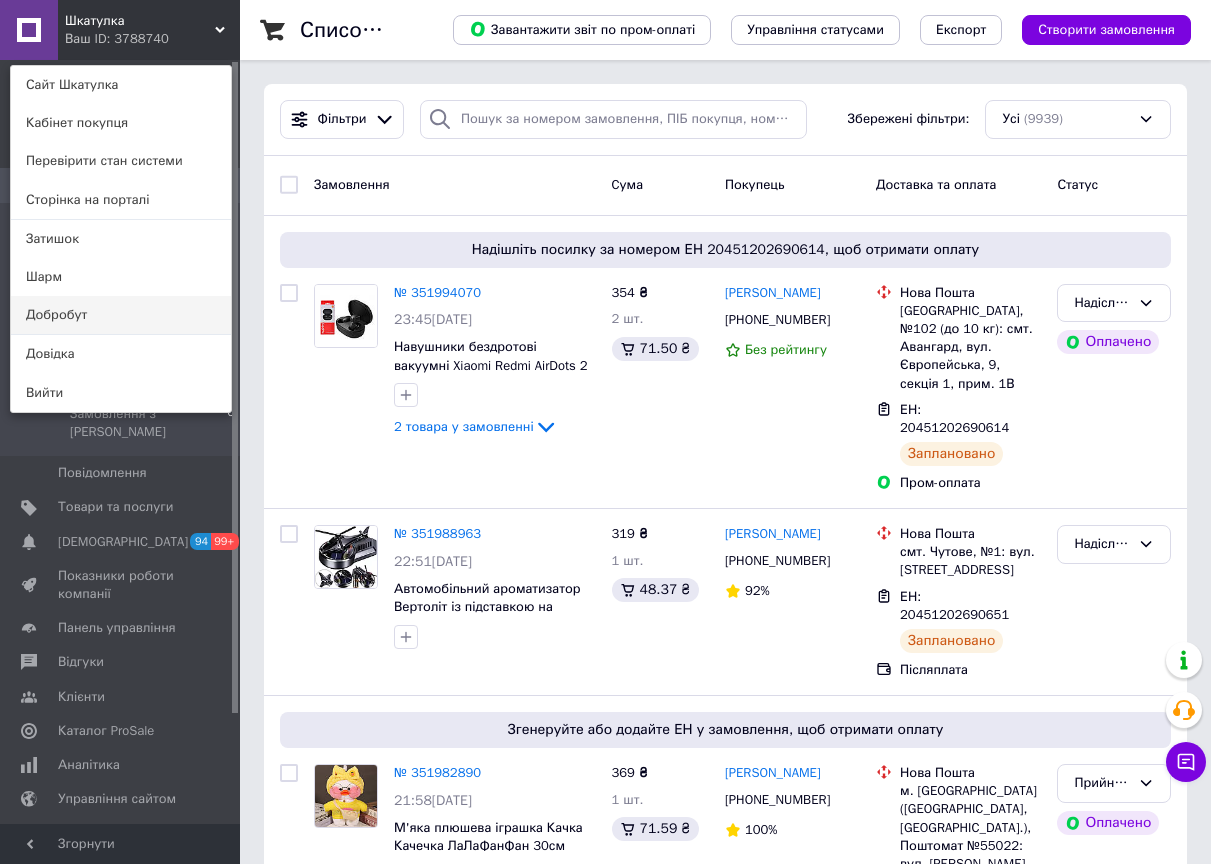 click on "Добробут" at bounding box center (121, 315) 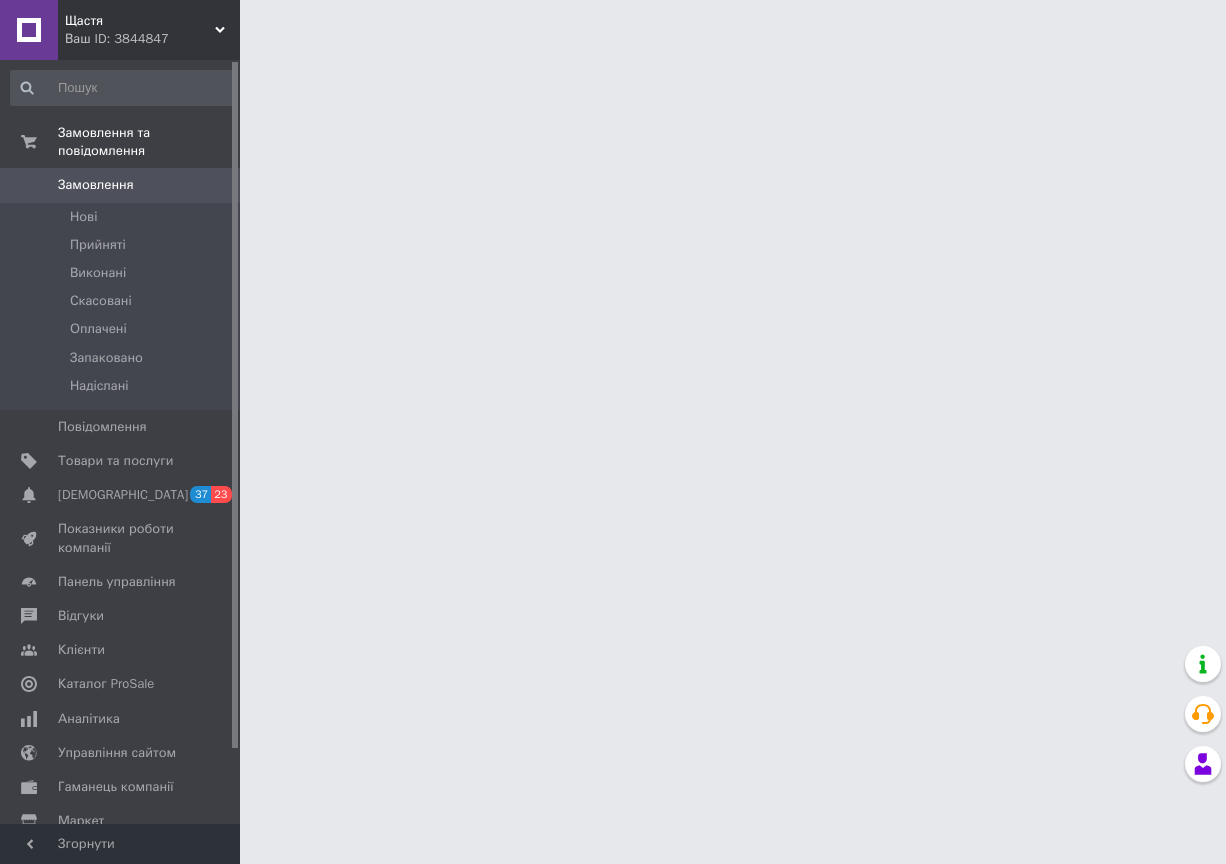 scroll, scrollTop: 0, scrollLeft: 0, axis: both 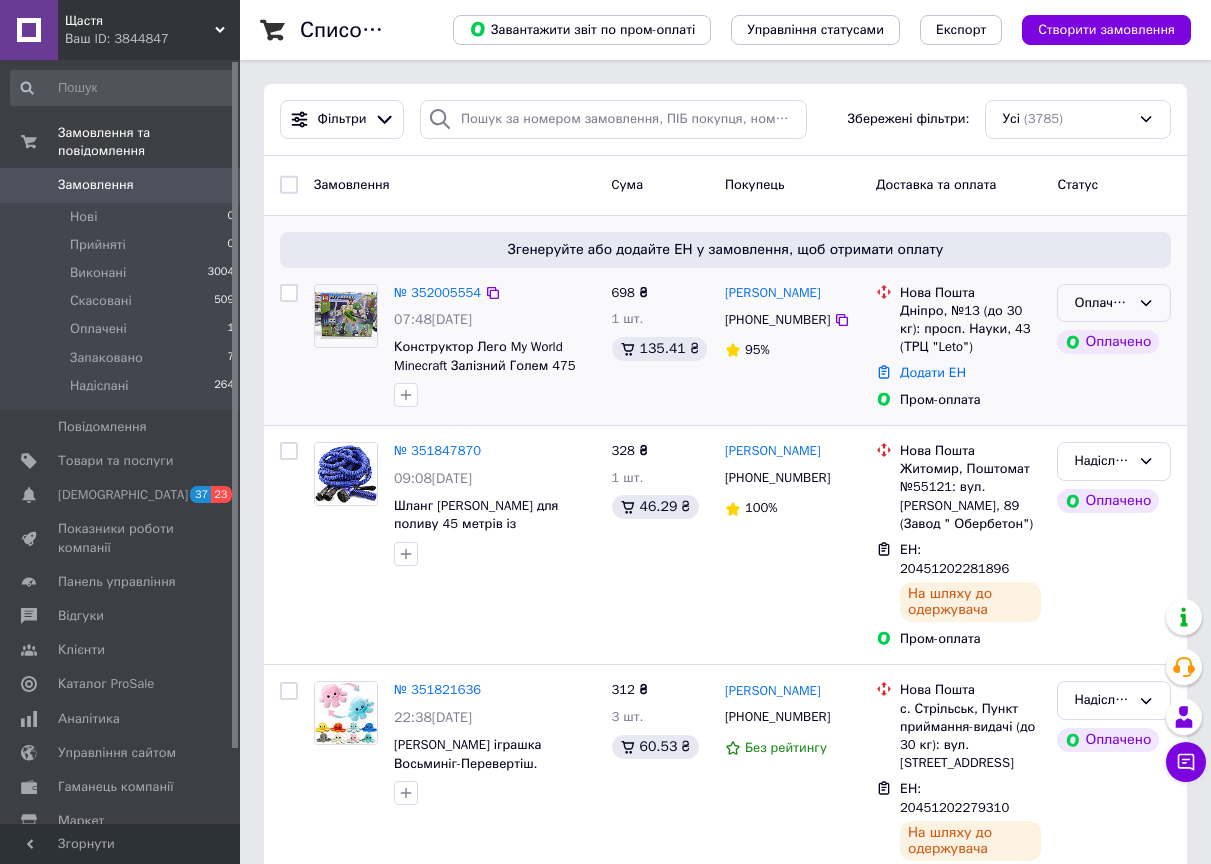 click on "Оплачено" at bounding box center [1114, 303] 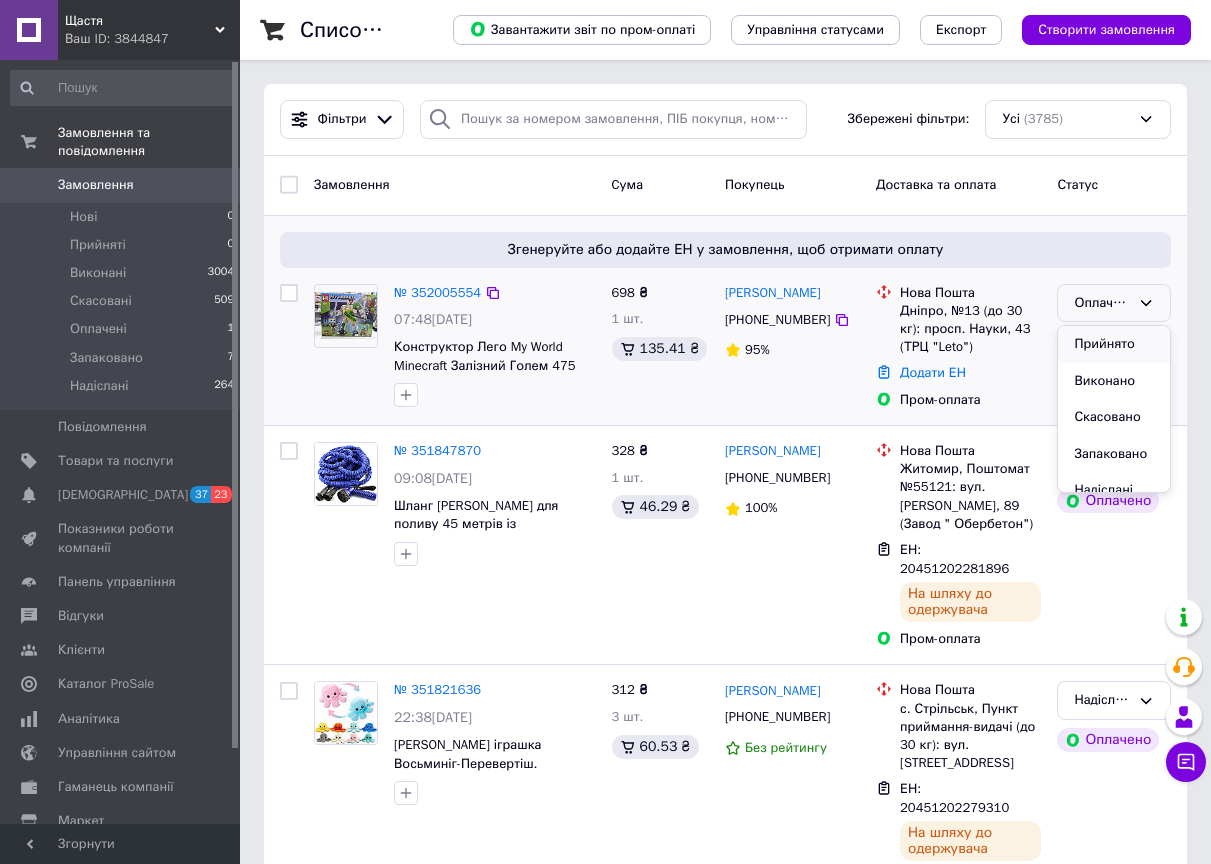click on "Прийнято" at bounding box center (1114, 344) 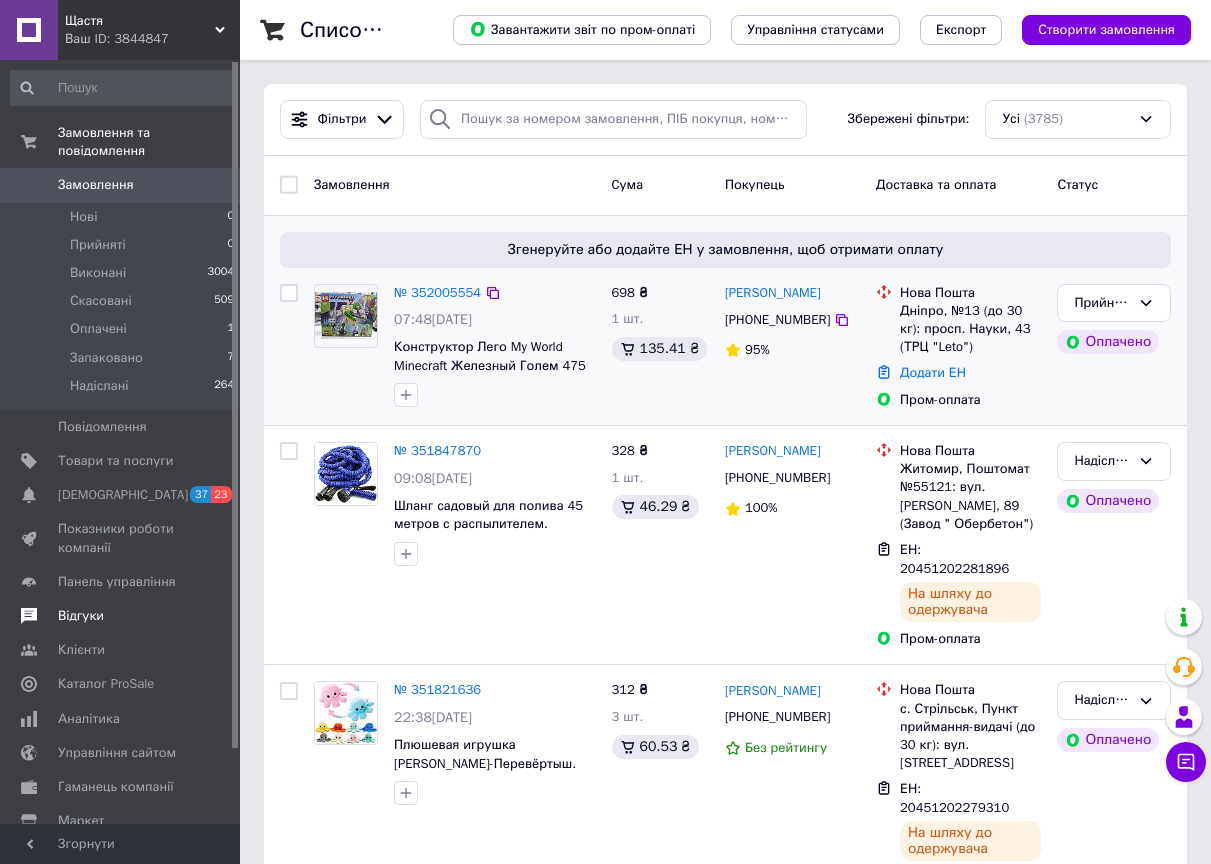 click on "Відгуки" at bounding box center (81, 616) 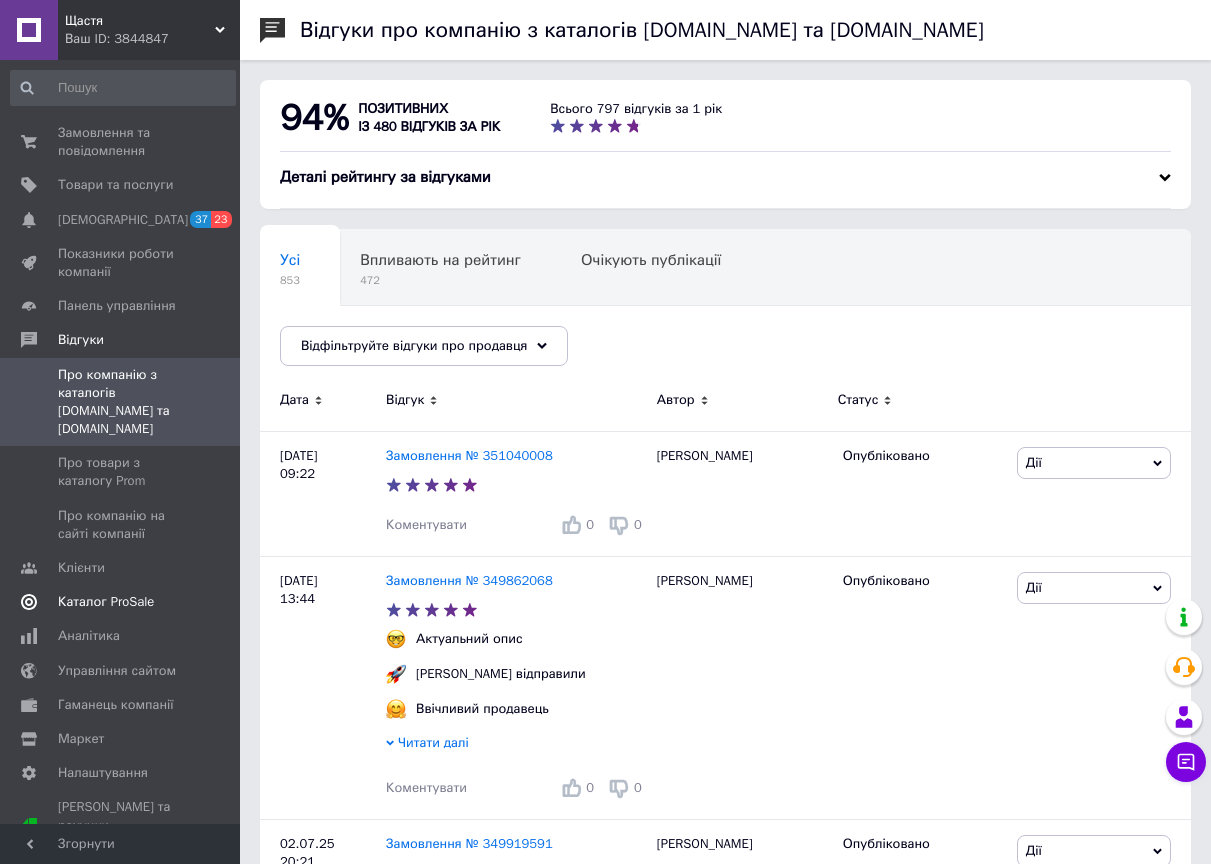 click on "Каталог ProSale" at bounding box center [106, 602] 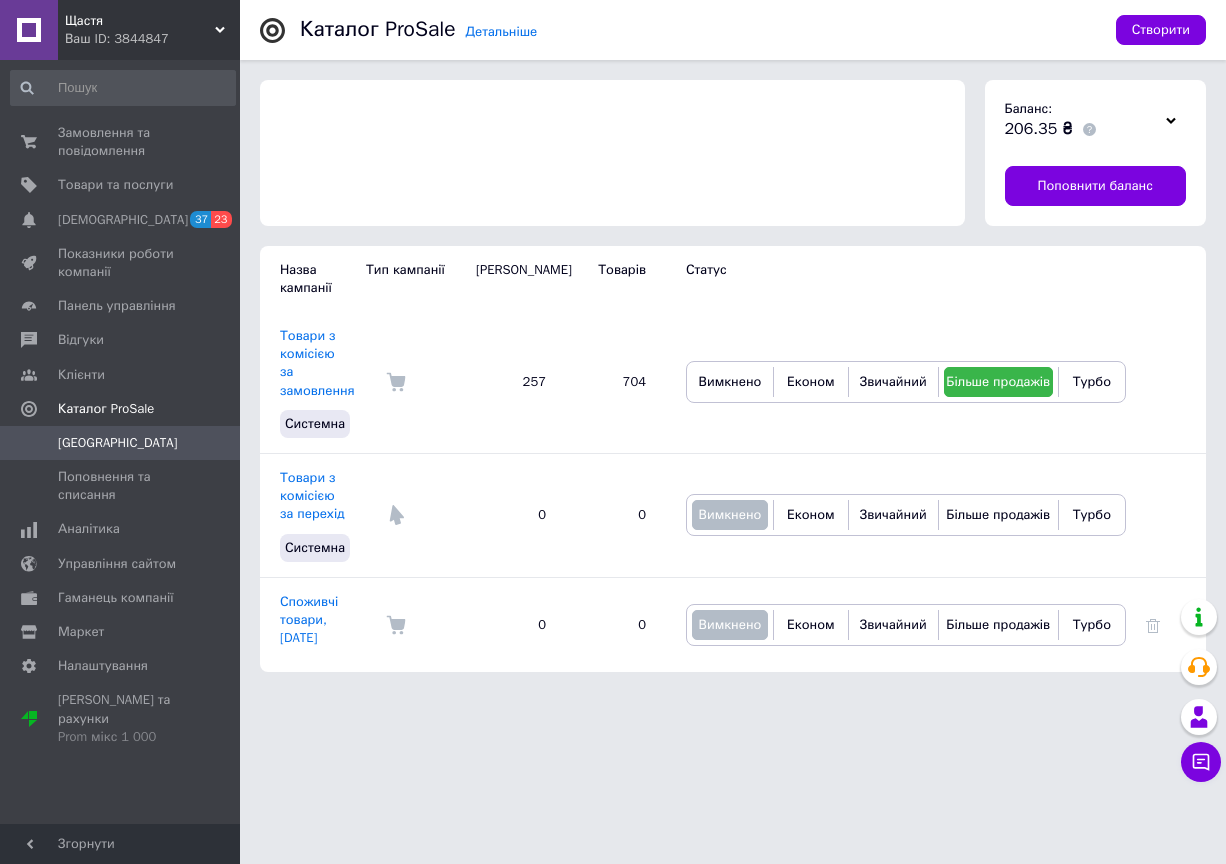 click on "Щастя Ваш ID: 3844847" at bounding box center [149, 30] 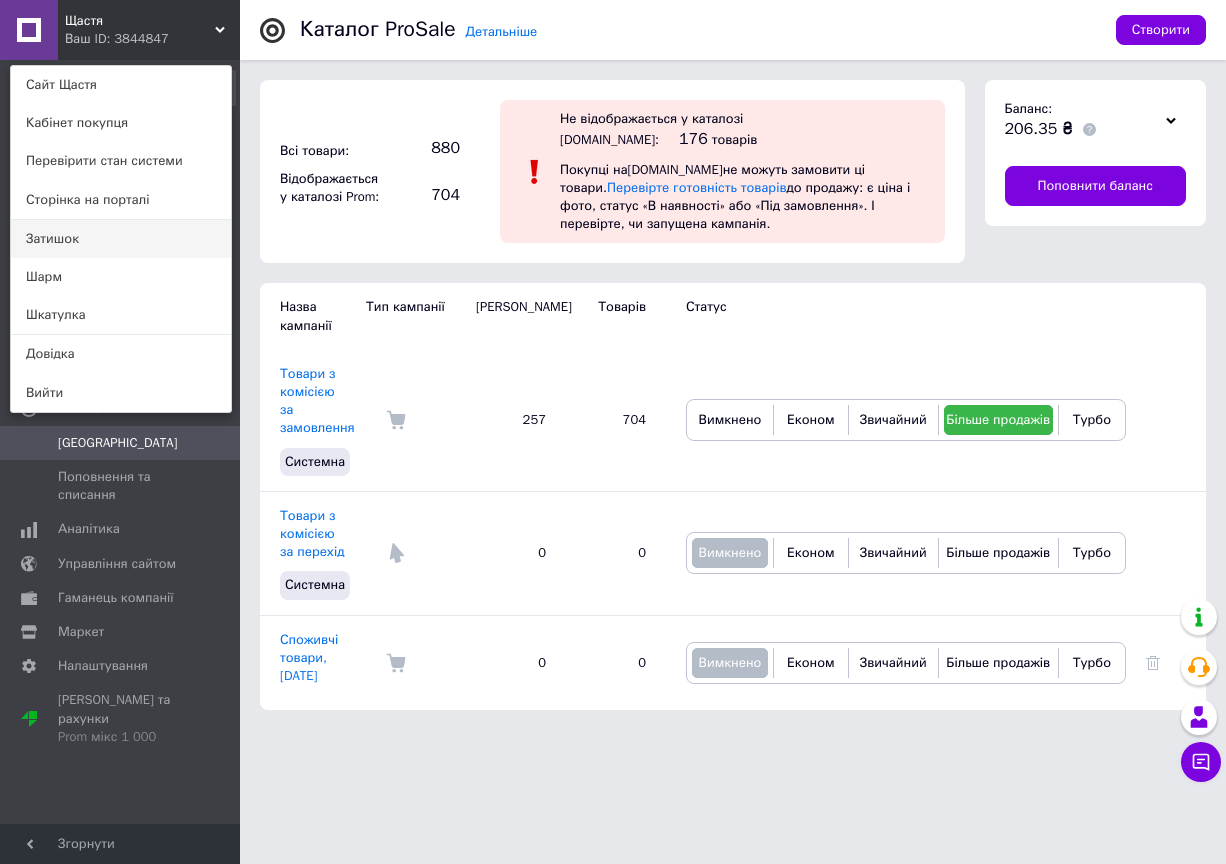click on "Затишок" at bounding box center [121, 239] 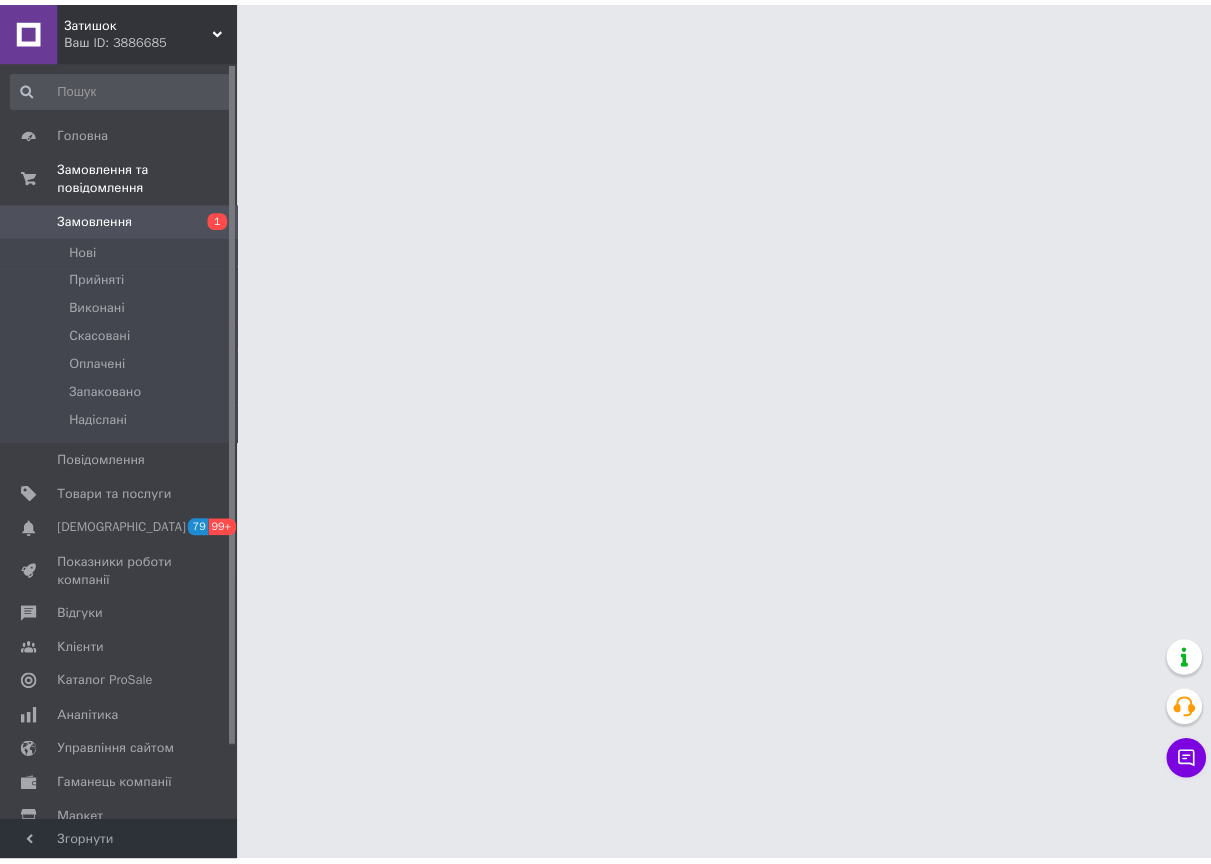 scroll, scrollTop: 0, scrollLeft: 0, axis: both 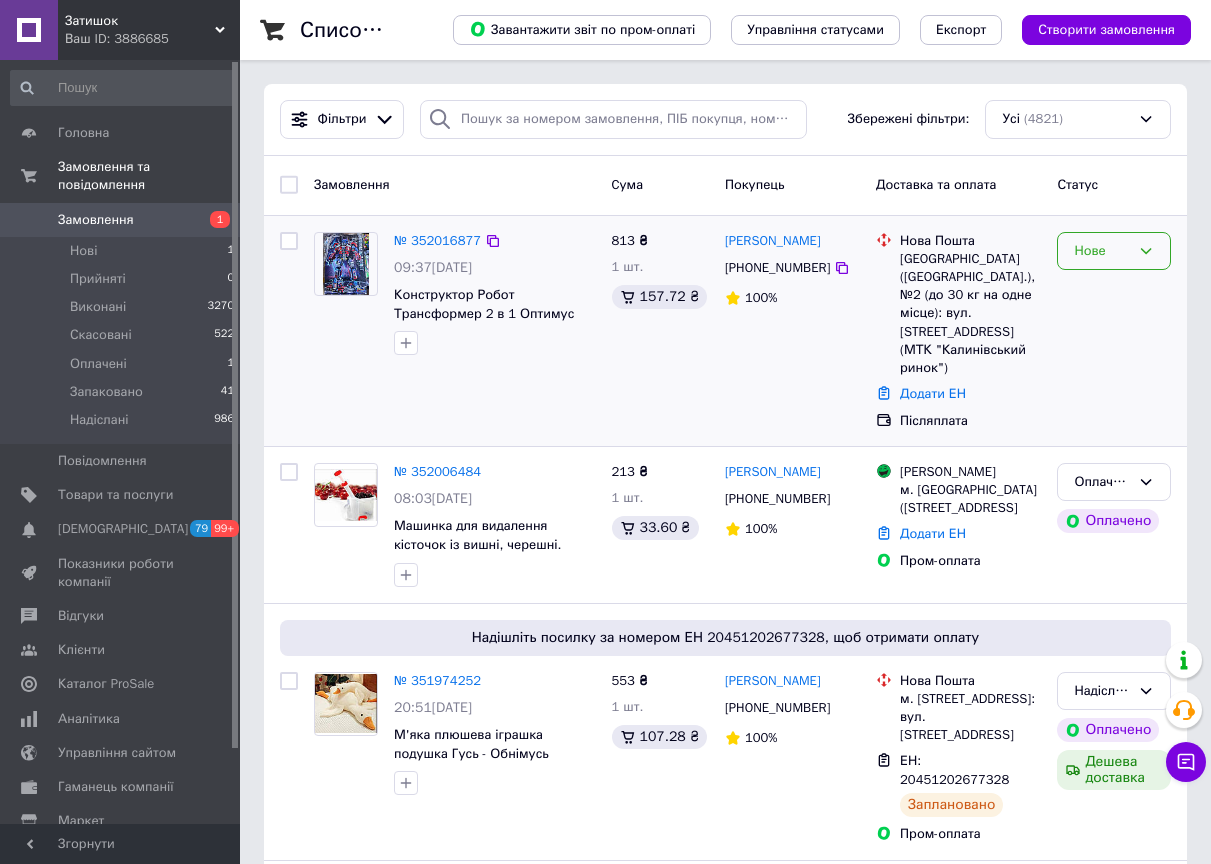 click on "Нове" at bounding box center [1102, 251] 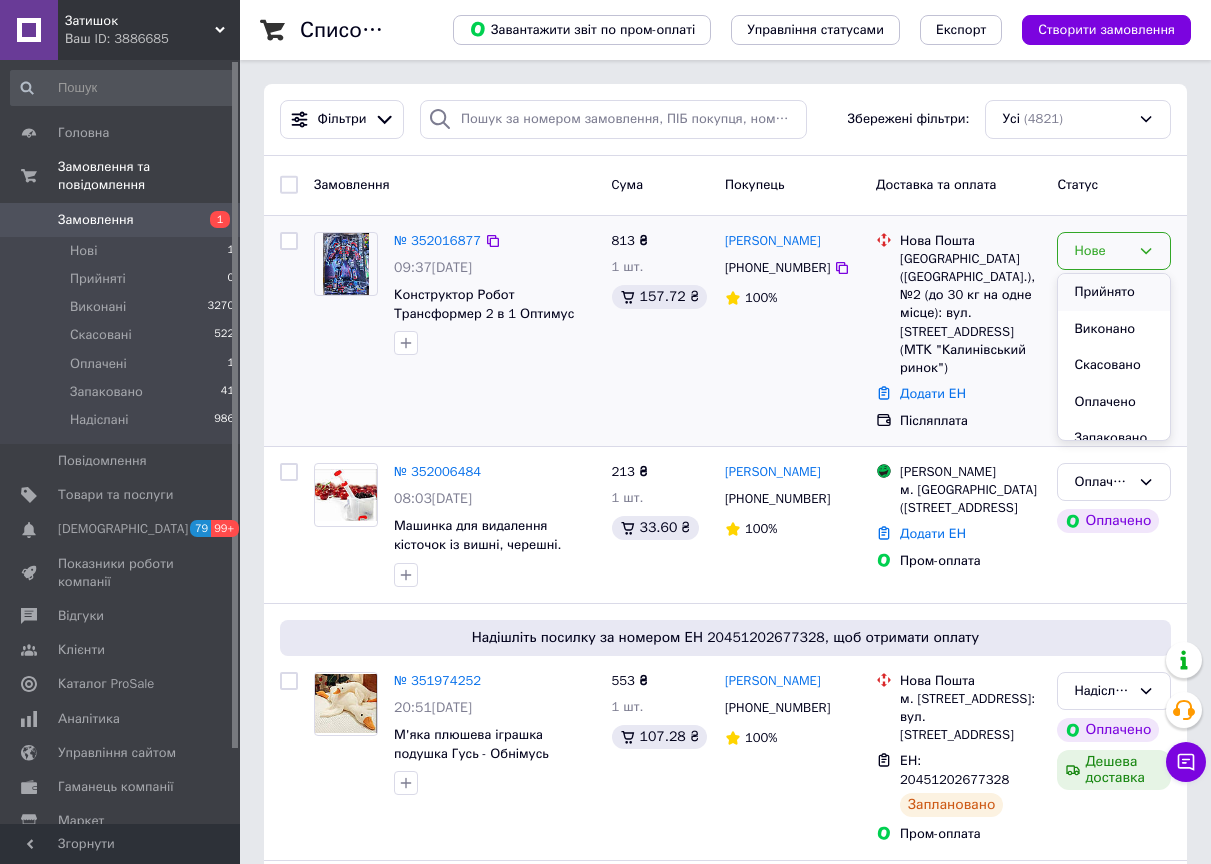 click on "Прийнято" at bounding box center [1114, 292] 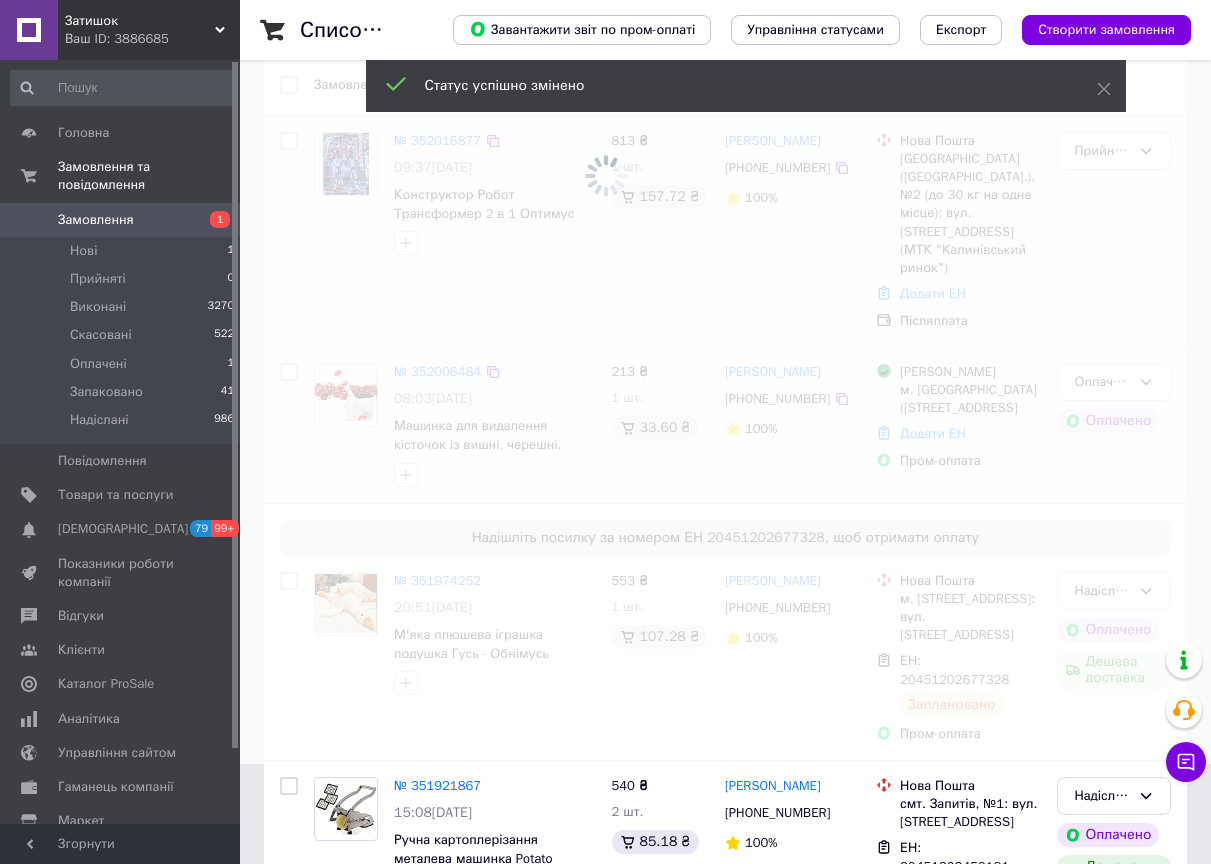 scroll, scrollTop: 0, scrollLeft: 0, axis: both 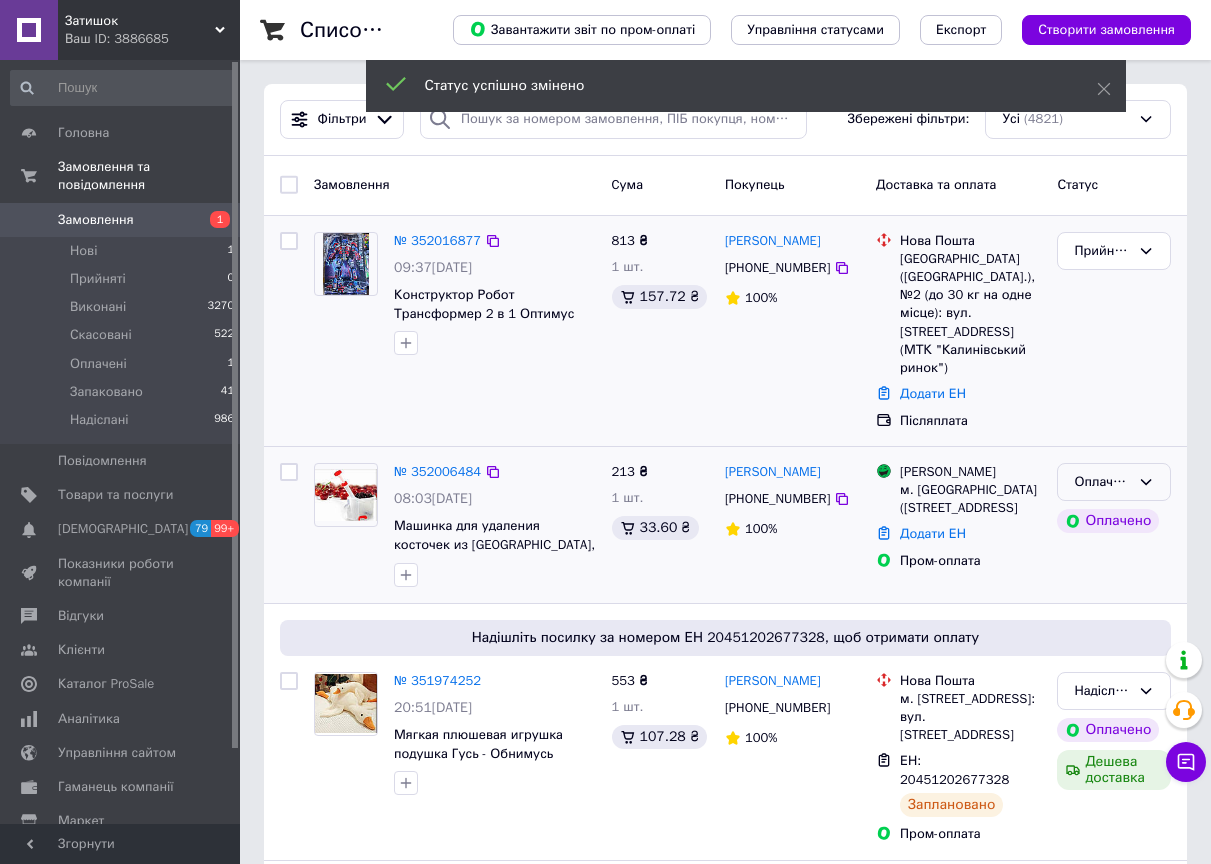 click on "Оплачено" at bounding box center (1102, 482) 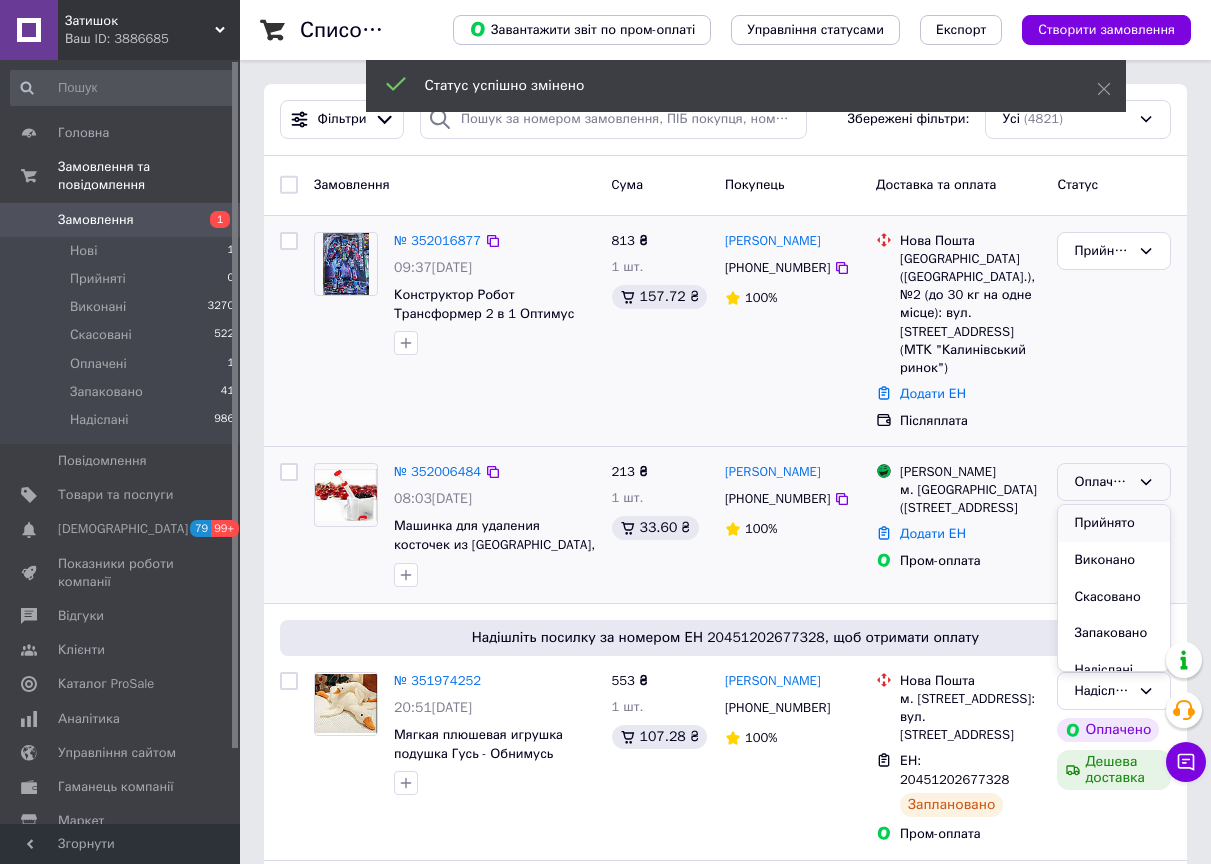 click on "Прийнято" at bounding box center (1114, 523) 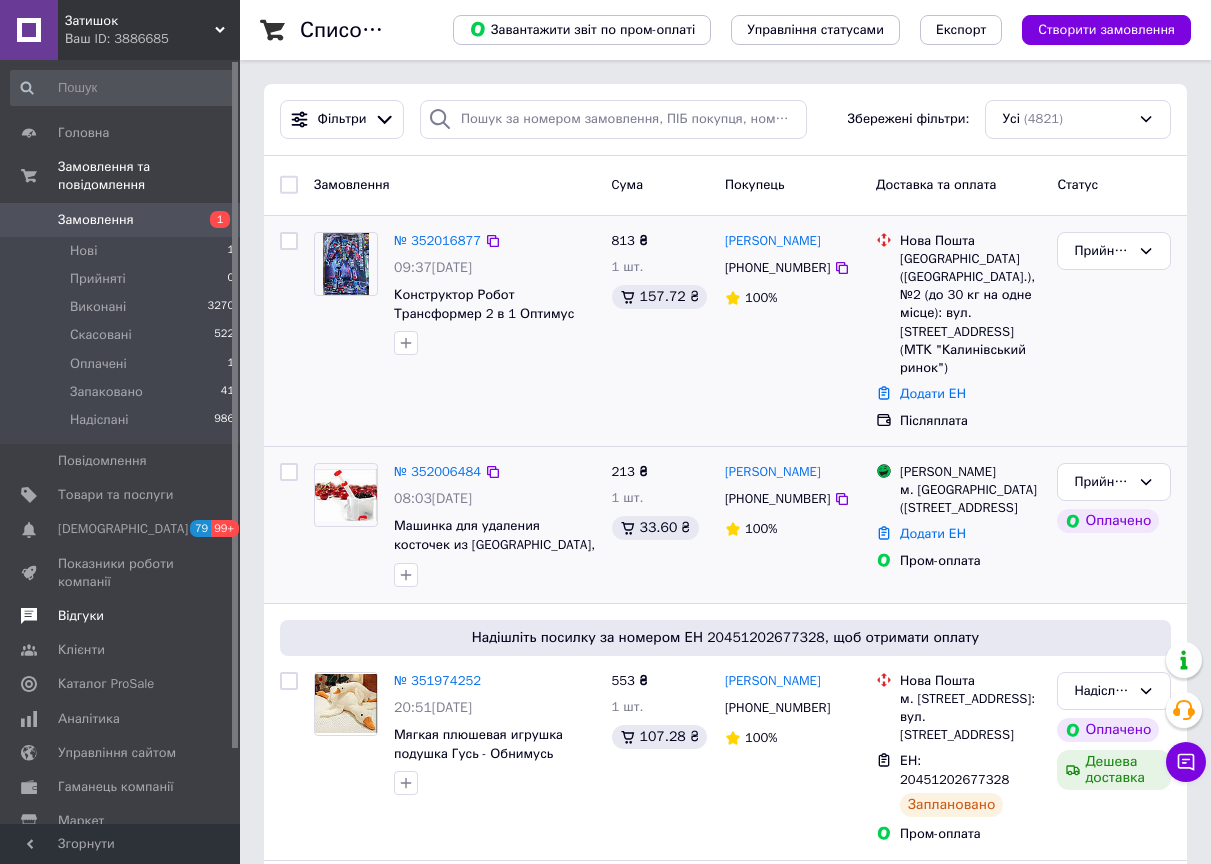 click on "Відгуки" at bounding box center (81, 616) 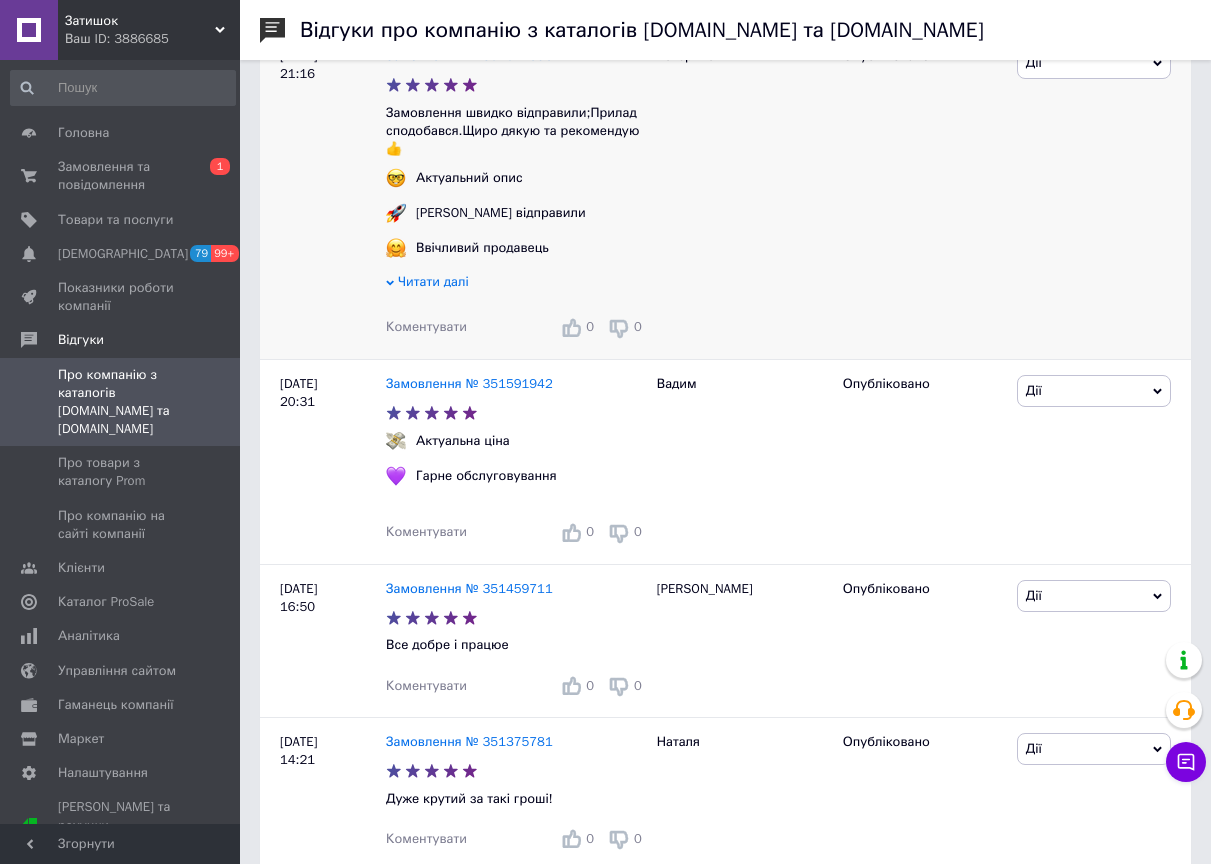 scroll, scrollTop: 0, scrollLeft: 0, axis: both 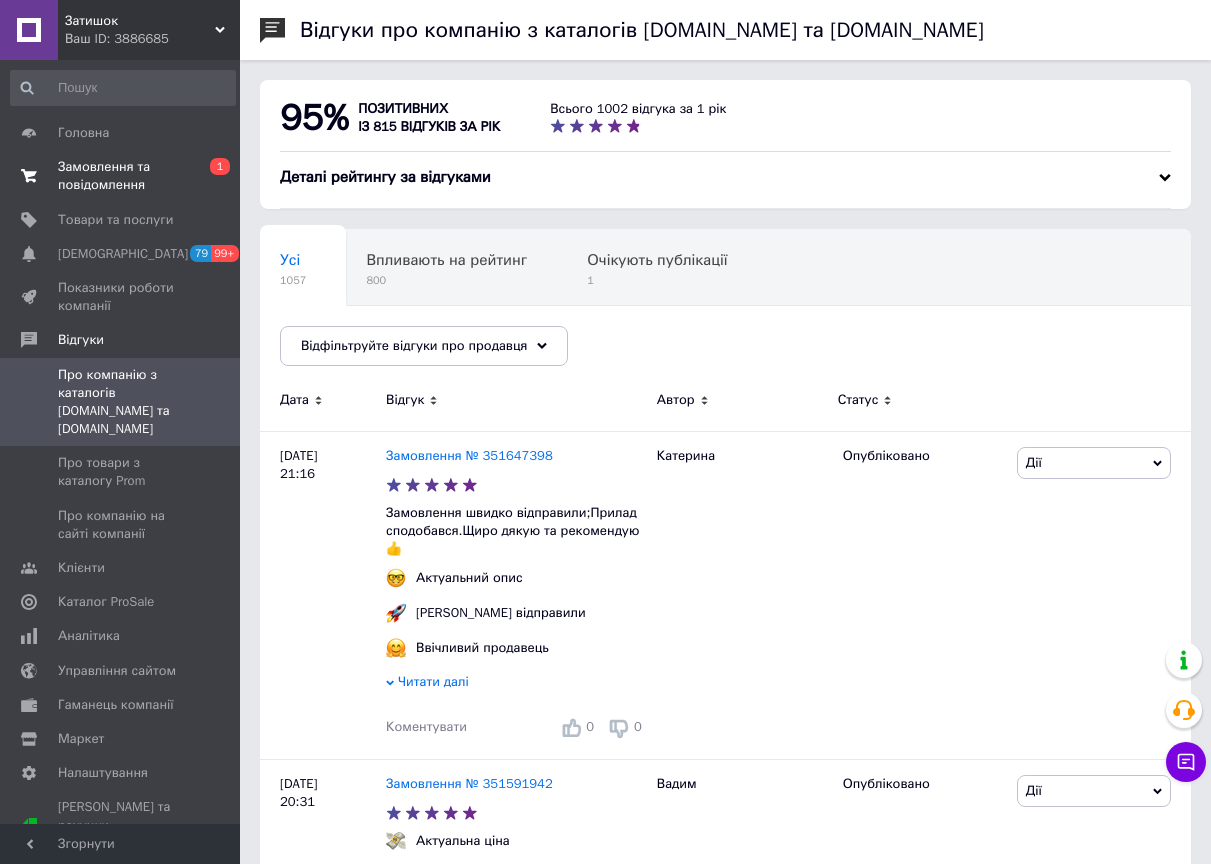 click on "Замовлення та повідомлення" at bounding box center [121, 176] 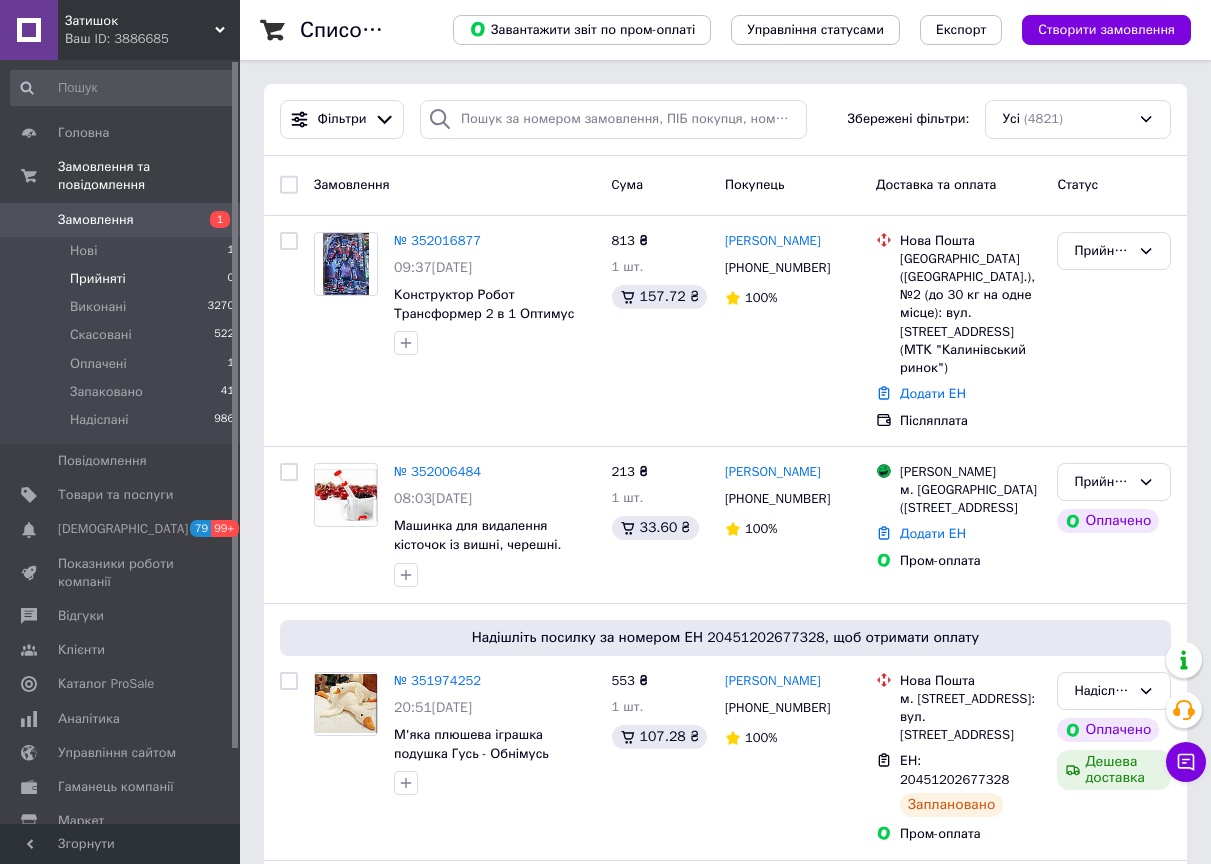 click on "Прийняті" at bounding box center [98, 279] 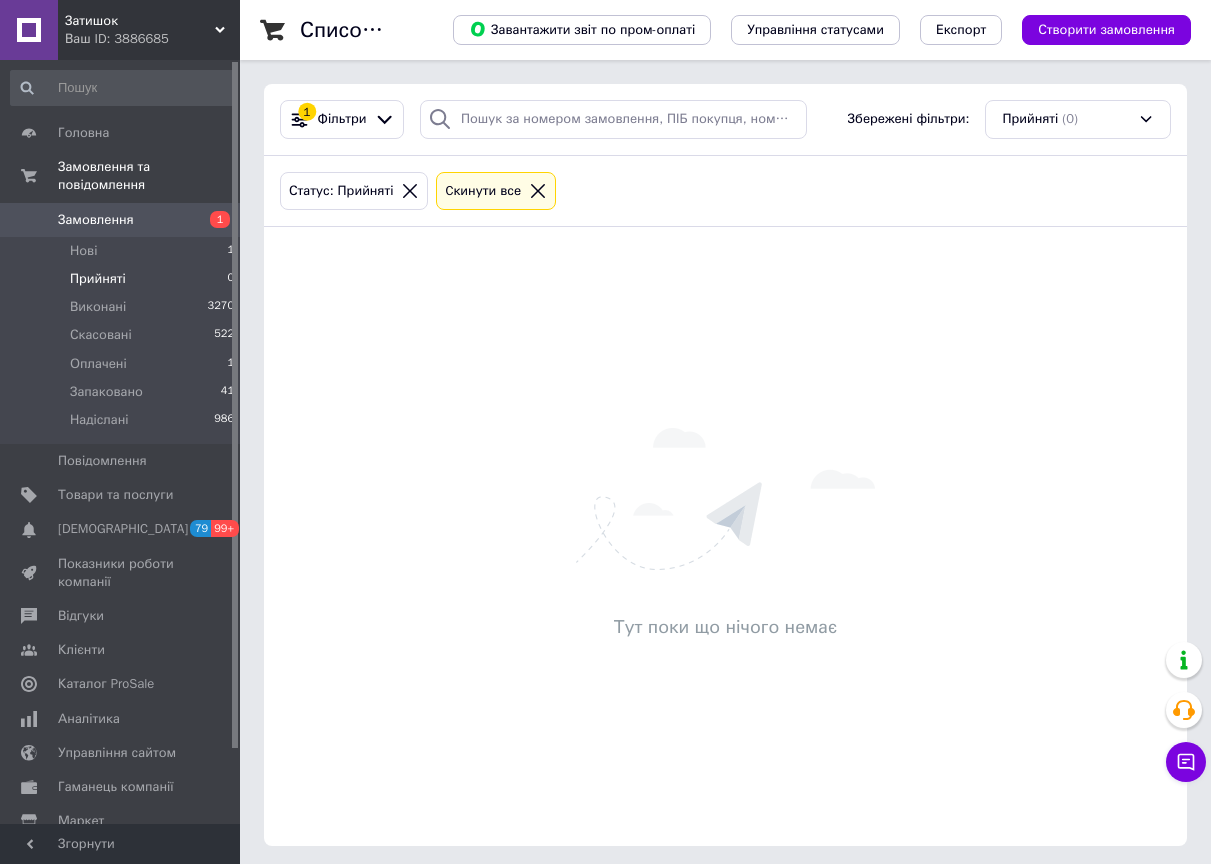 click on "Замовлення" at bounding box center (96, 220) 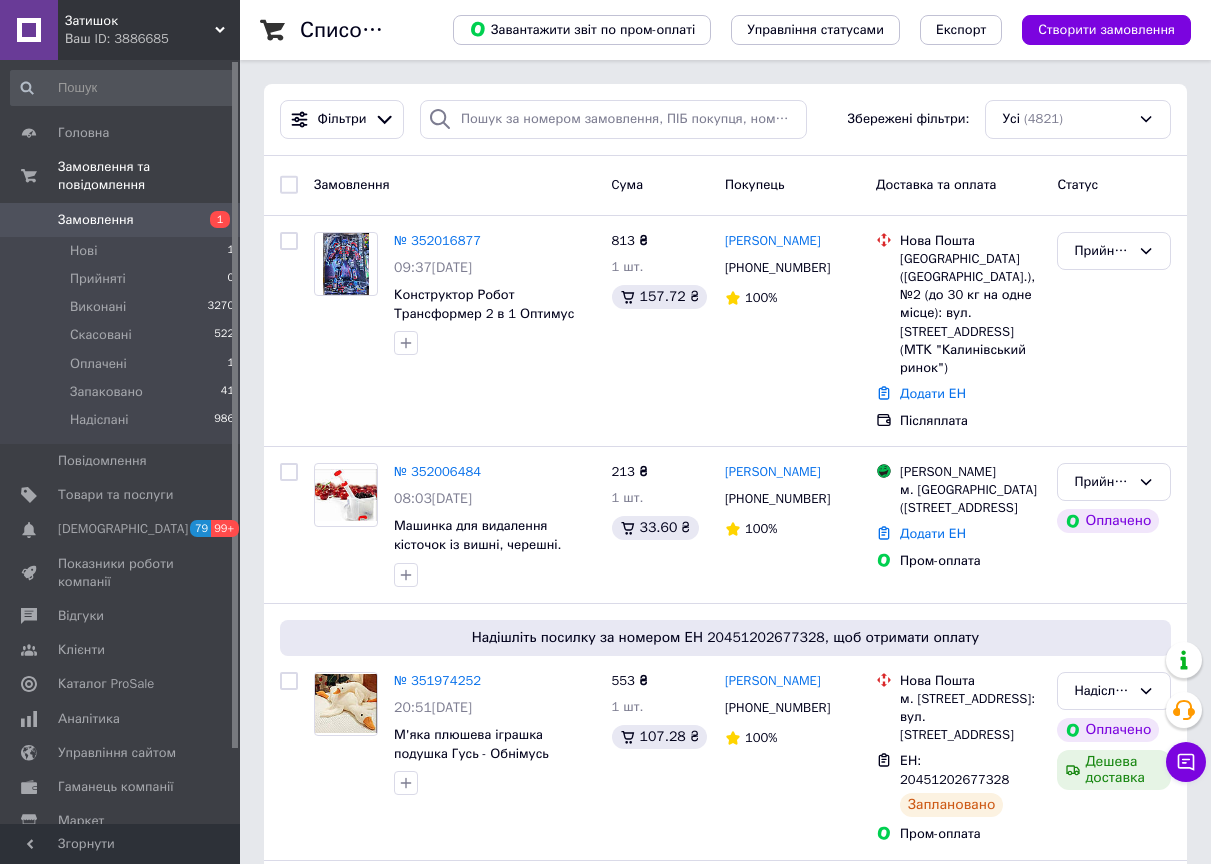 click on "Ваш ID: 3886685" at bounding box center (152, 39) 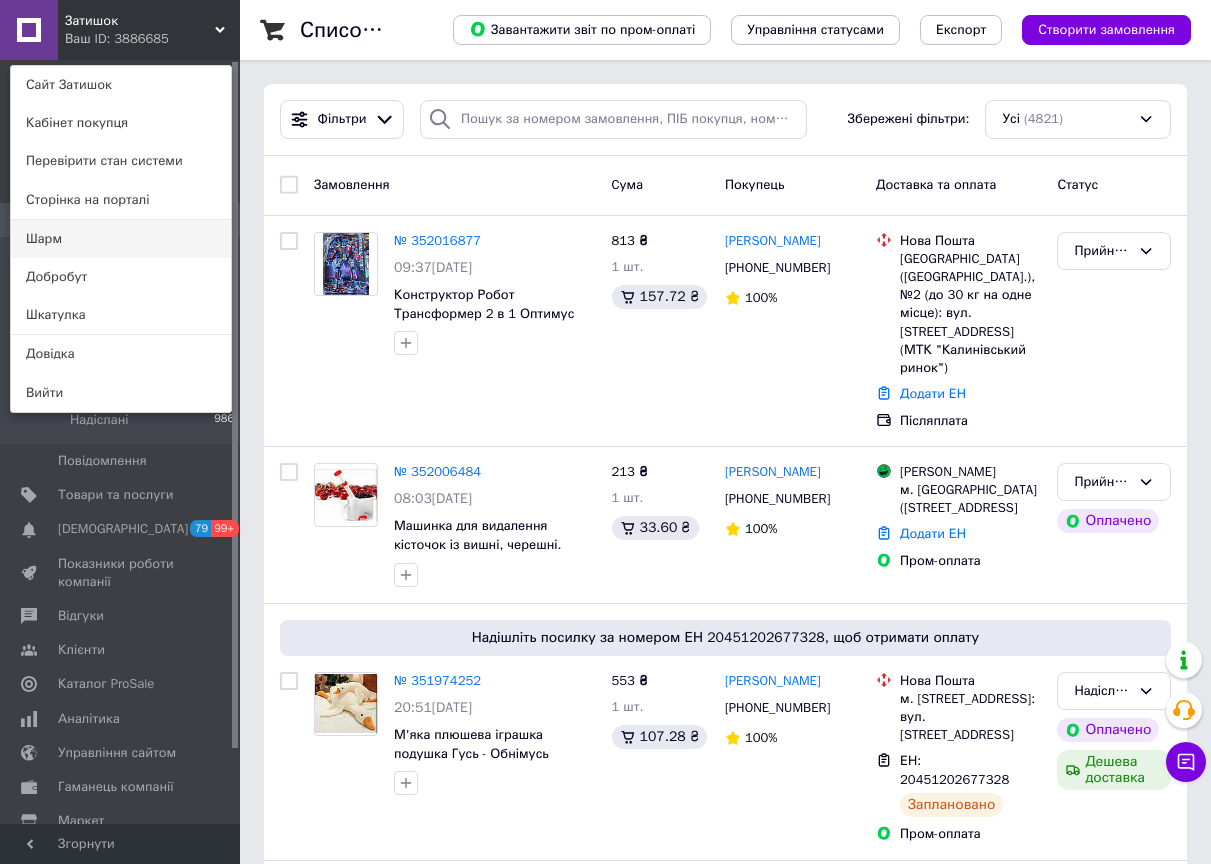 click on "Шарм" at bounding box center [121, 239] 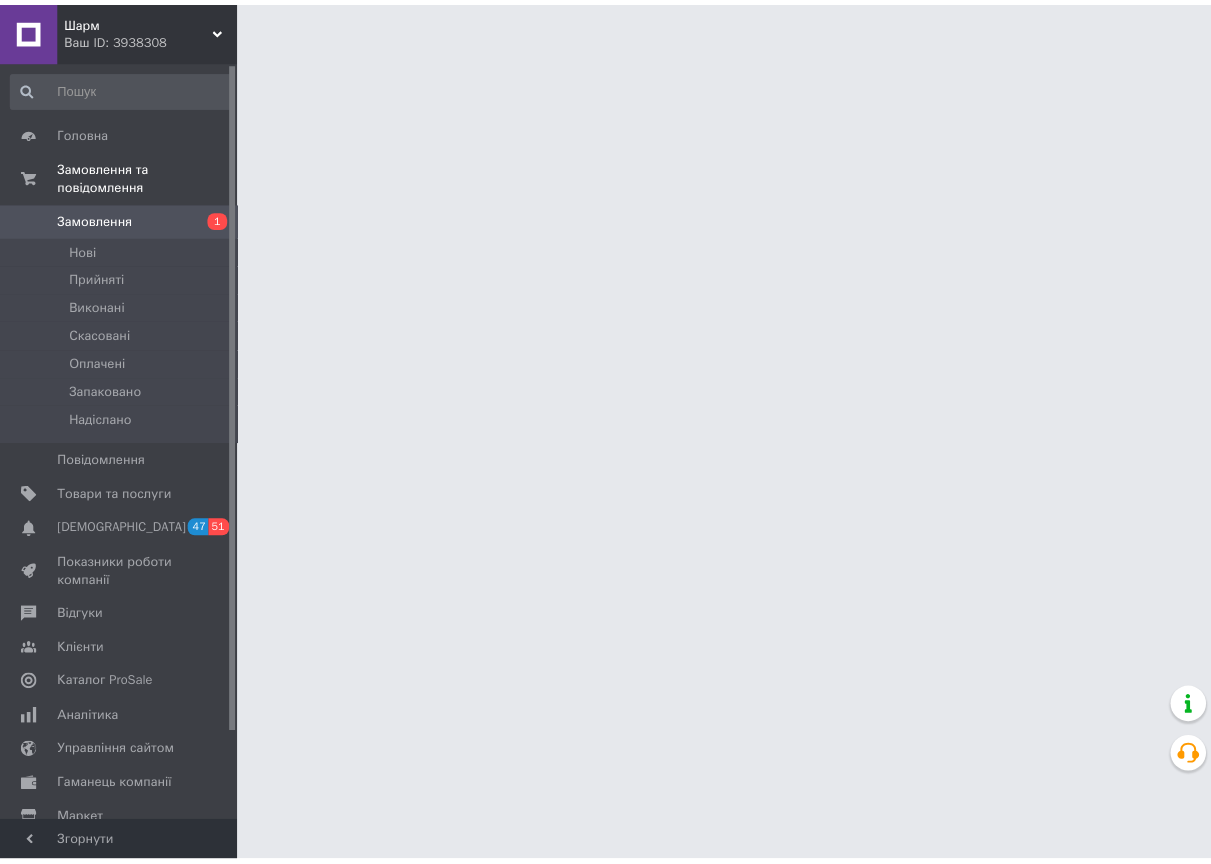 scroll, scrollTop: 0, scrollLeft: 0, axis: both 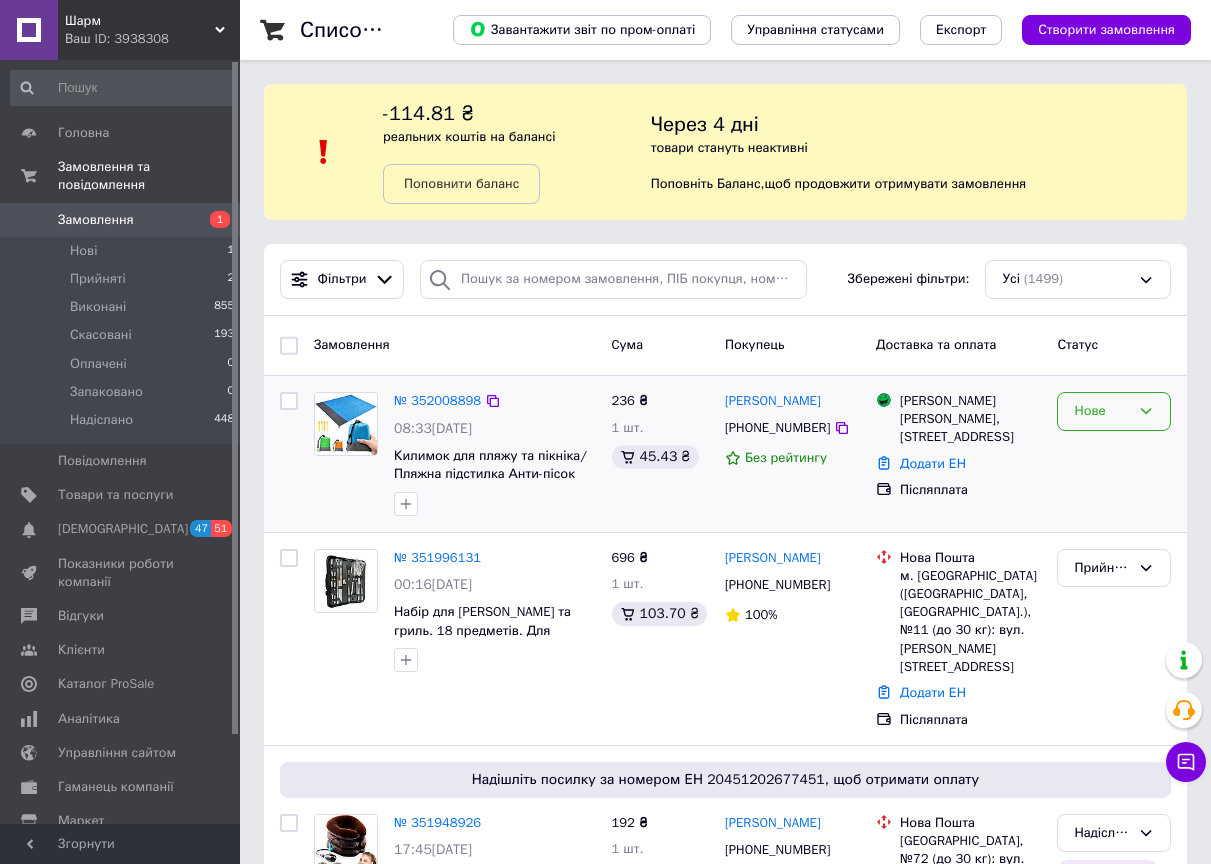 click on "Нове" at bounding box center (1114, 411) 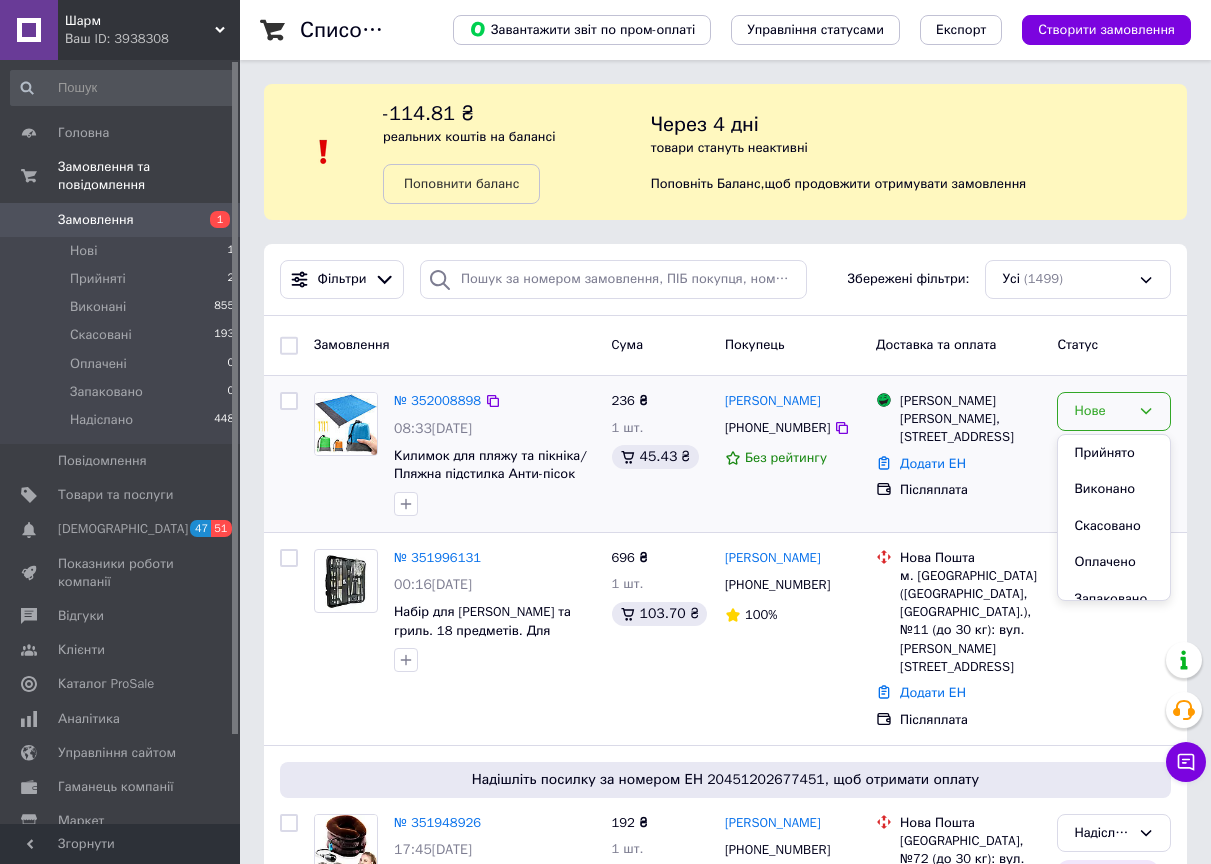 click on "Прийнято" at bounding box center (1114, 453) 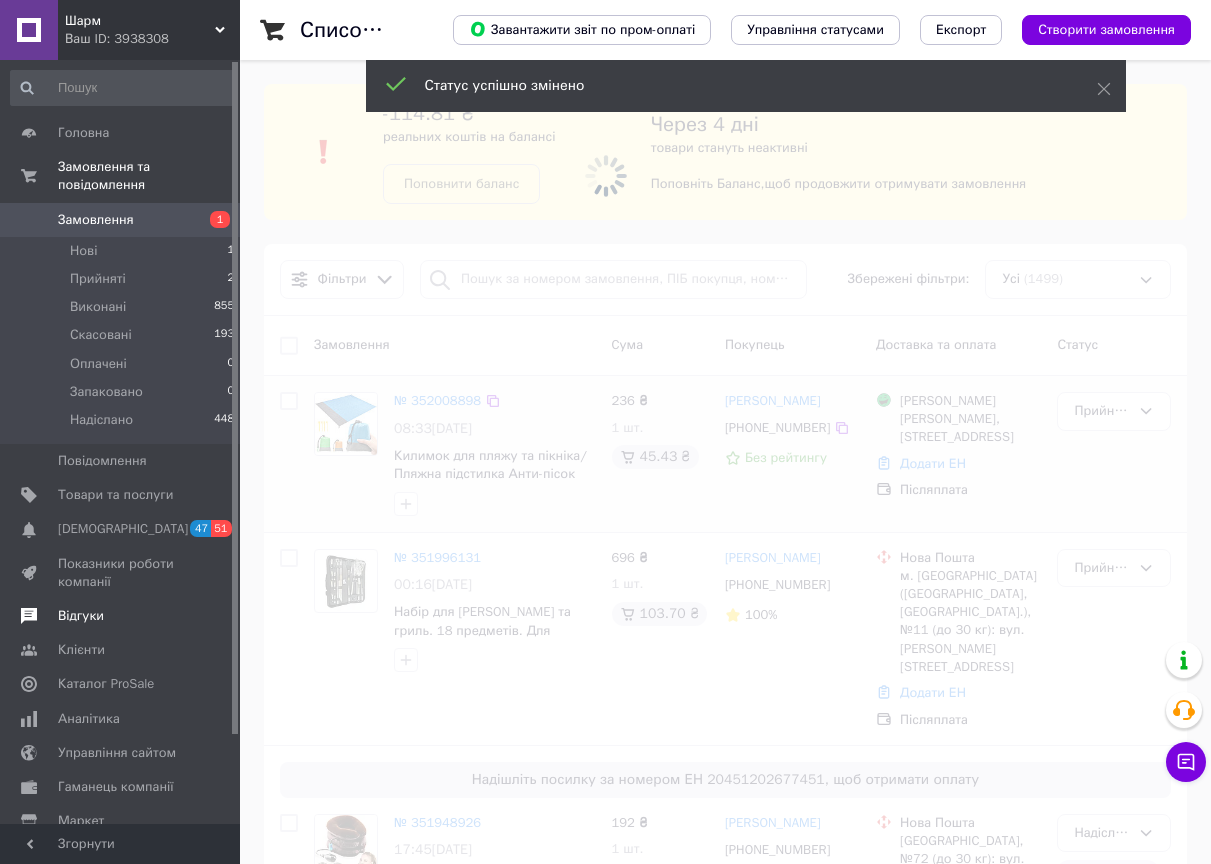 click on "Відгуки" at bounding box center [81, 616] 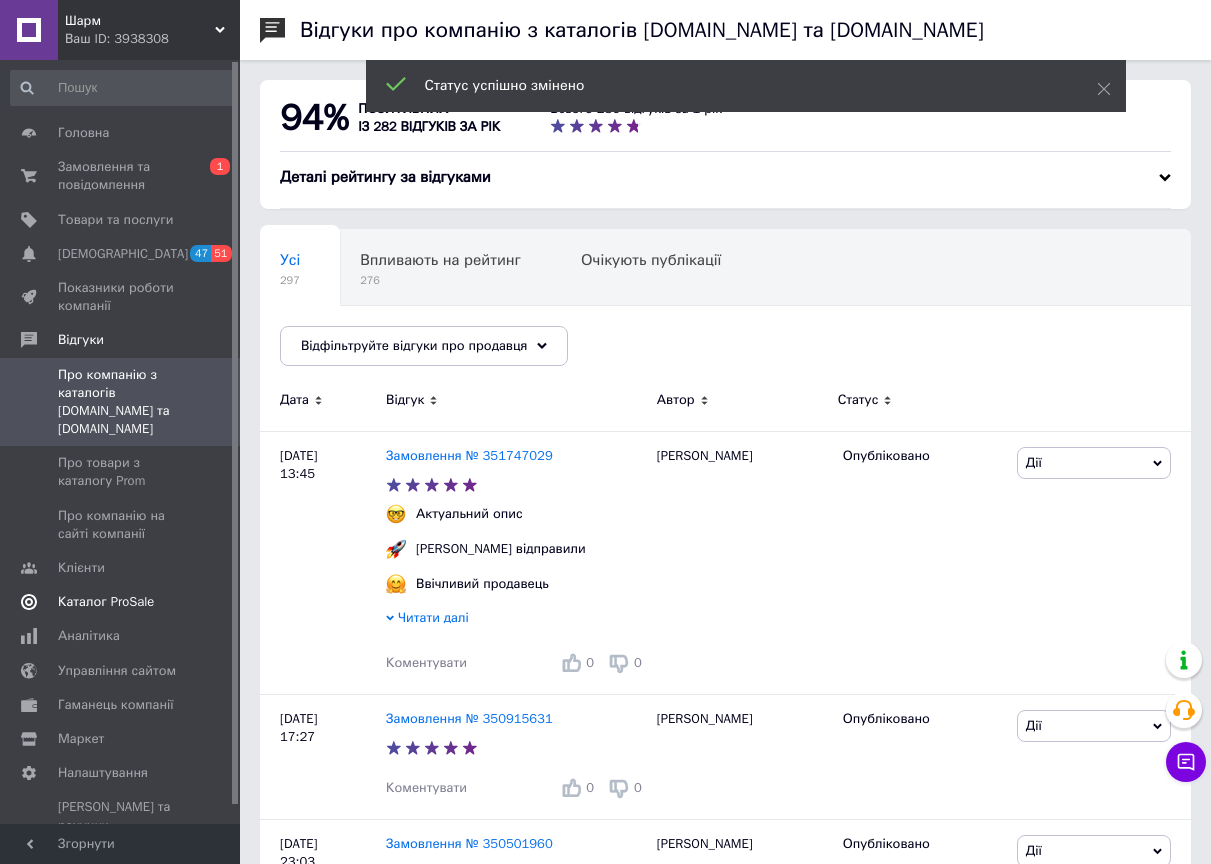 click on "Каталог ProSale" at bounding box center [106, 602] 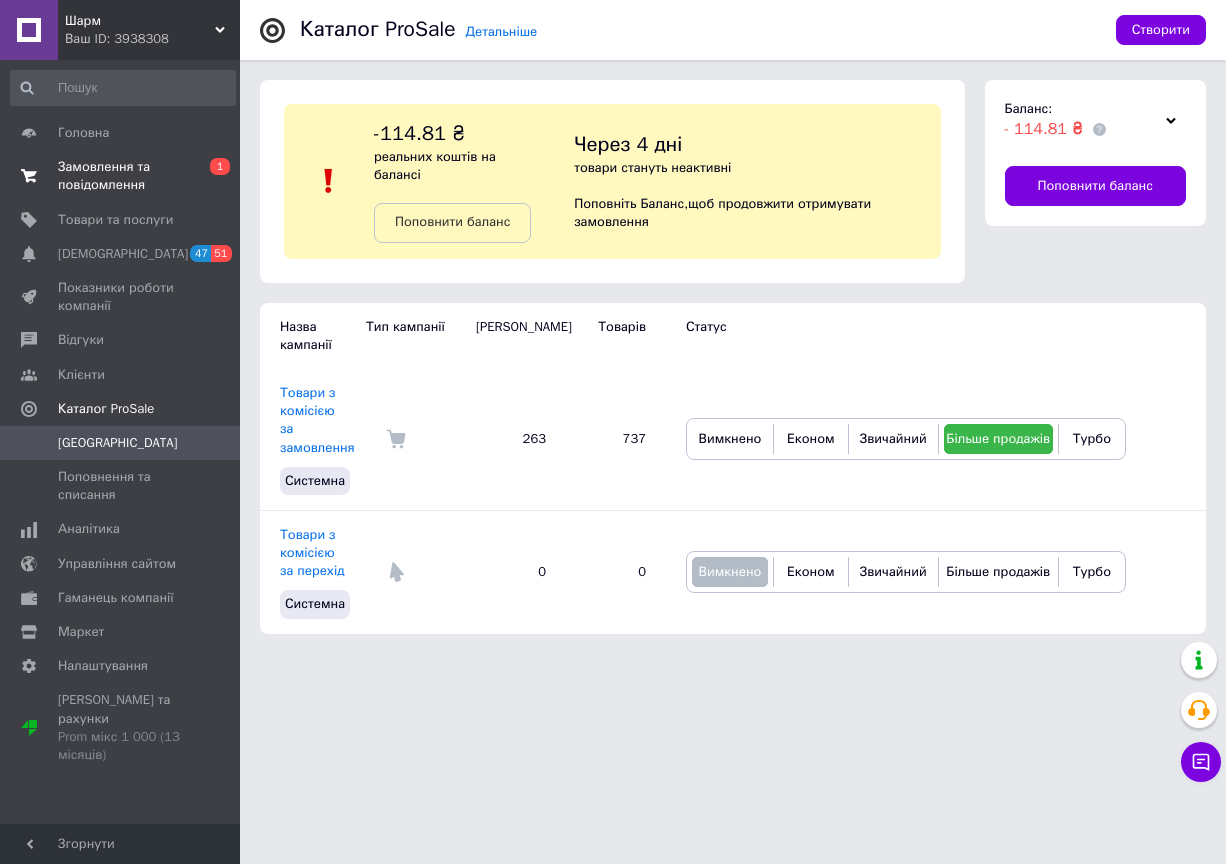 click on "Замовлення та повідомлення" at bounding box center [121, 176] 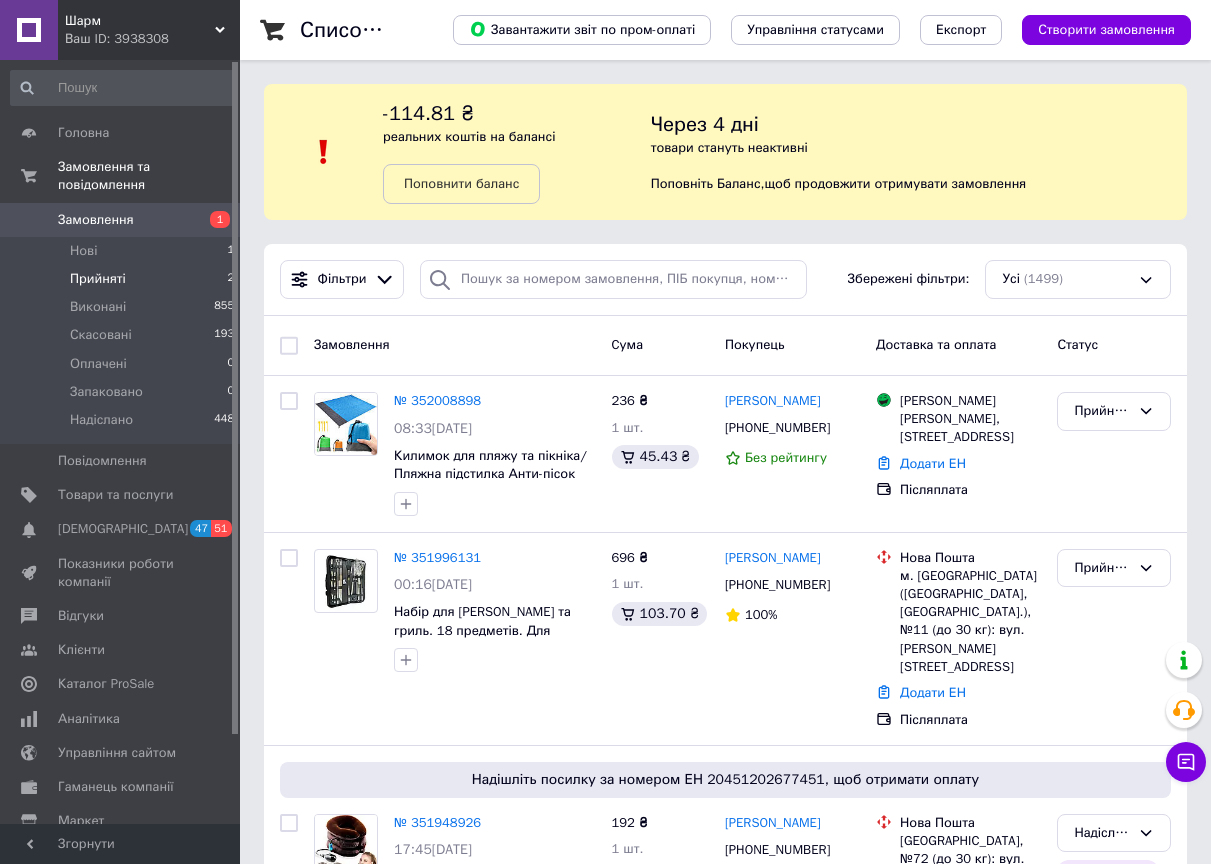 click on "Прийняті" at bounding box center [98, 279] 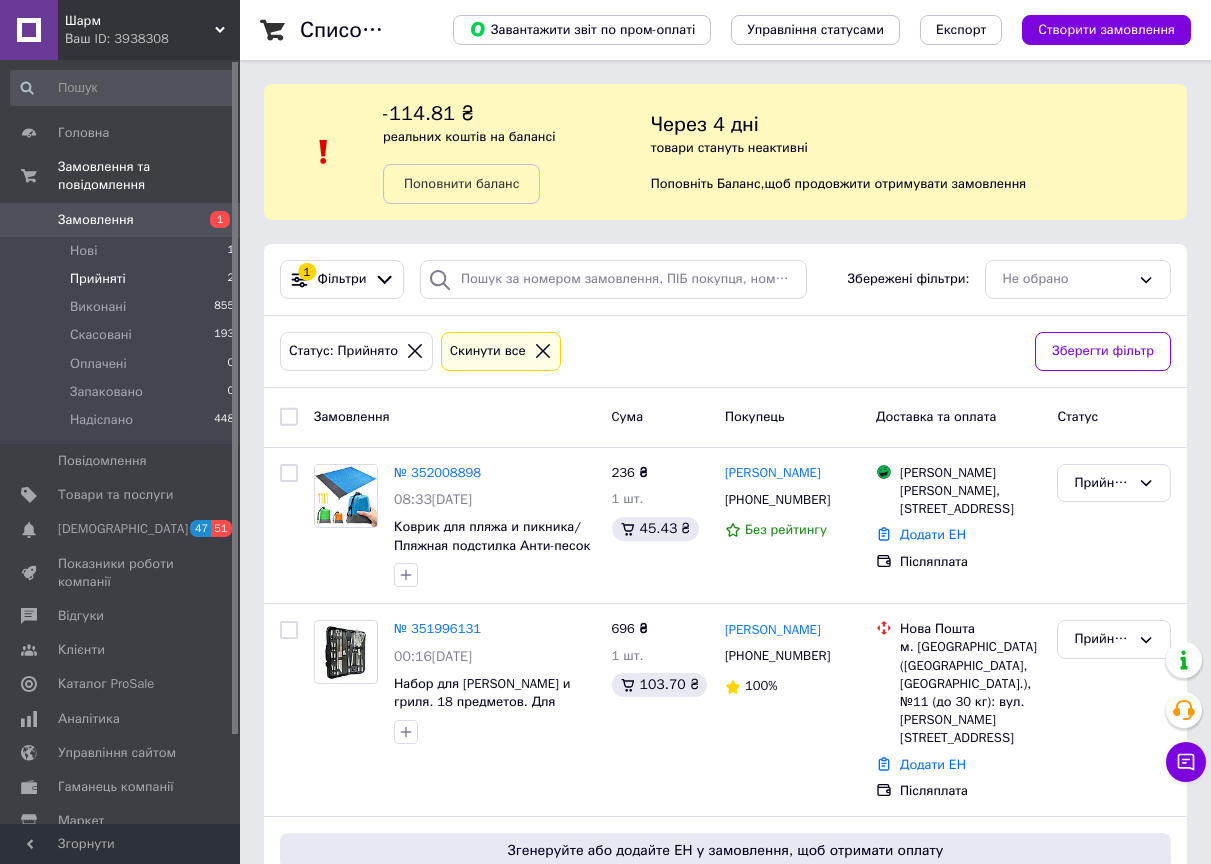 scroll, scrollTop: 205, scrollLeft: 0, axis: vertical 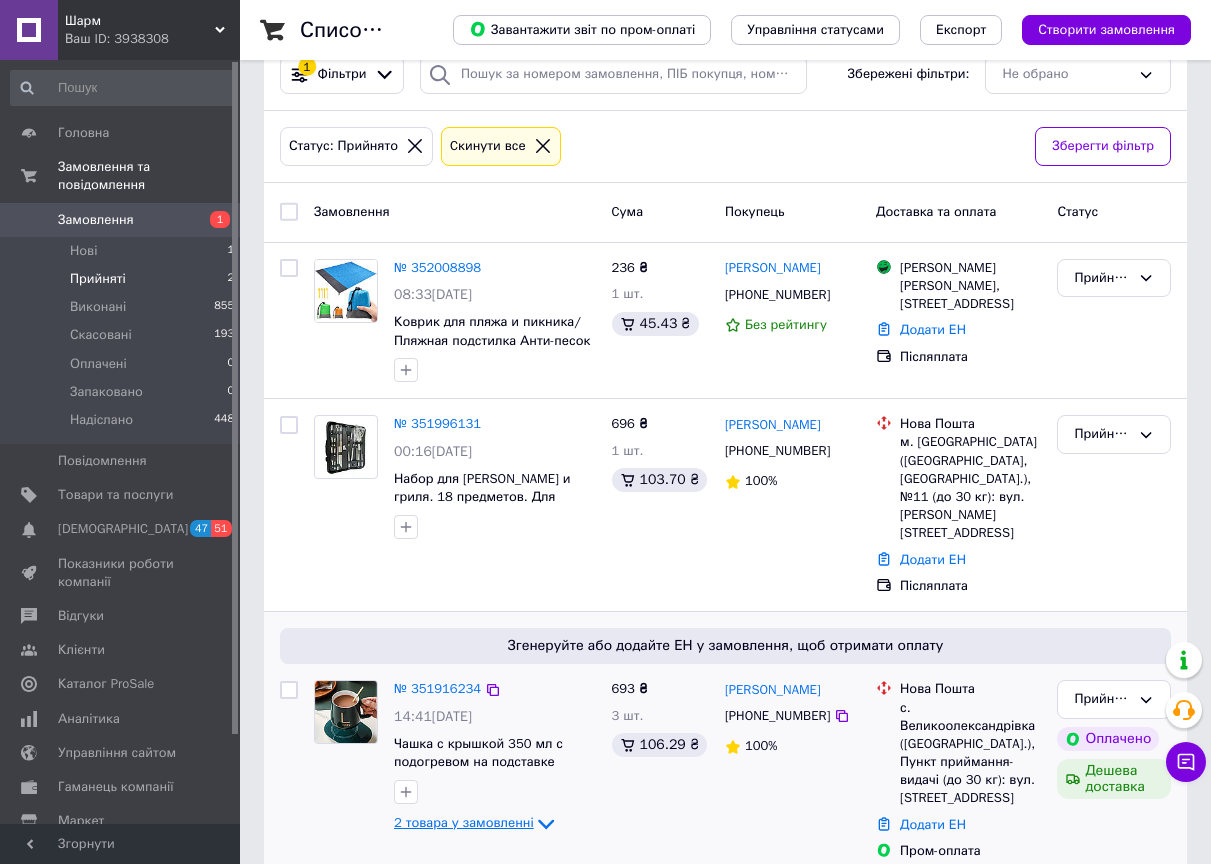 click on "2 товара у замовленні" at bounding box center [464, 823] 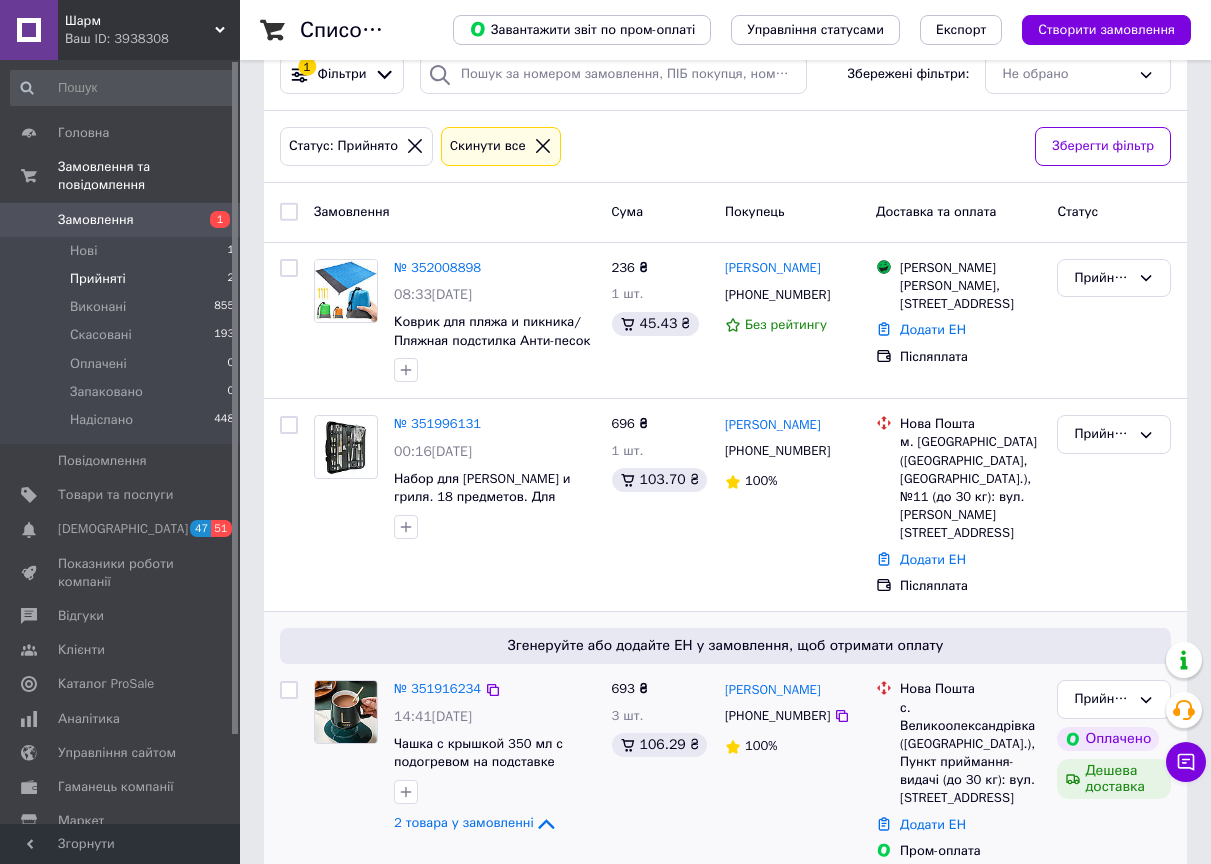 scroll, scrollTop: 366, scrollLeft: 0, axis: vertical 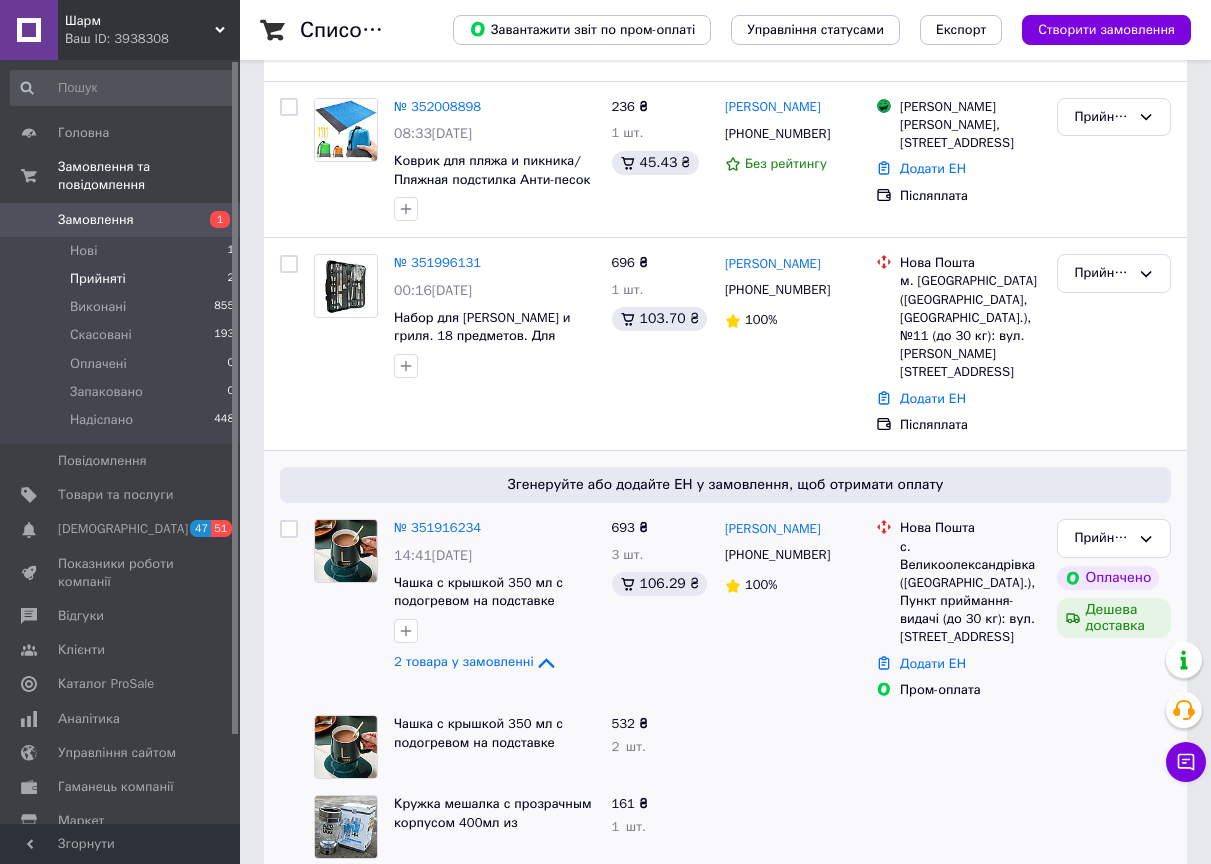 click on "Шарм" at bounding box center [140, 21] 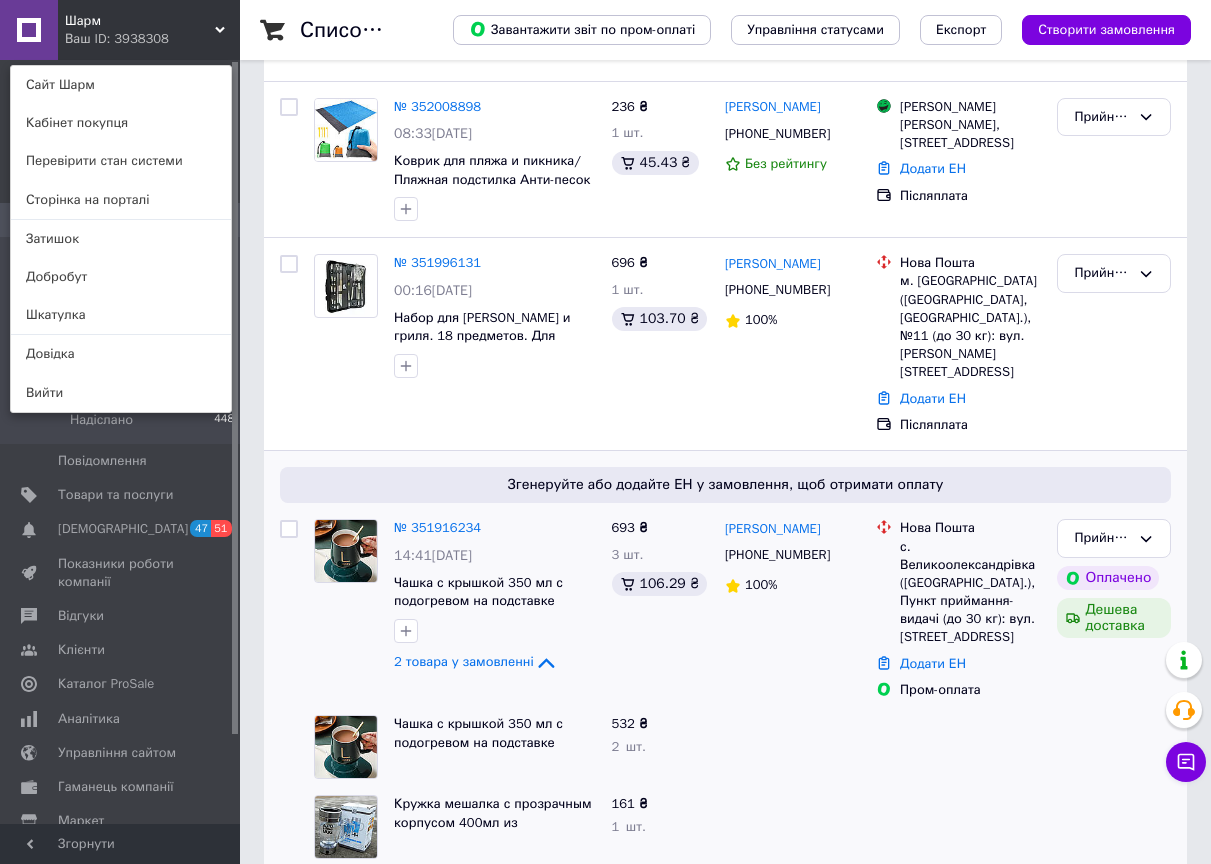 click on "Шкатулка" at bounding box center [121, 315] 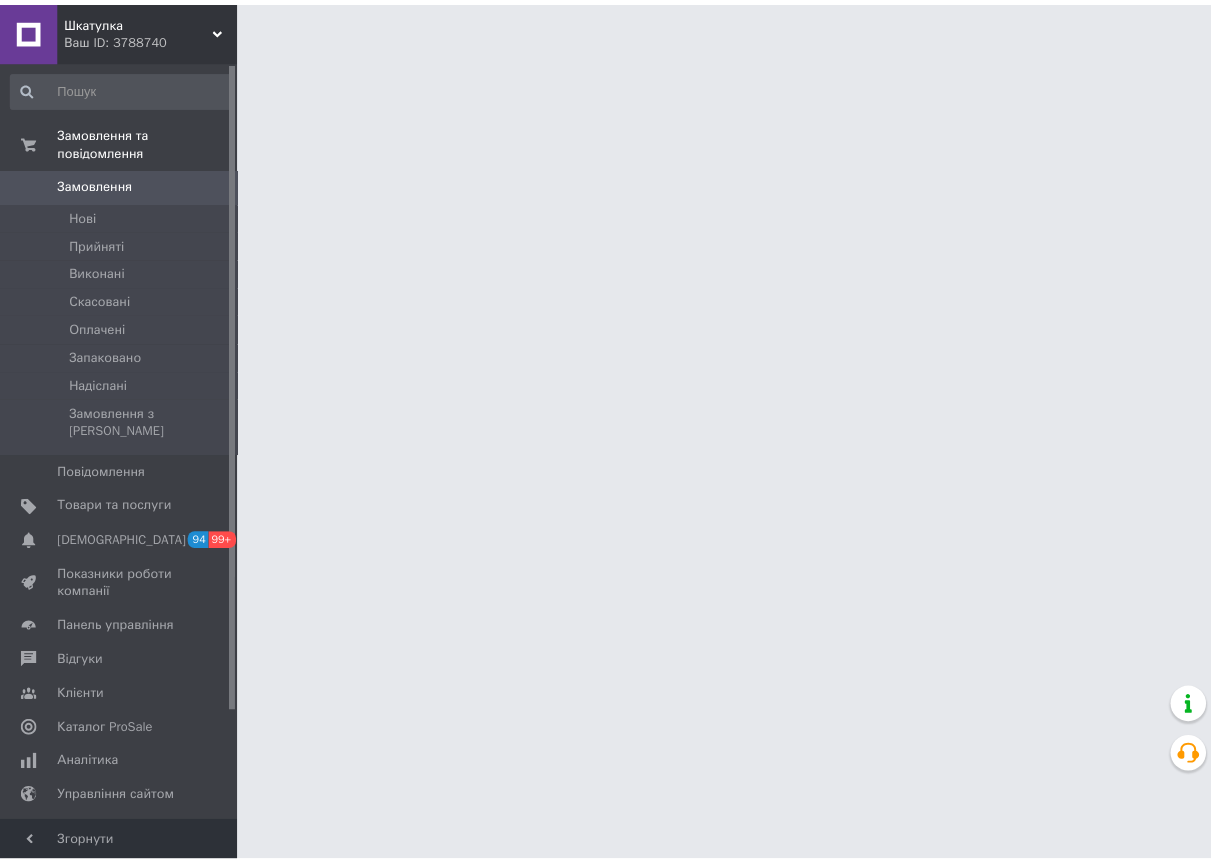 scroll, scrollTop: 0, scrollLeft: 0, axis: both 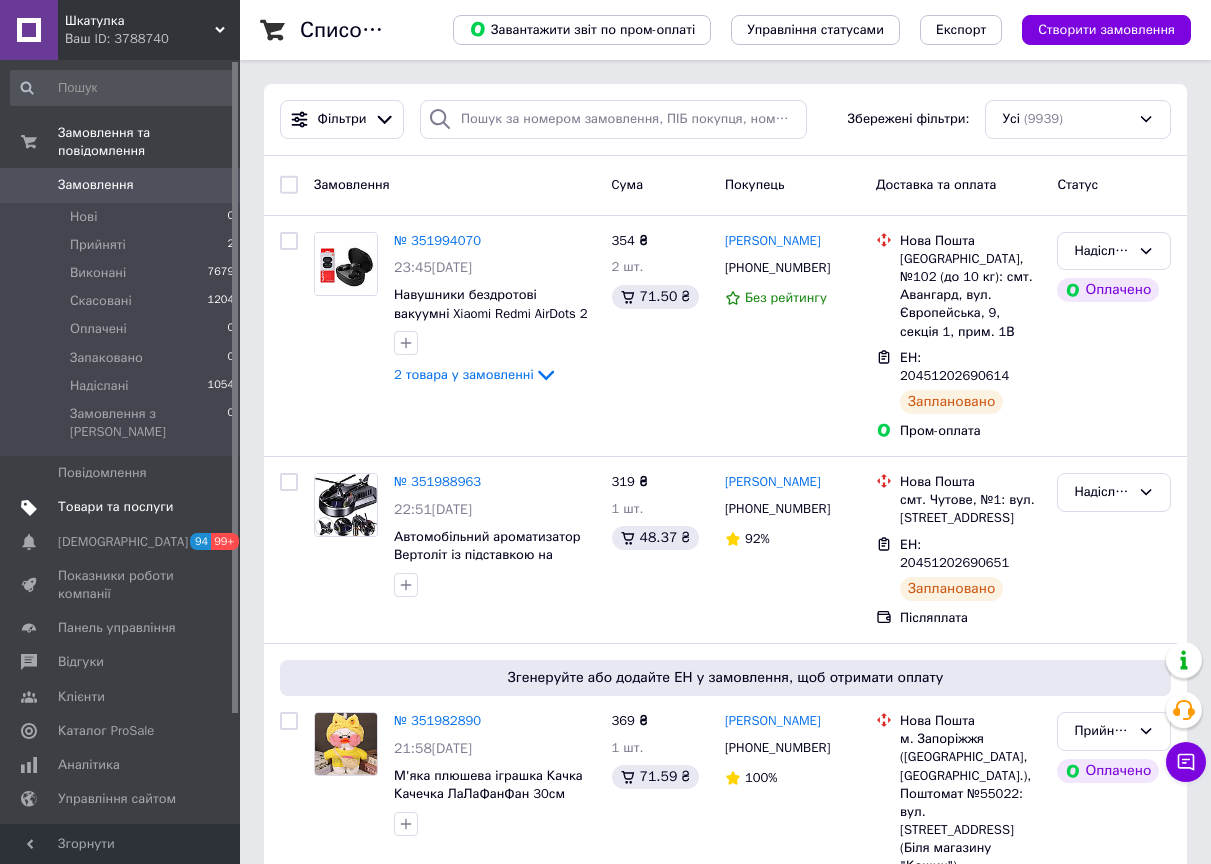 click on "Товари та послуги" at bounding box center [115, 507] 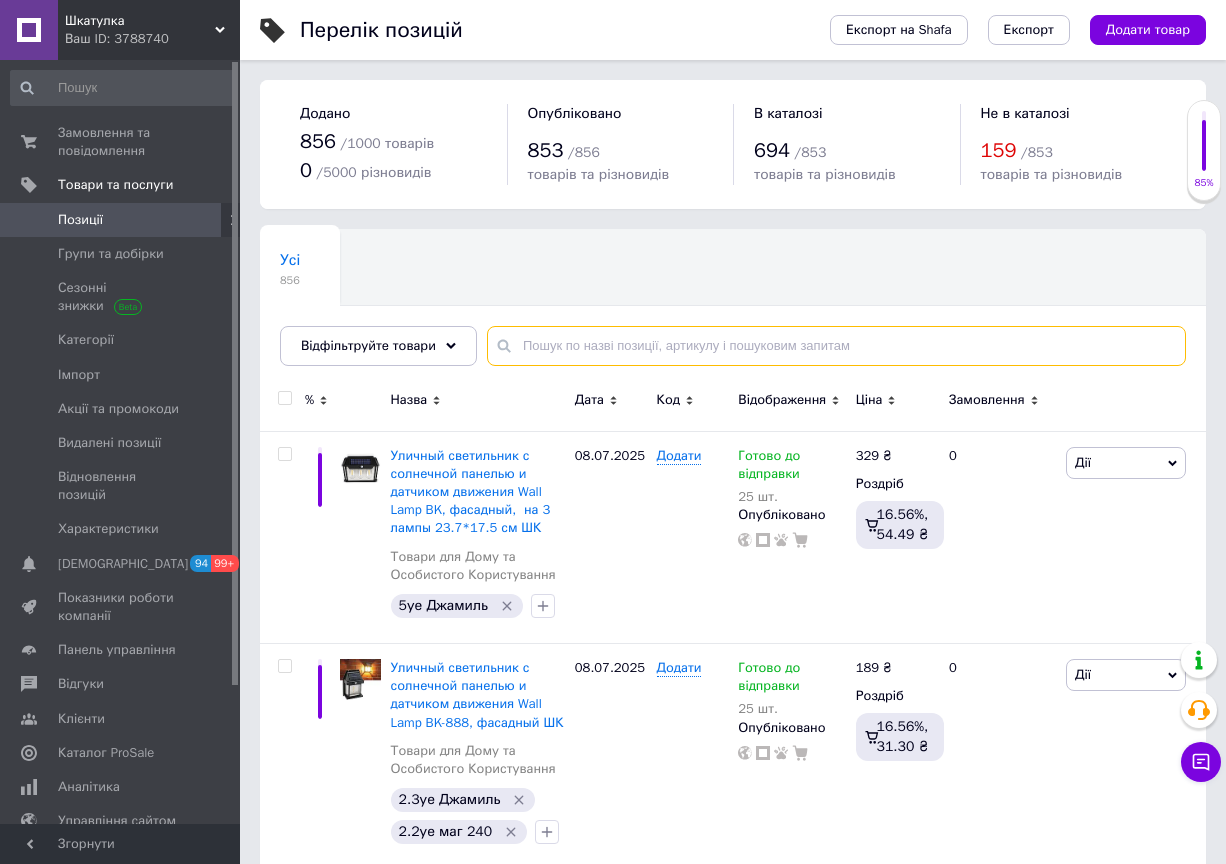 click at bounding box center (836, 346) 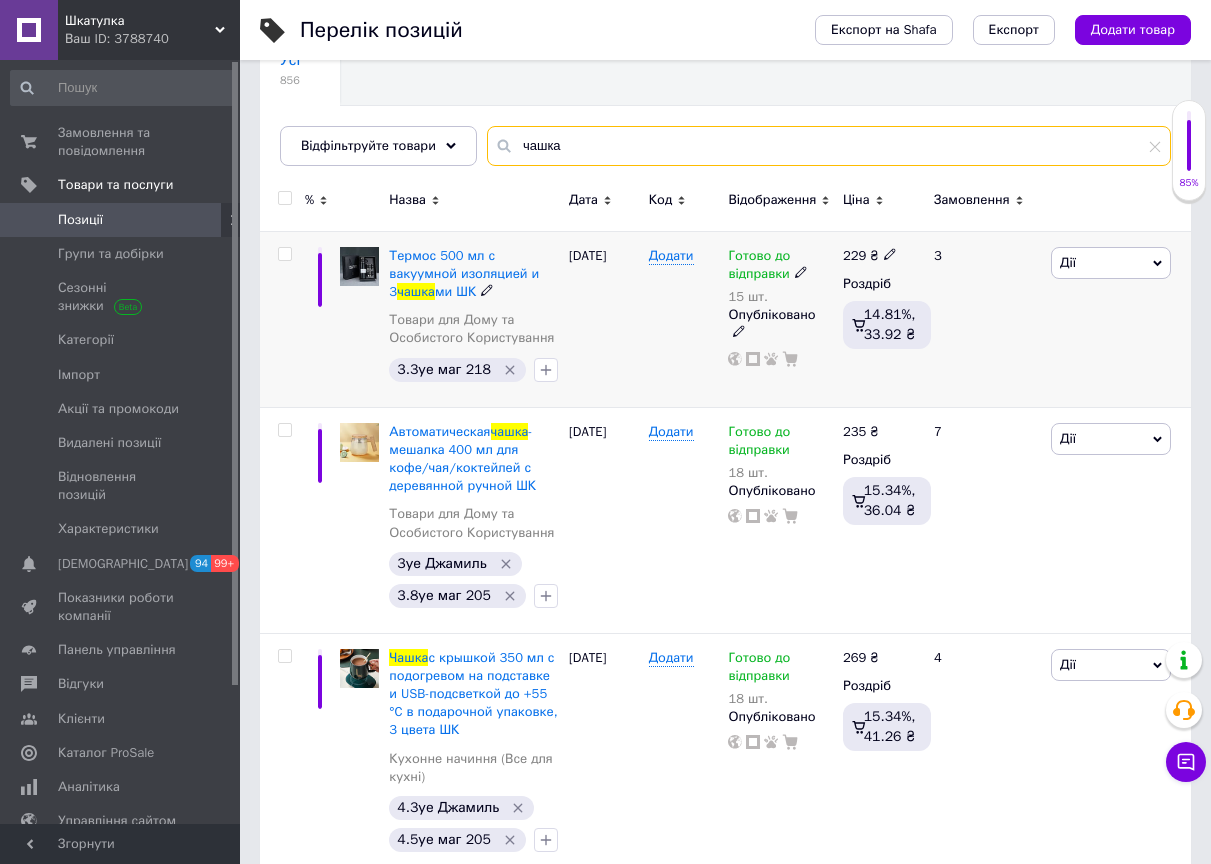 scroll, scrollTop: 400, scrollLeft: 0, axis: vertical 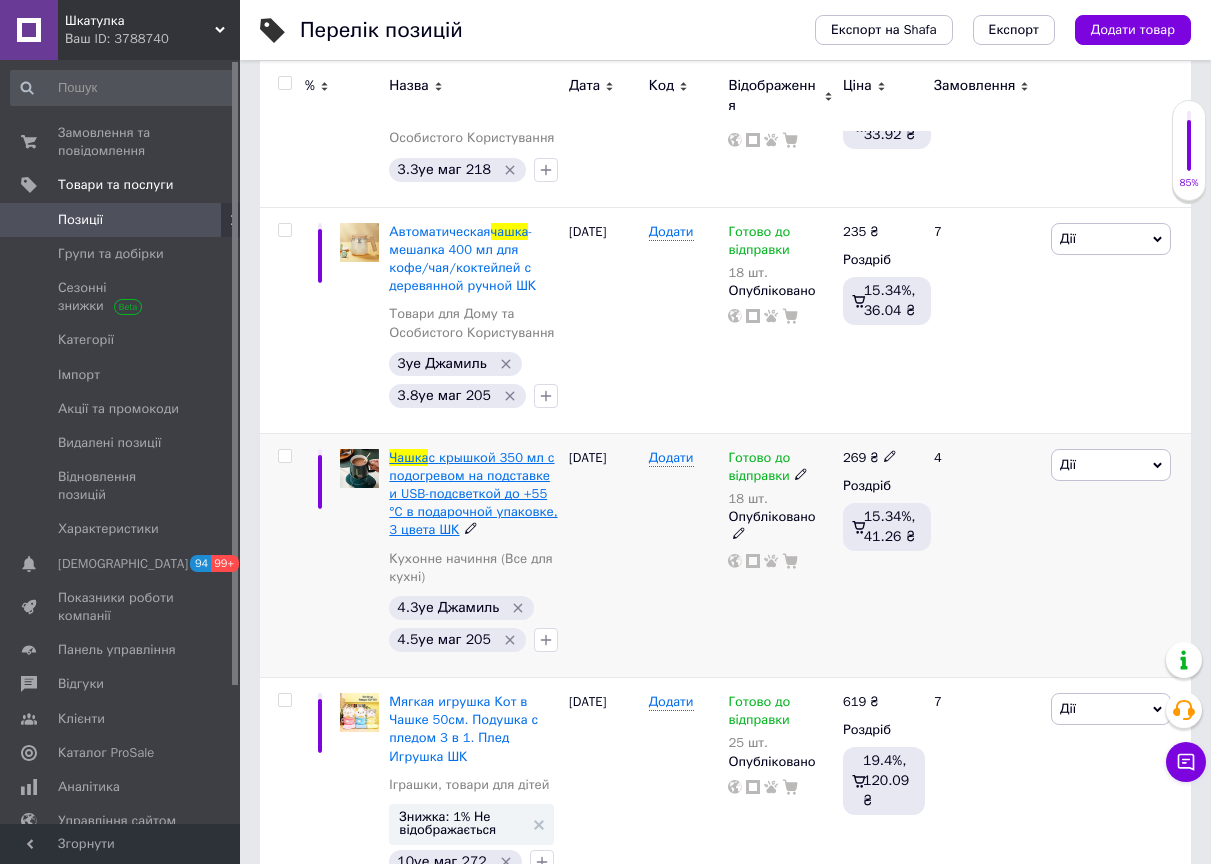 type on "чашка" 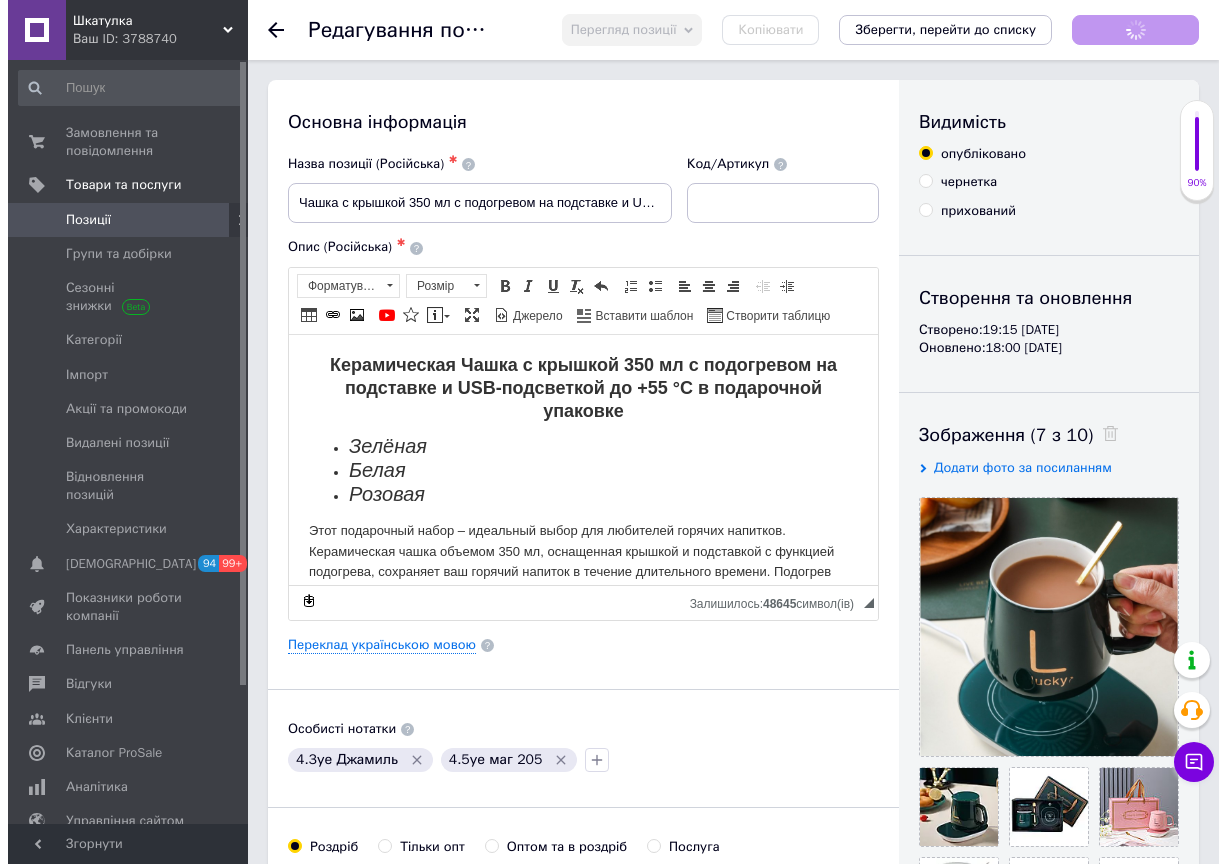 scroll, scrollTop: 0, scrollLeft: 0, axis: both 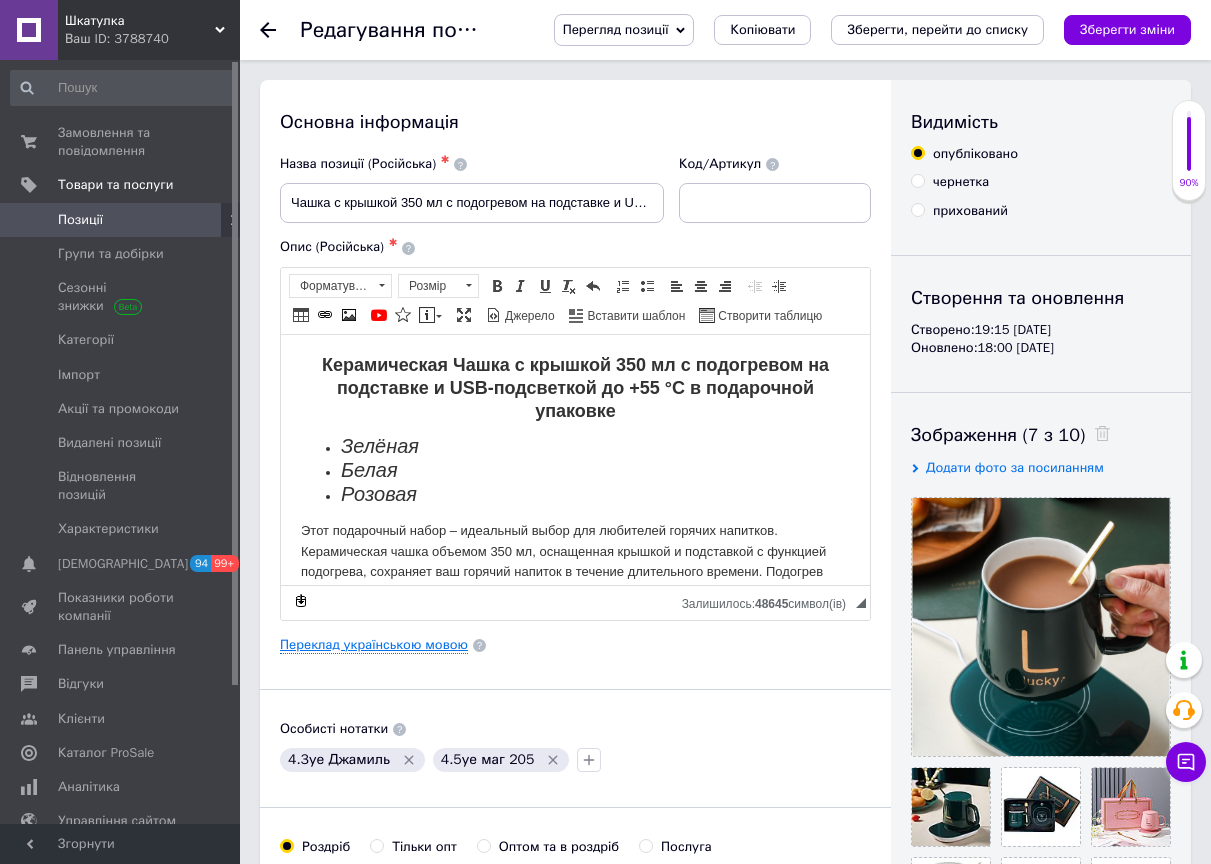 click on "Переклад українською мовою" at bounding box center (374, 645) 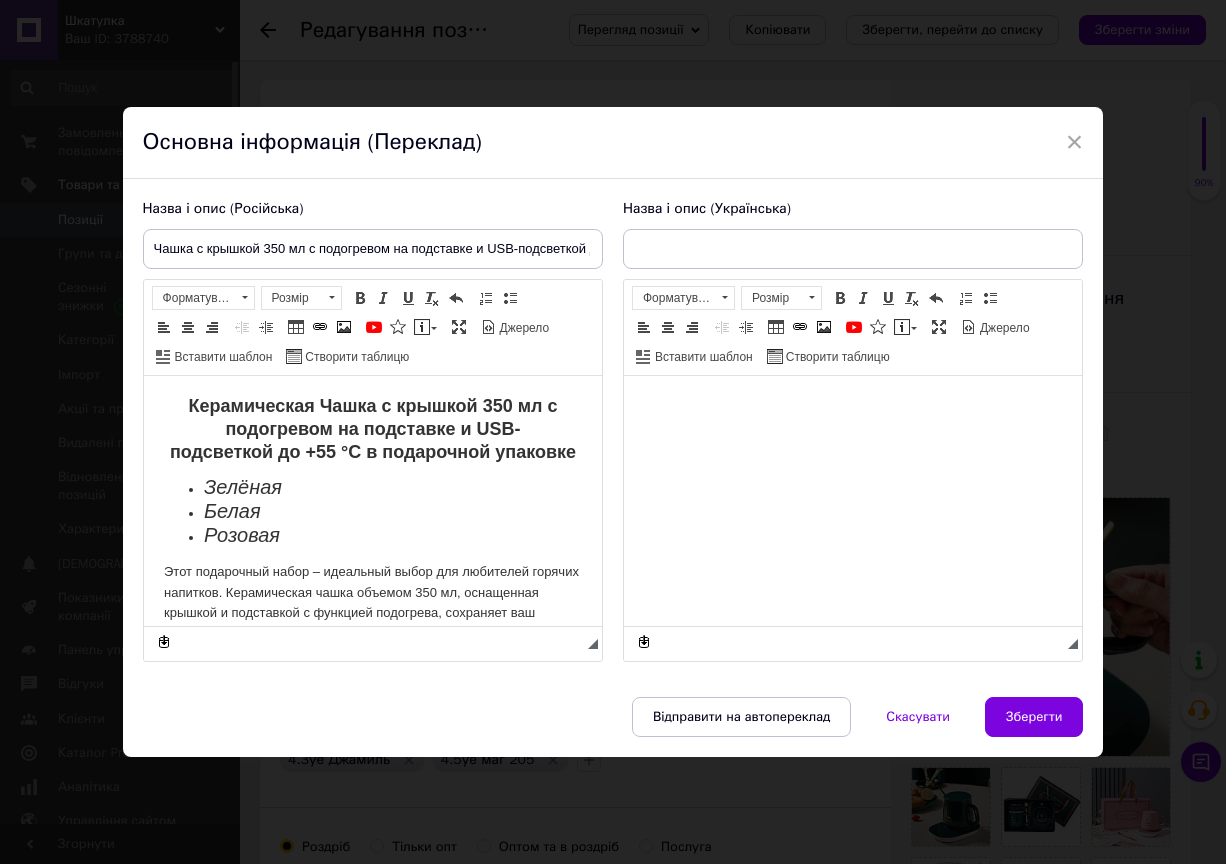 scroll, scrollTop: 0, scrollLeft: 0, axis: both 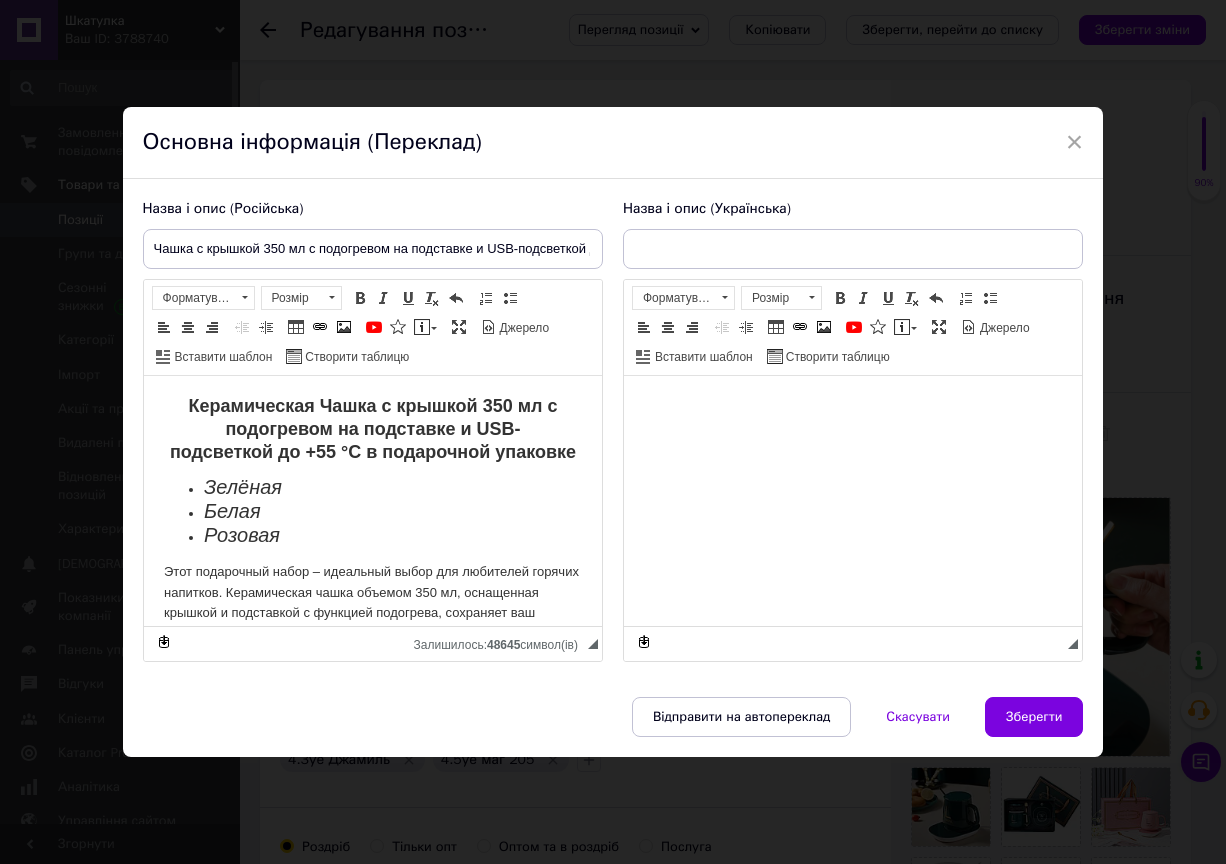 type on "Чашка з кришкою 350 мл з підігрівом на підставці та USB-підсвічуванням до +55 °C у подарунковій упаковці, 3 кольори ШК" 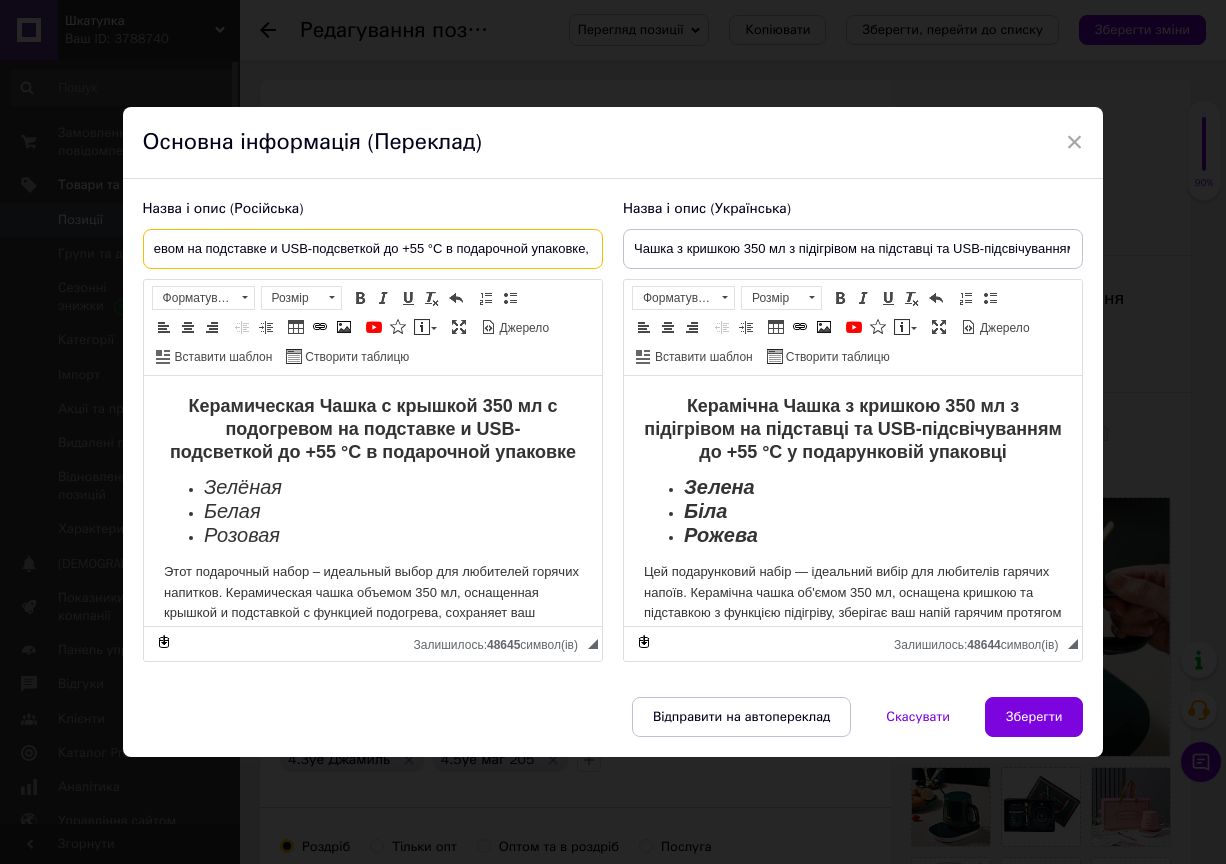 scroll, scrollTop: 0, scrollLeft: 279, axis: horizontal 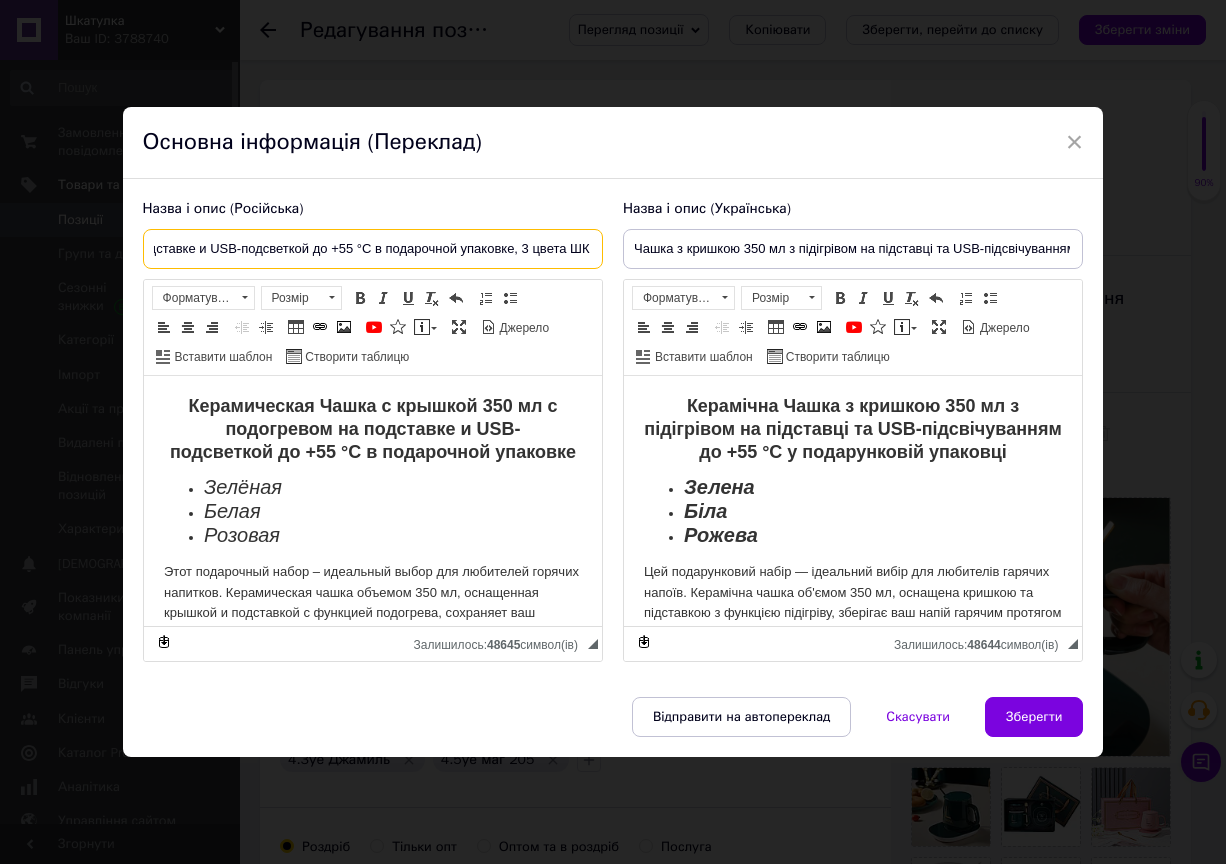 drag, startPoint x: 490, startPoint y: 251, endPoint x: 307, endPoint y: 260, distance: 183.22118 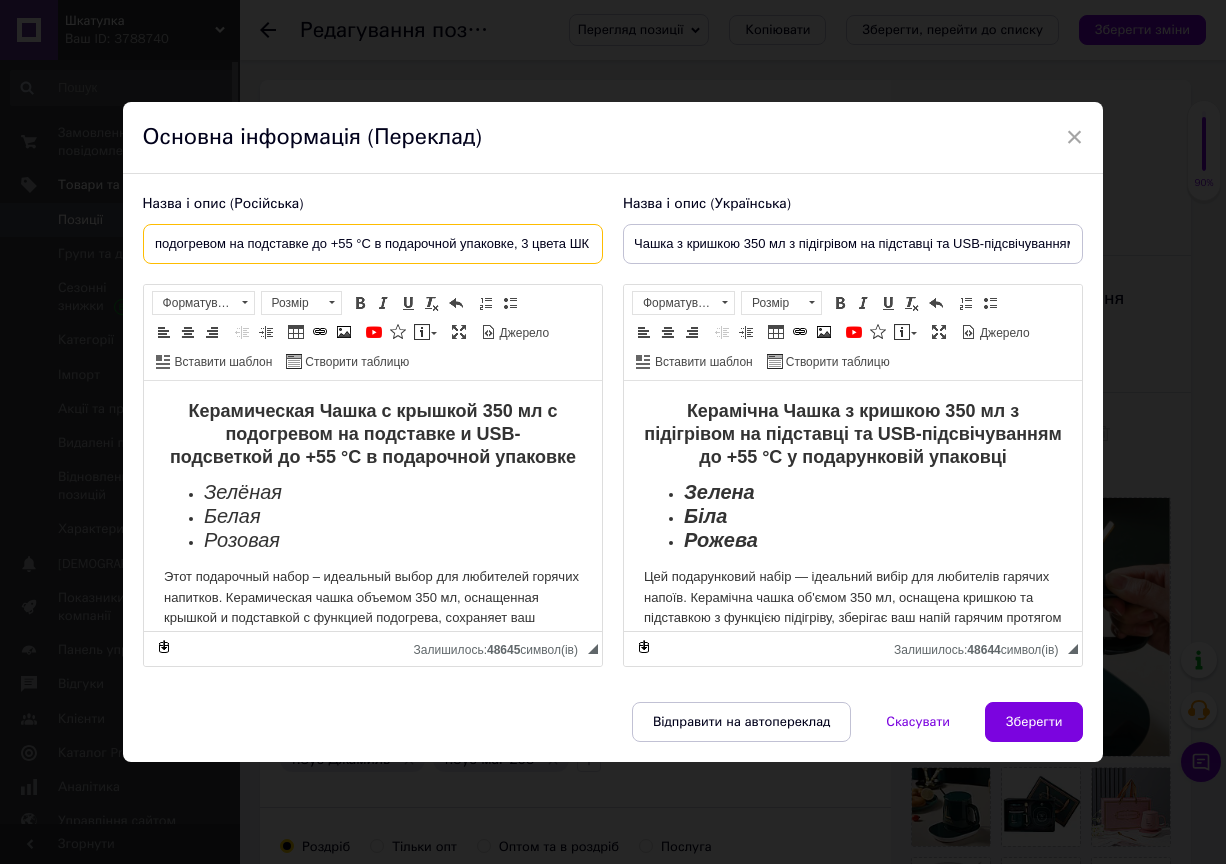 scroll, scrollTop: 0, scrollLeft: 166, axis: horizontal 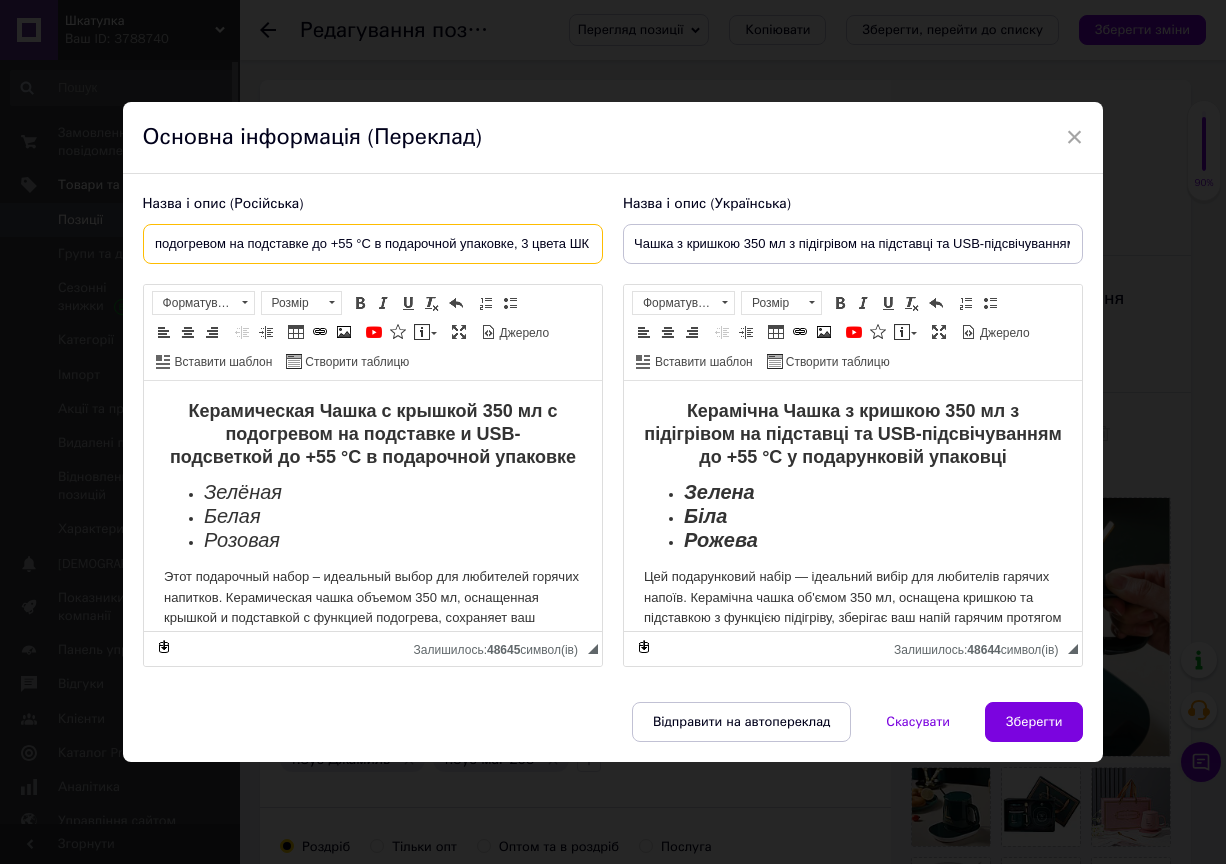 type on "Чашка с крышкой 350 мл с подогревом на подставке до +55 °C в подарочной упаковке, 3 цвета ШК" 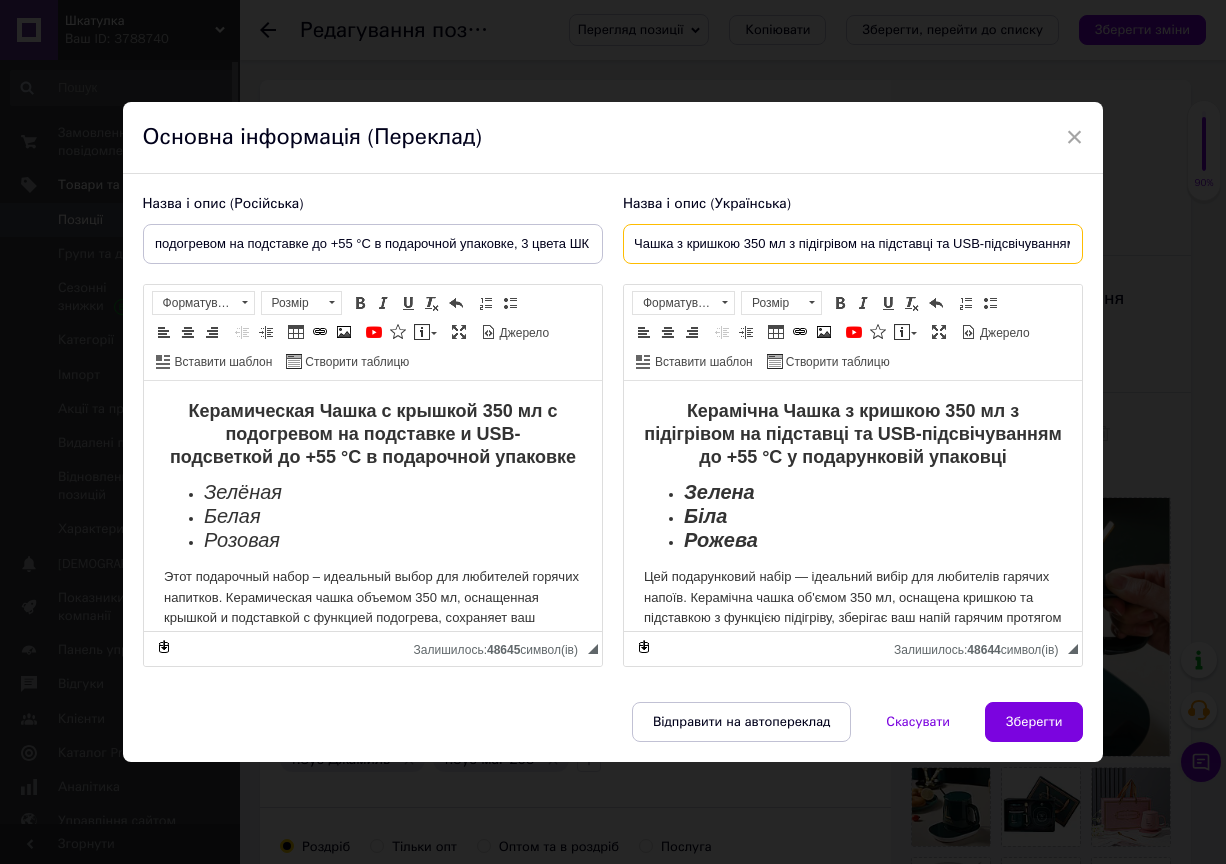 scroll, scrollTop: 0, scrollLeft: 0, axis: both 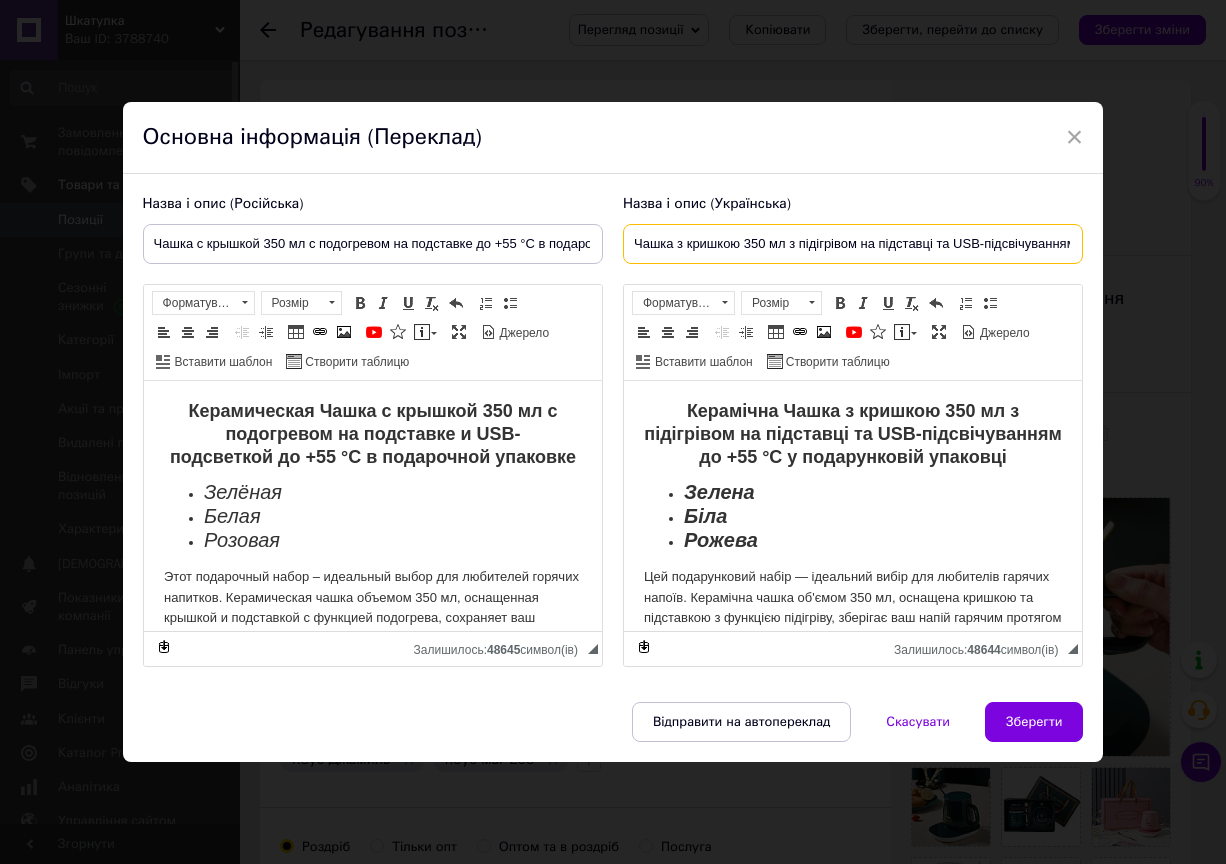 drag, startPoint x: 935, startPoint y: 247, endPoint x: 1001, endPoint y: 245, distance: 66.0303 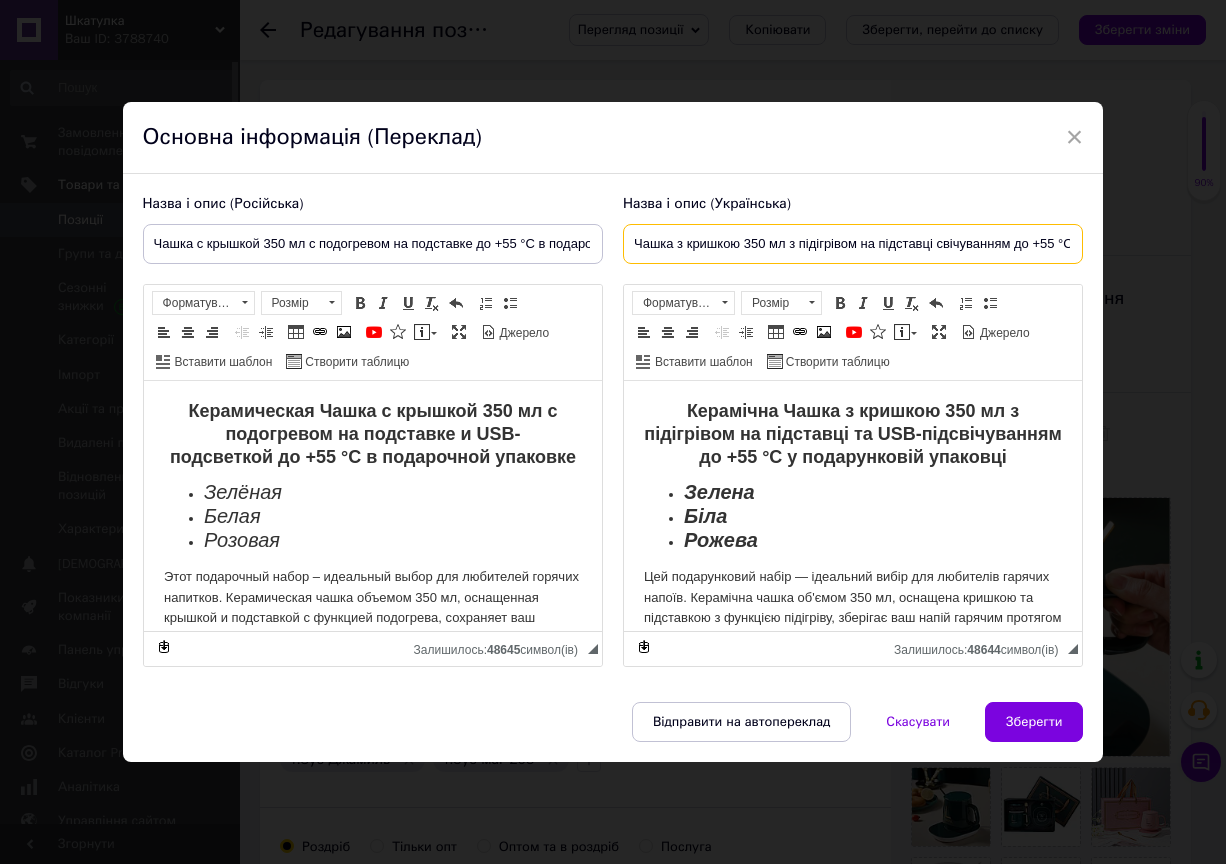 drag, startPoint x: 1006, startPoint y: 247, endPoint x: 935, endPoint y: 252, distance: 71.17584 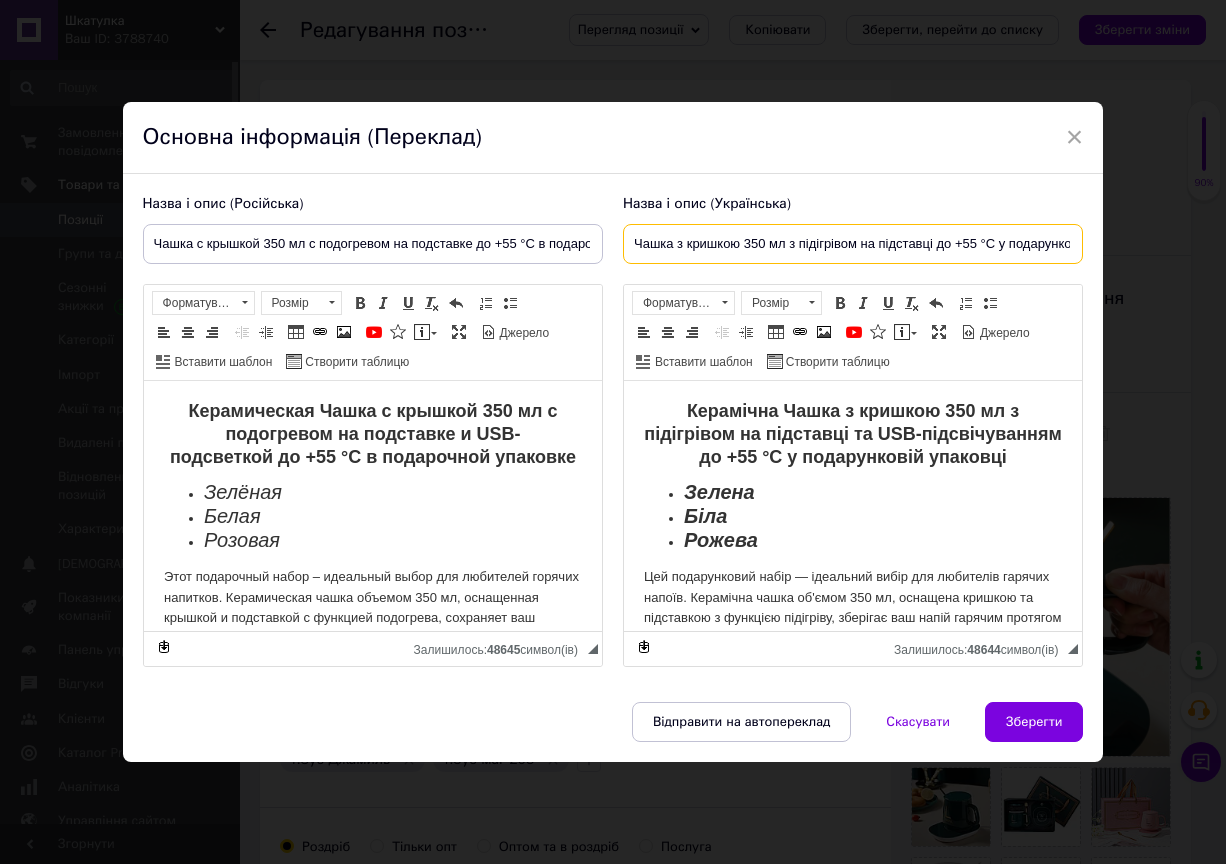 type on "Чашка з кришкою 350 мл з підігрівом на підставці до +55 °C у подарунковій упаковці, 3 кольори ШК" 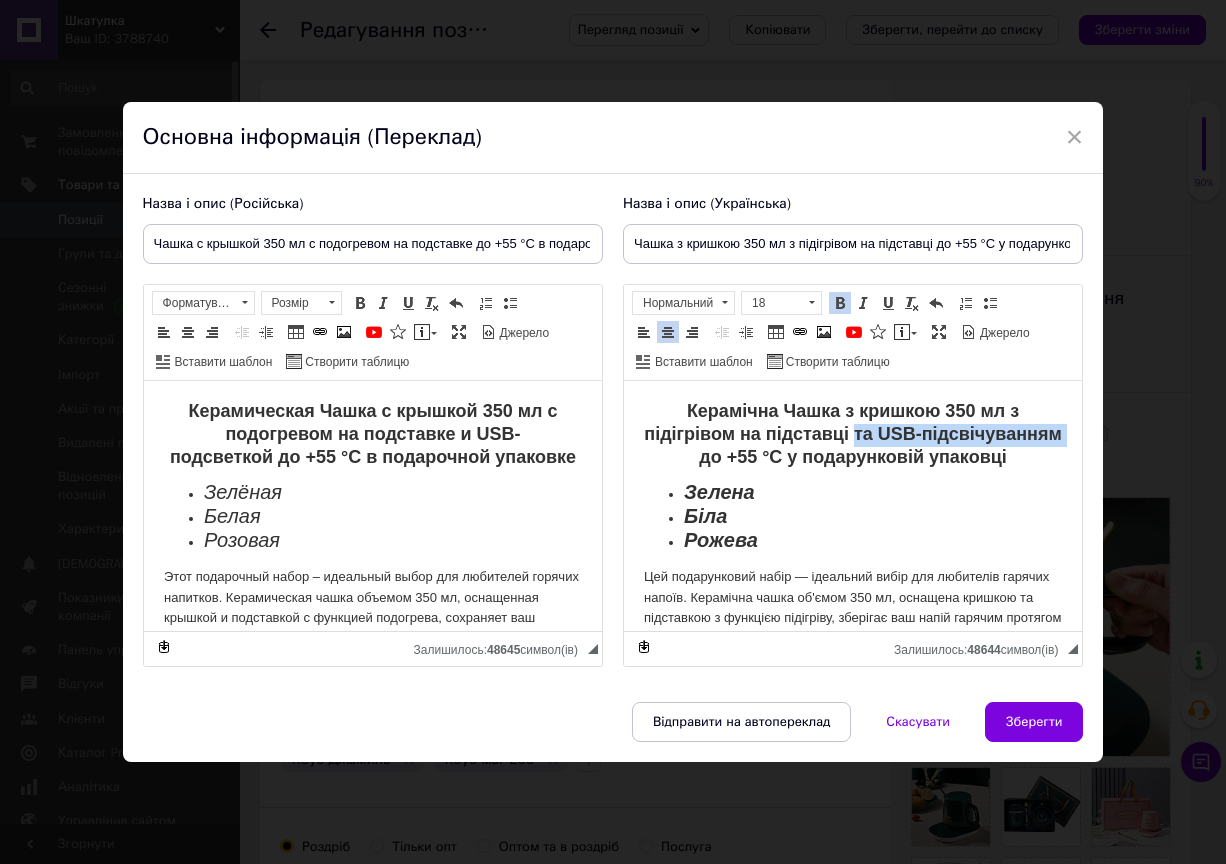 drag, startPoint x: 915, startPoint y: 430, endPoint x: 809, endPoint y: 456, distance: 109.14211 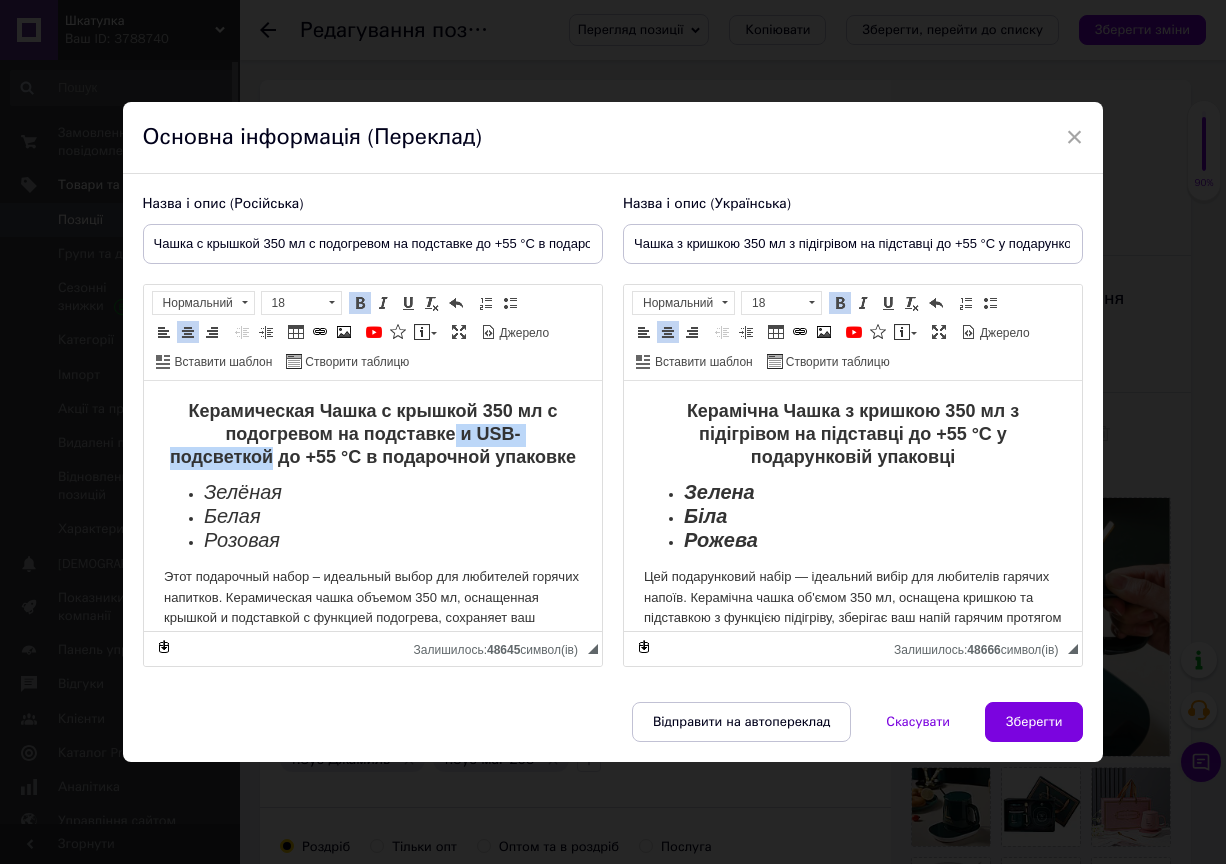 drag, startPoint x: 441, startPoint y: 436, endPoint x: 302, endPoint y: 461, distance: 141.2303 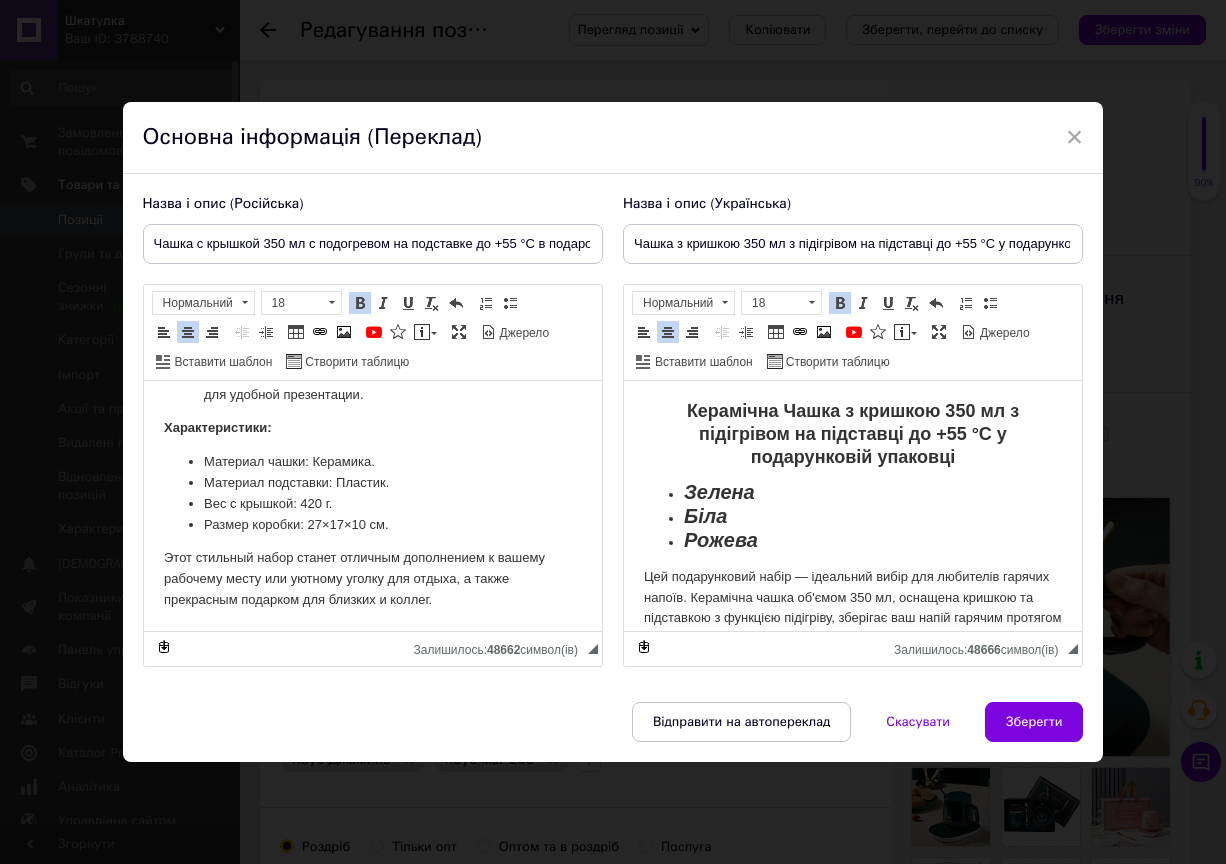 scroll, scrollTop: 465, scrollLeft: 0, axis: vertical 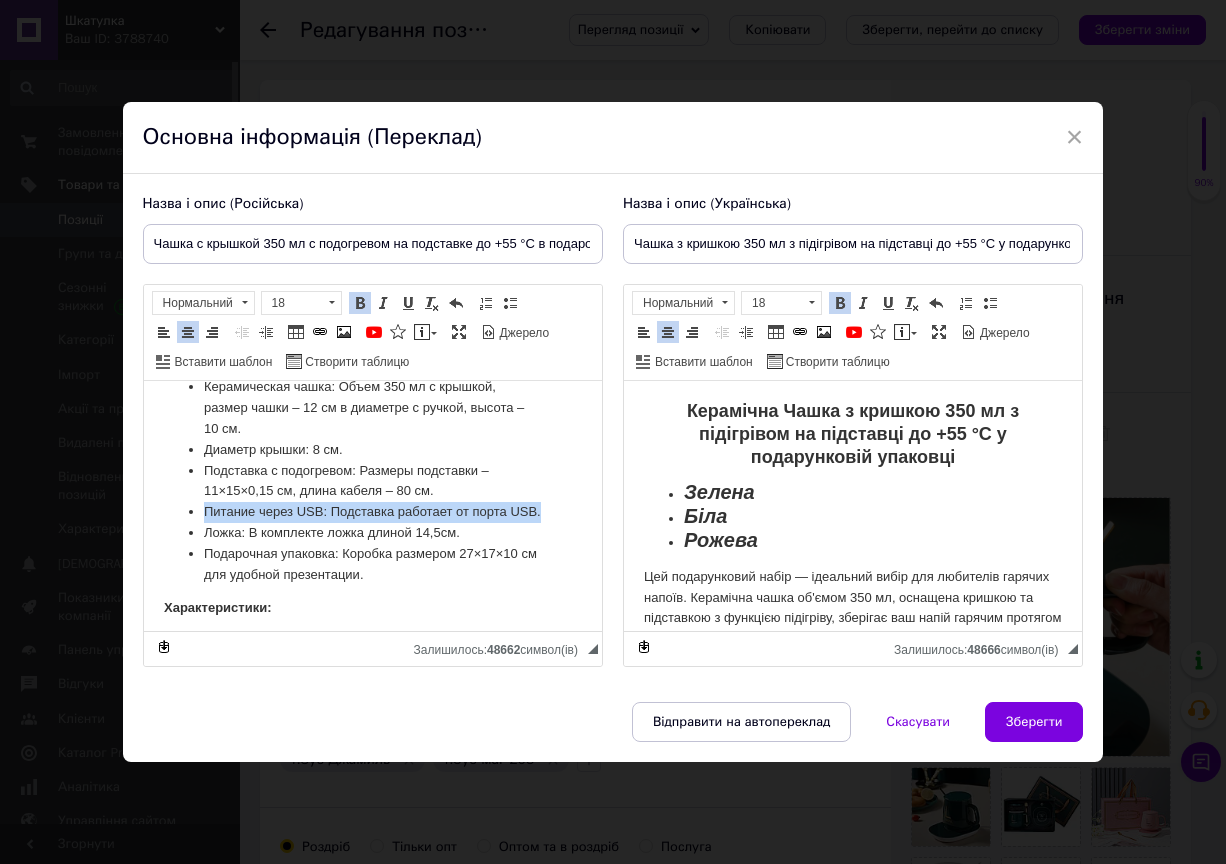 drag, startPoint x: 245, startPoint y: 531, endPoint x: 156, endPoint y: 506, distance: 92.44458 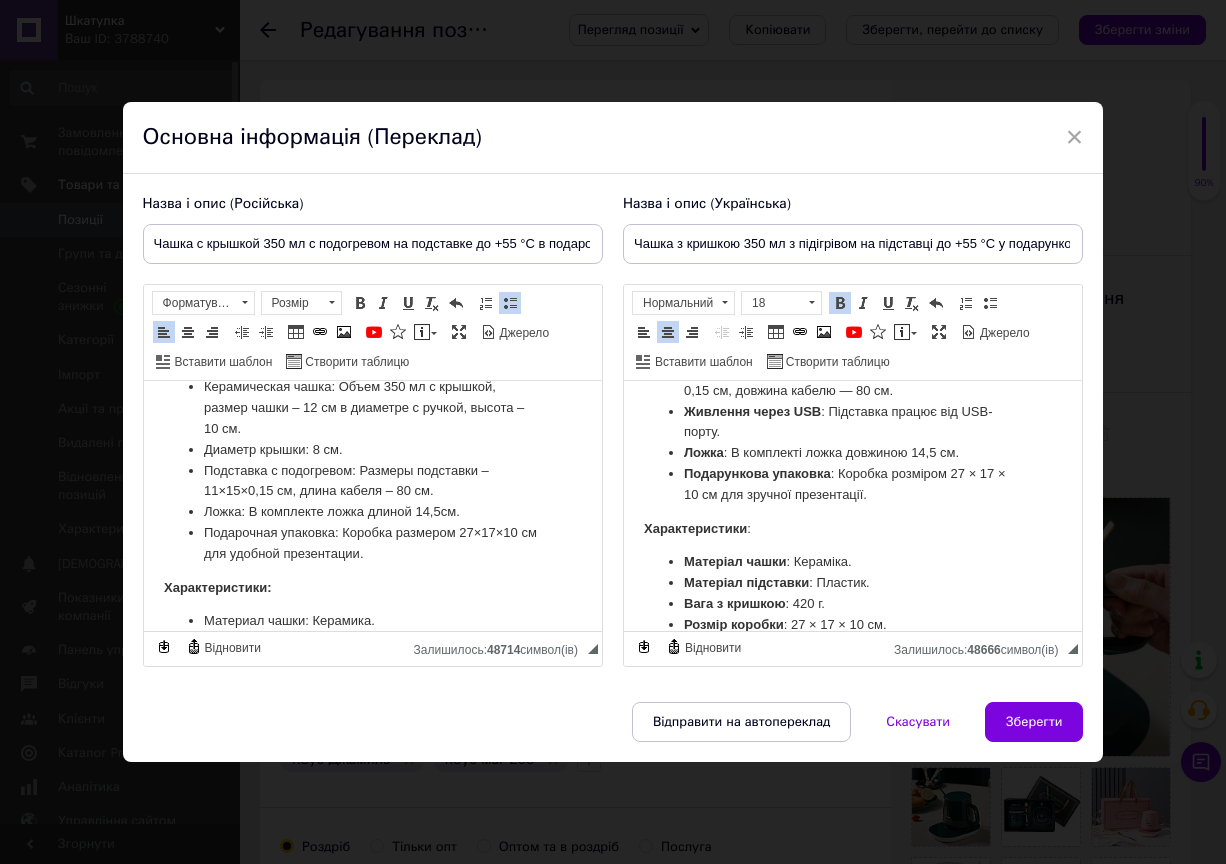 scroll, scrollTop: 424, scrollLeft: 0, axis: vertical 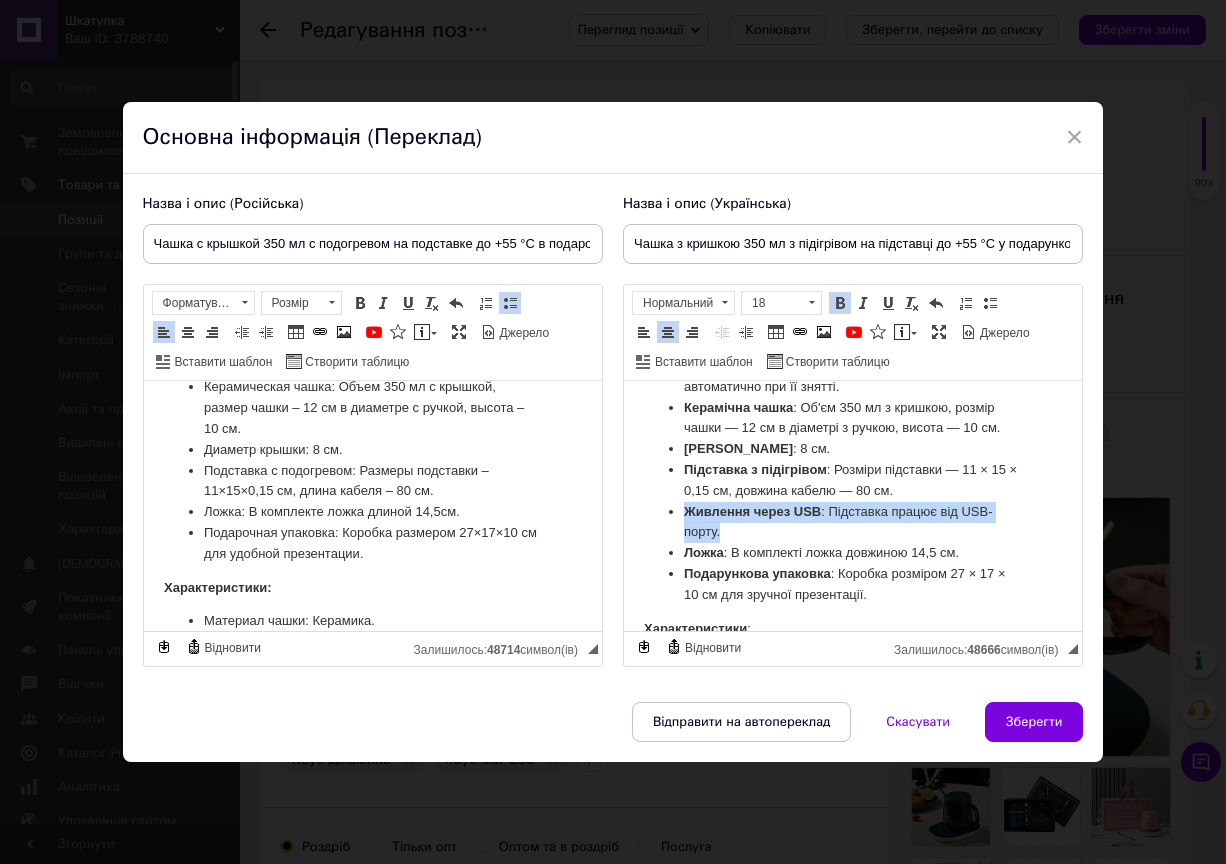 drag, startPoint x: 730, startPoint y: 533, endPoint x: 680, endPoint y: 519, distance: 51.92302 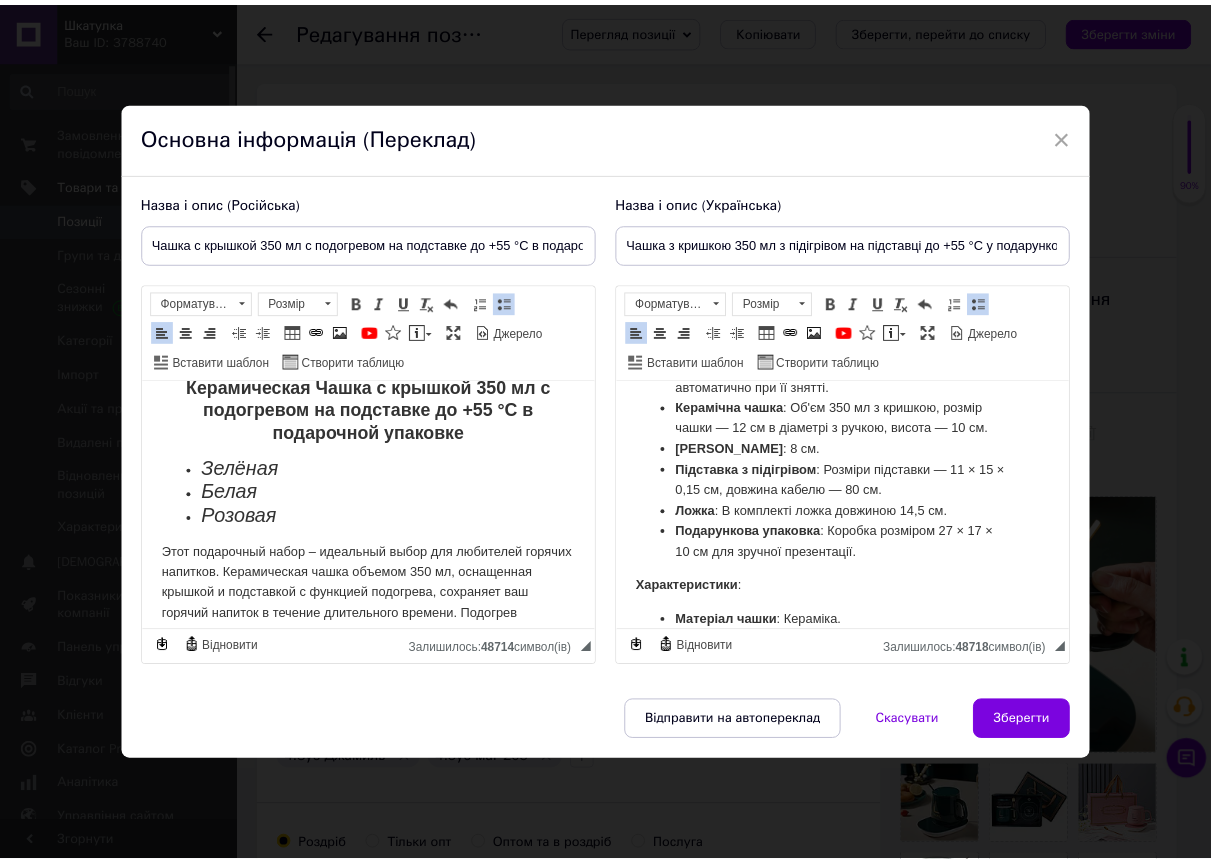 scroll, scrollTop: 0, scrollLeft: 0, axis: both 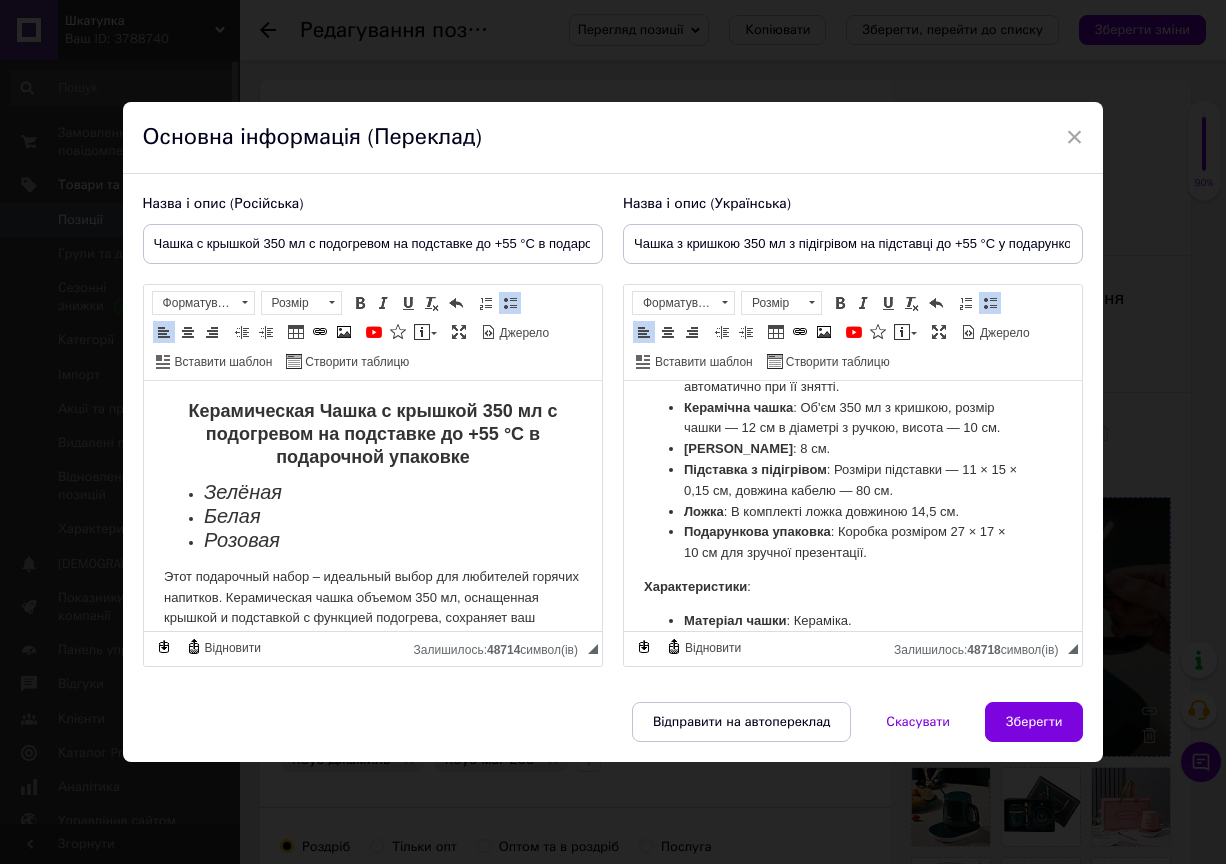 click on "Зберегти" at bounding box center [1034, 722] 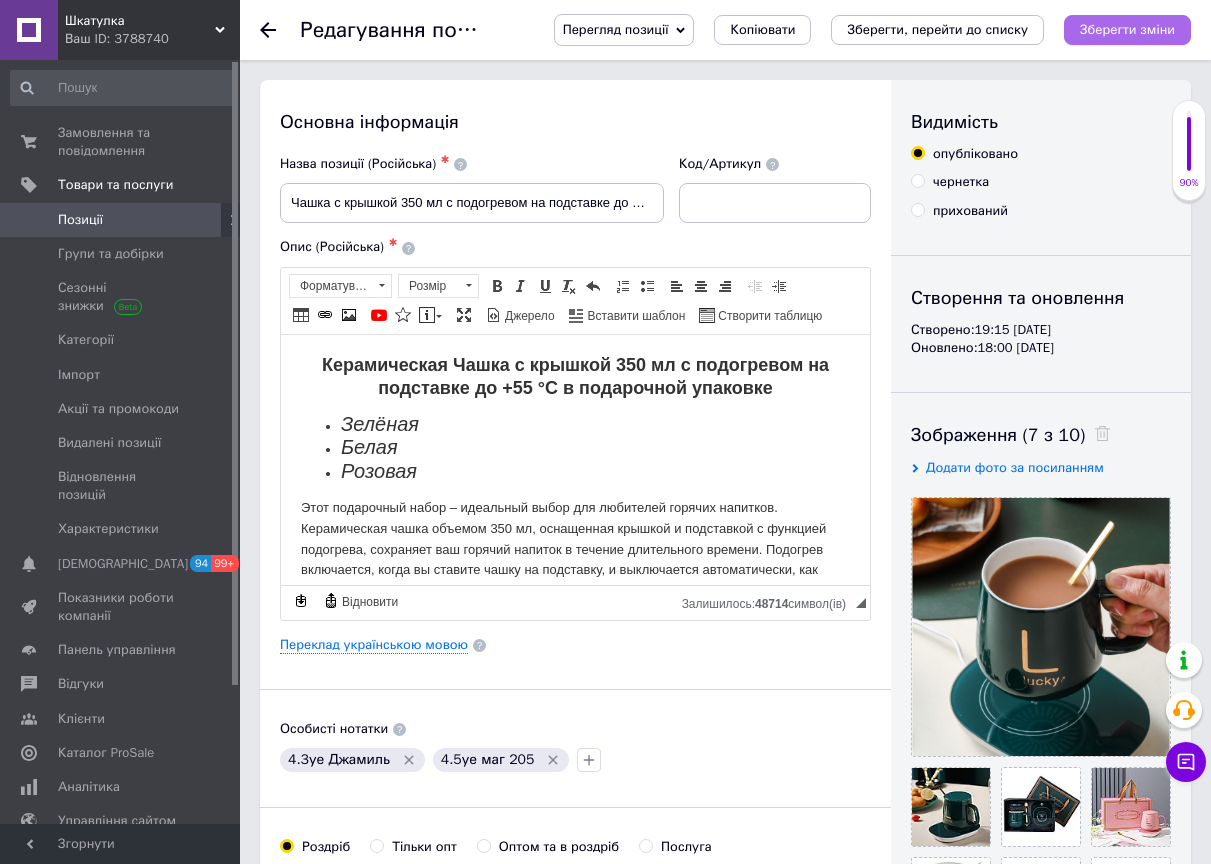 click on "Зберегти зміни" at bounding box center (1127, 29) 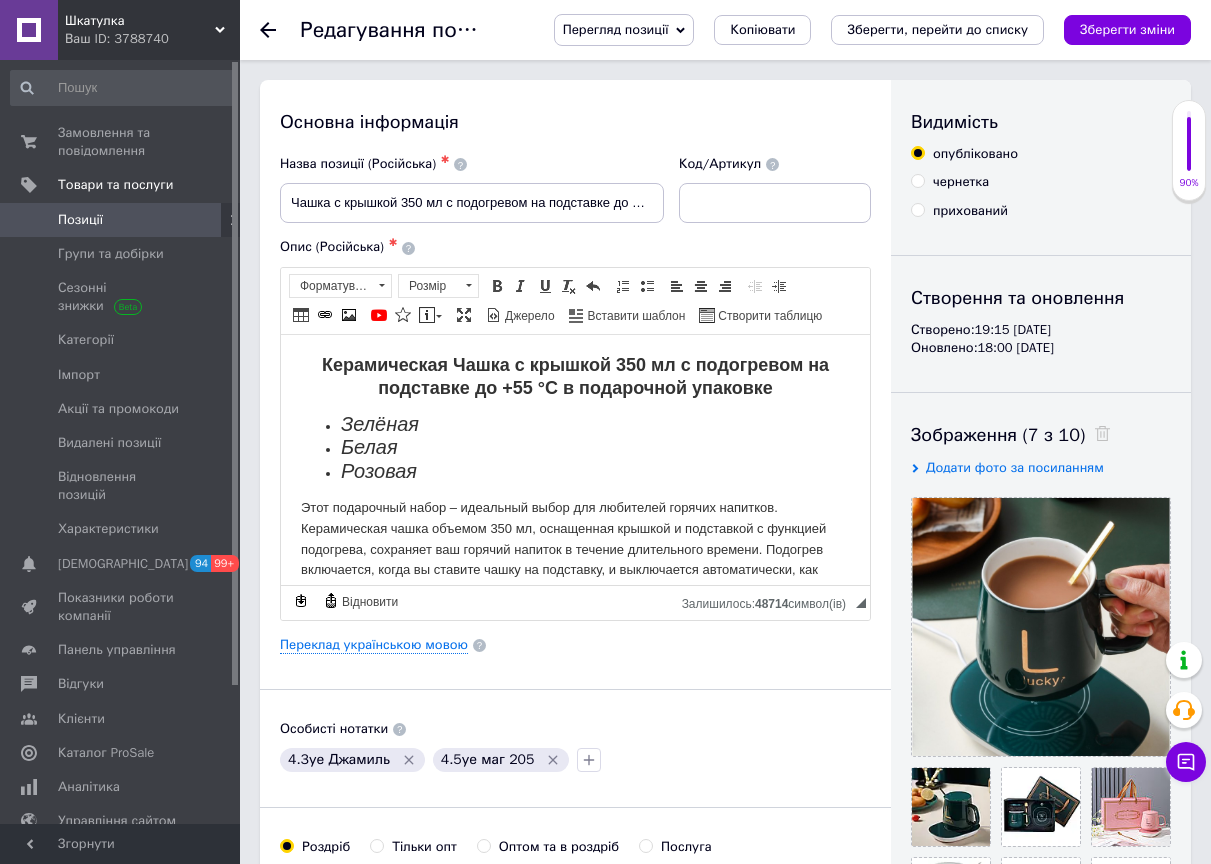 click on "Ваш ID: 3788740" at bounding box center [152, 39] 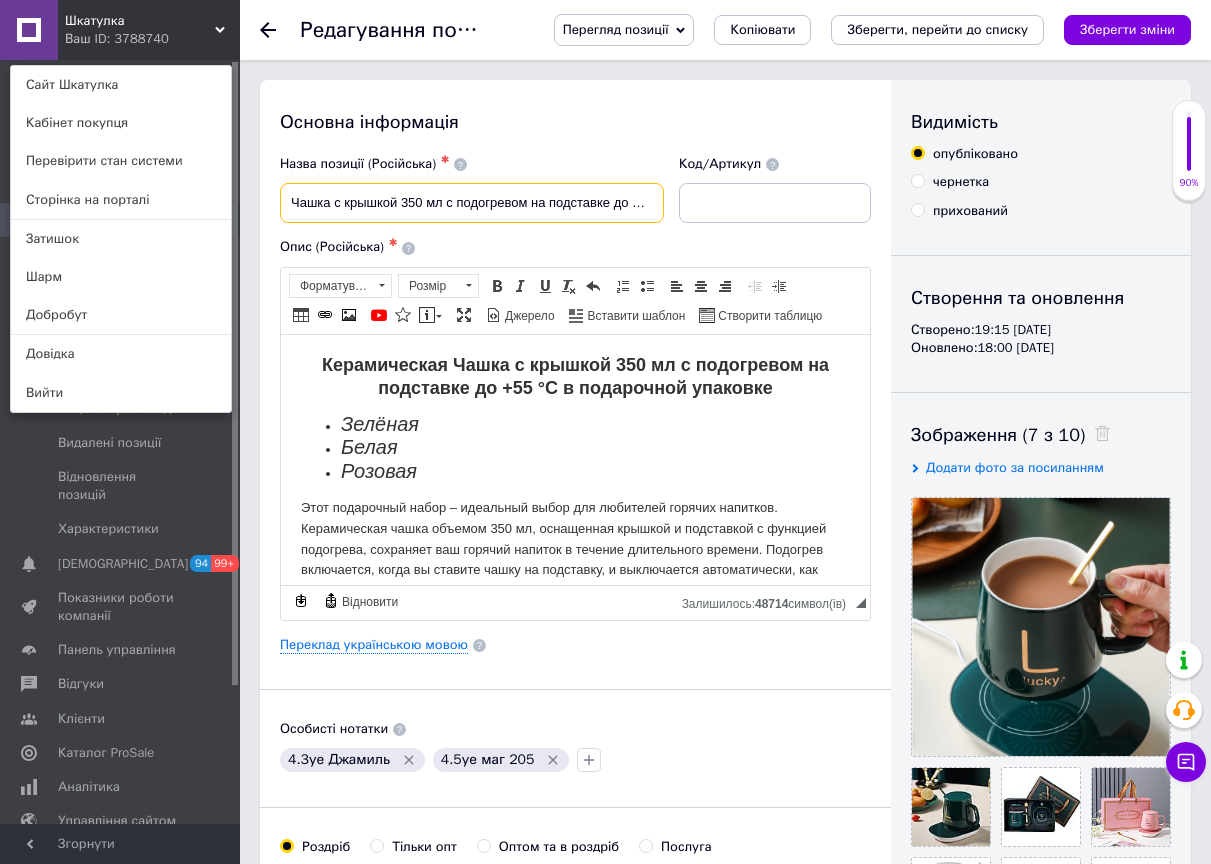 drag, startPoint x: 284, startPoint y: 199, endPoint x: 529, endPoint y: 198, distance: 245.00204 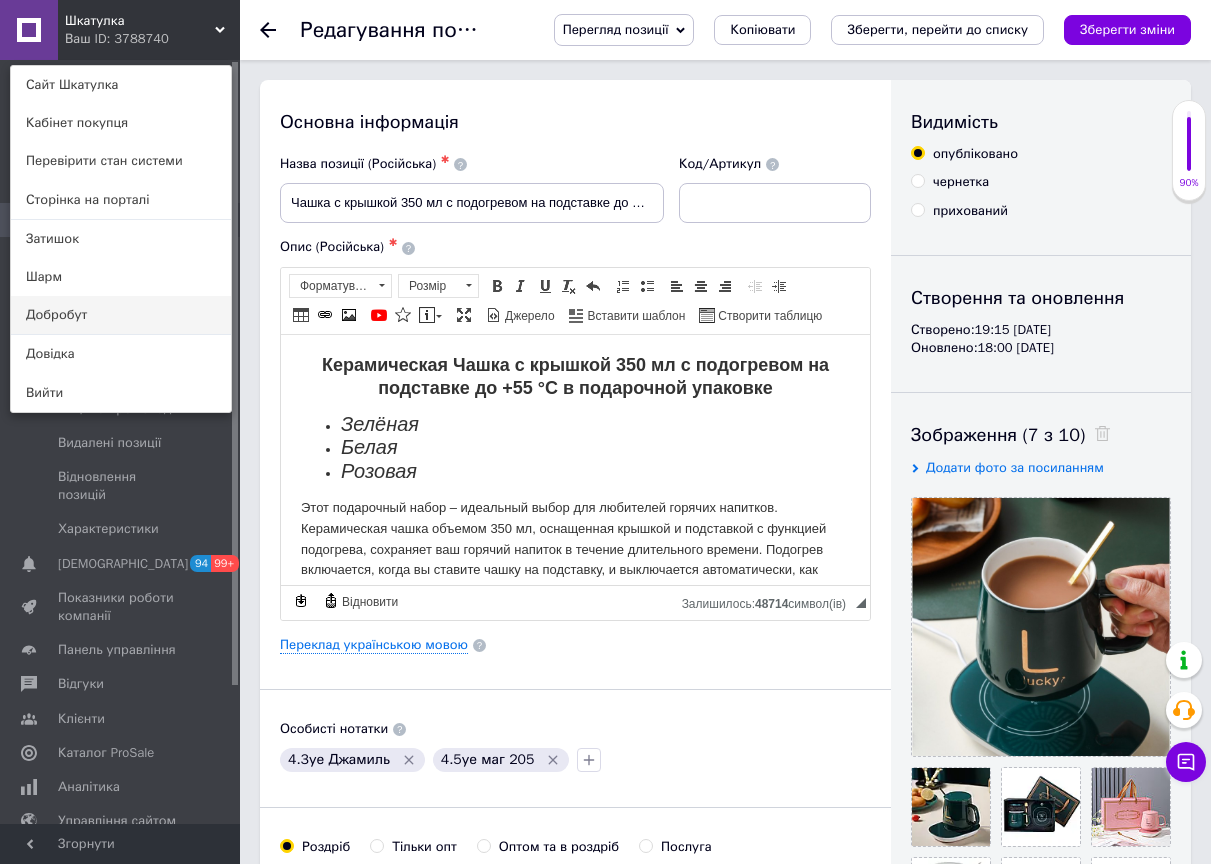 click on "Добробут" at bounding box center (121, 315) 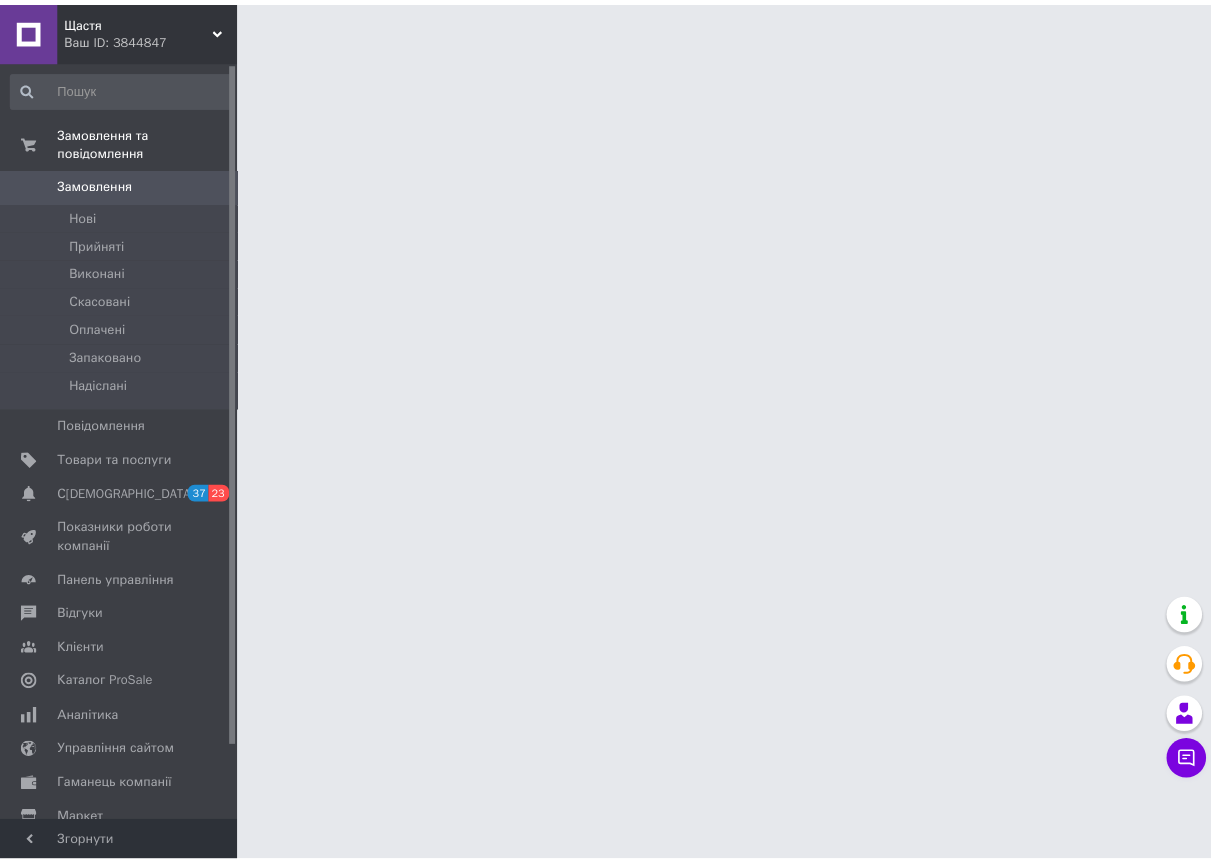 scroll, scrollTop: 0, scrollLeft: 0, axis: both 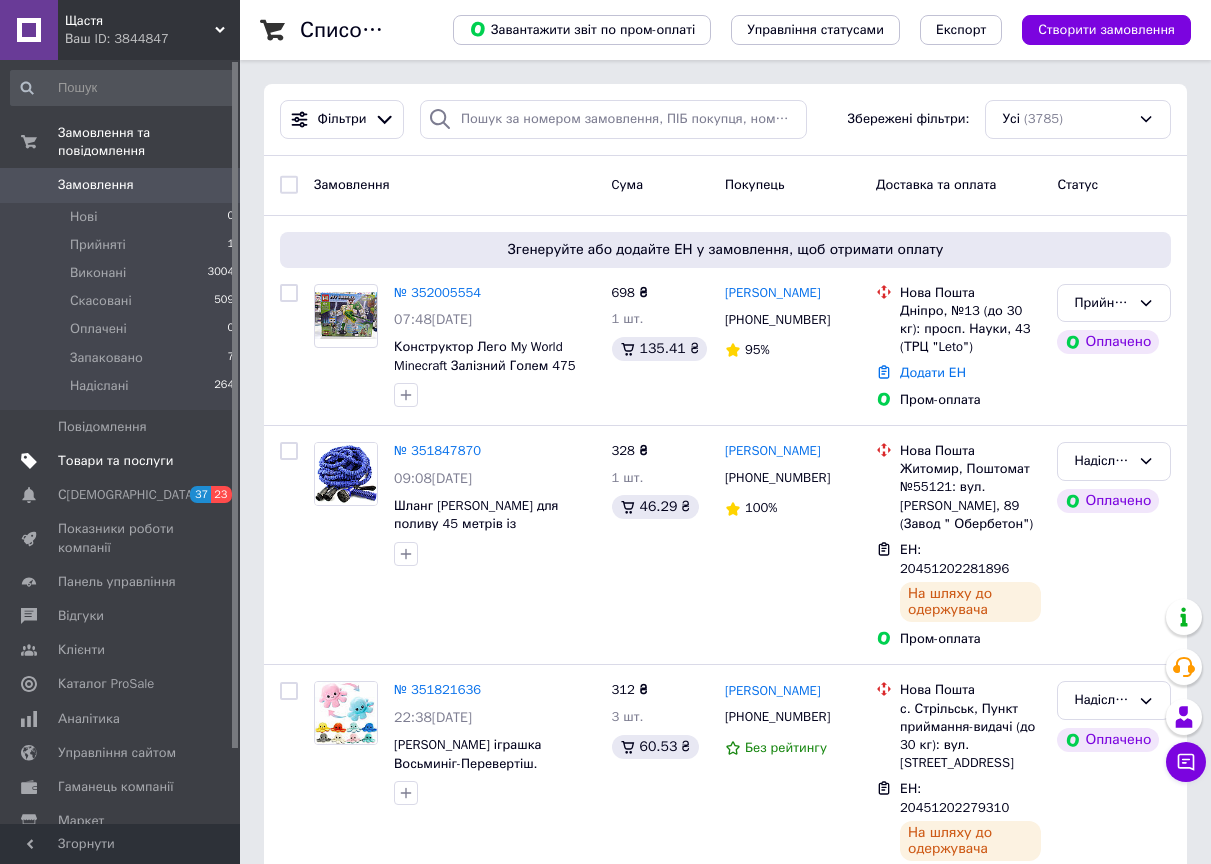 click on "Товари та послуги" at bounding box center (115, 461) 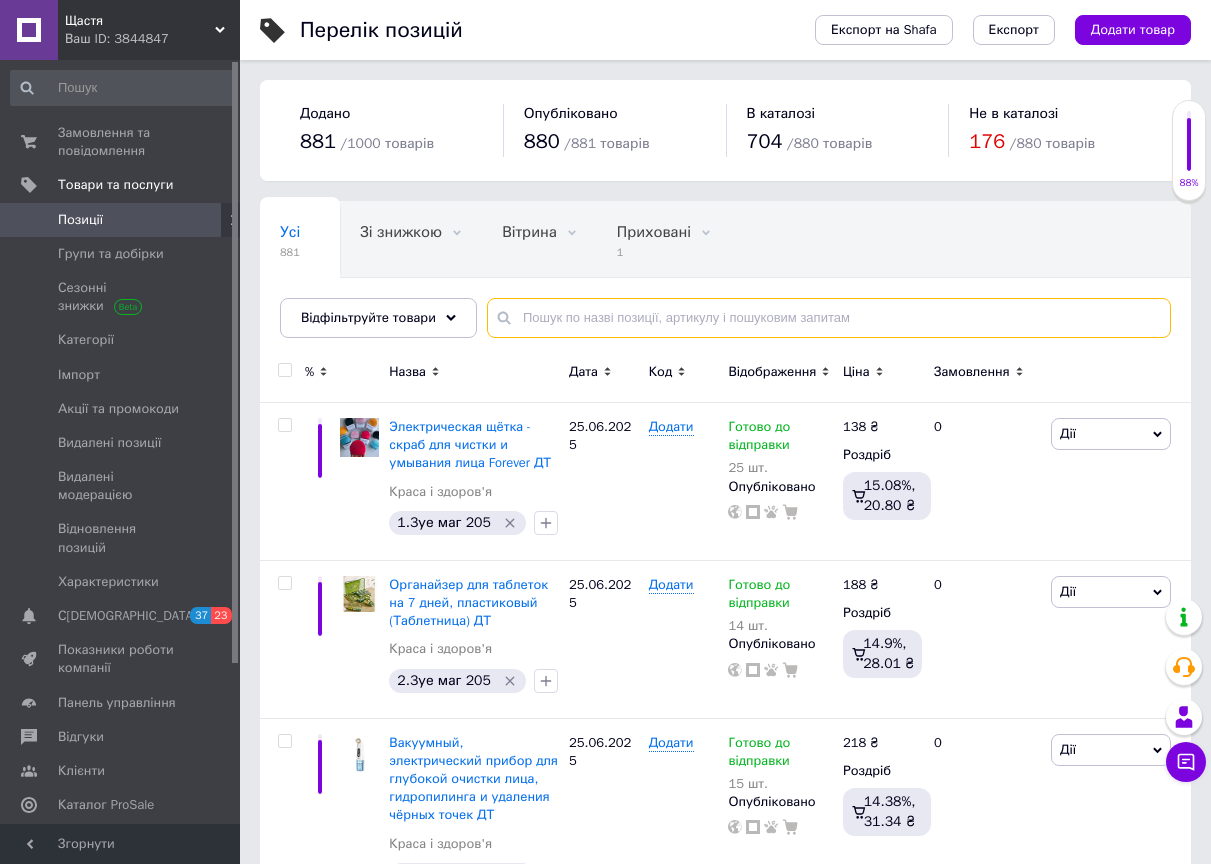 click at bounding box center (829, 318) 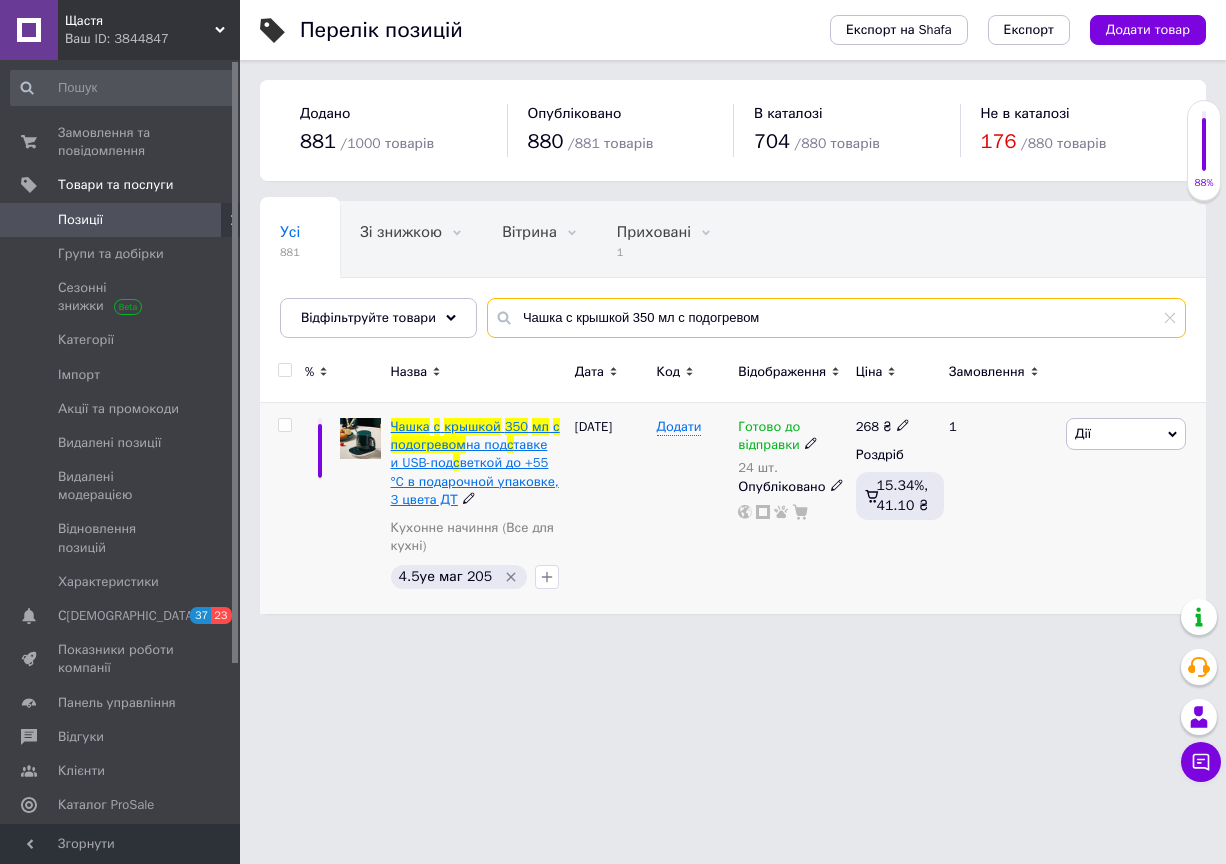 type on "Чашка с крышкой 350 мл с подогревом" 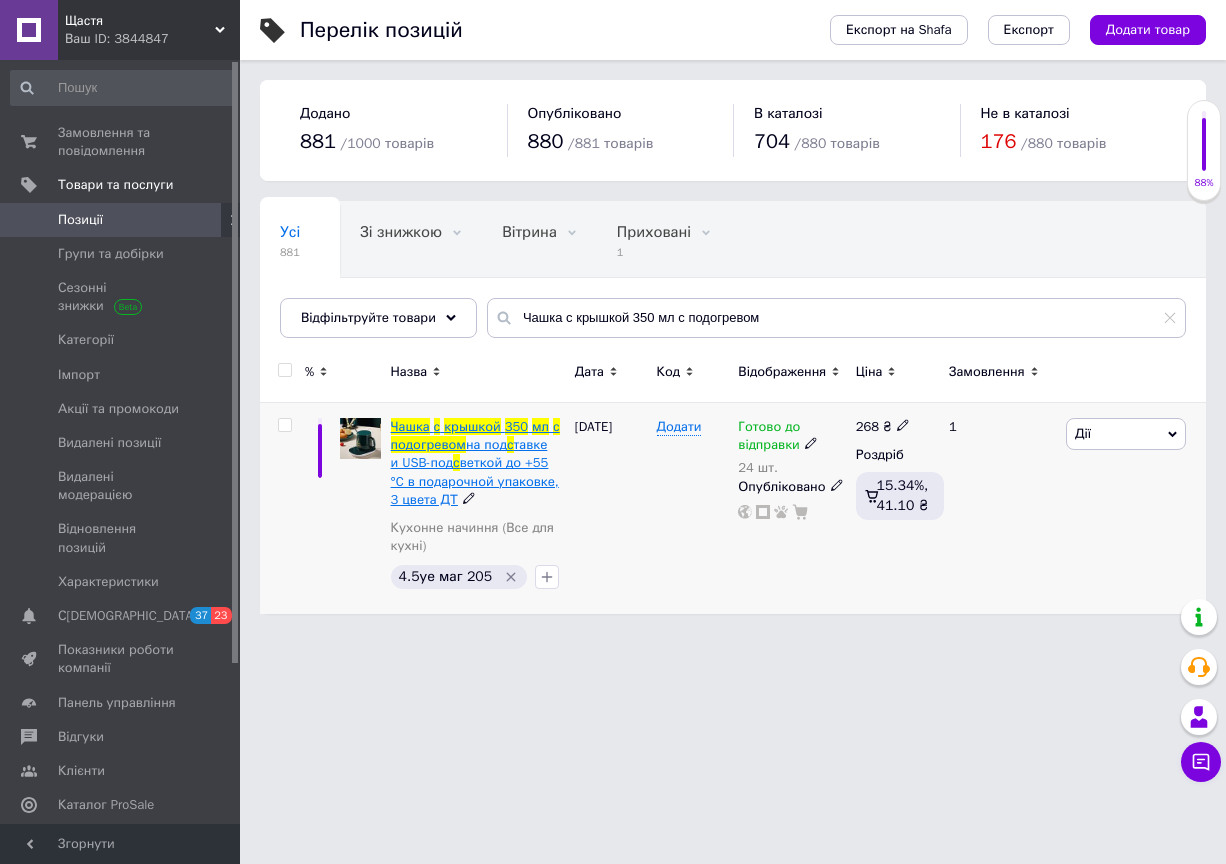click on "тавке и USB-под" at bounding box center [469, 453] 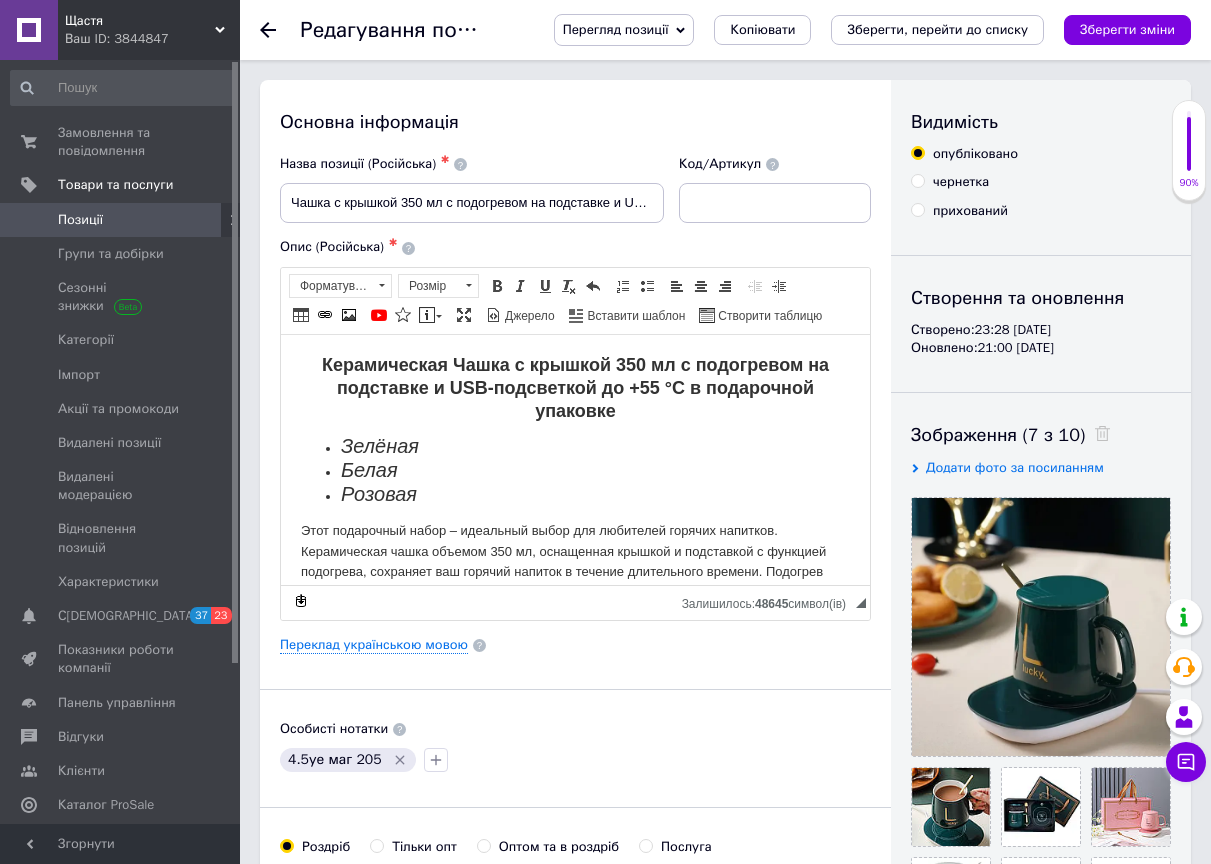 scroll, scrollTop: 300, scrollLeft: 0, axis: vertical 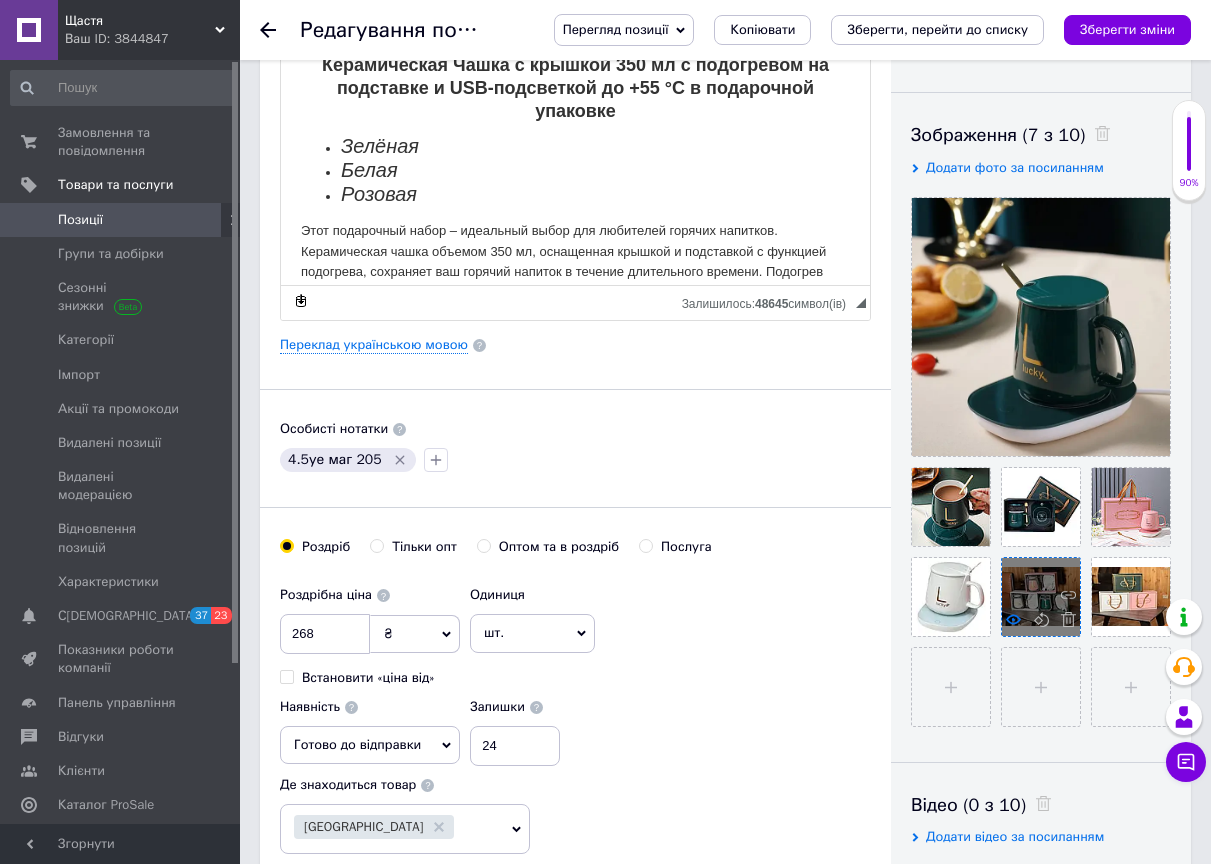 click 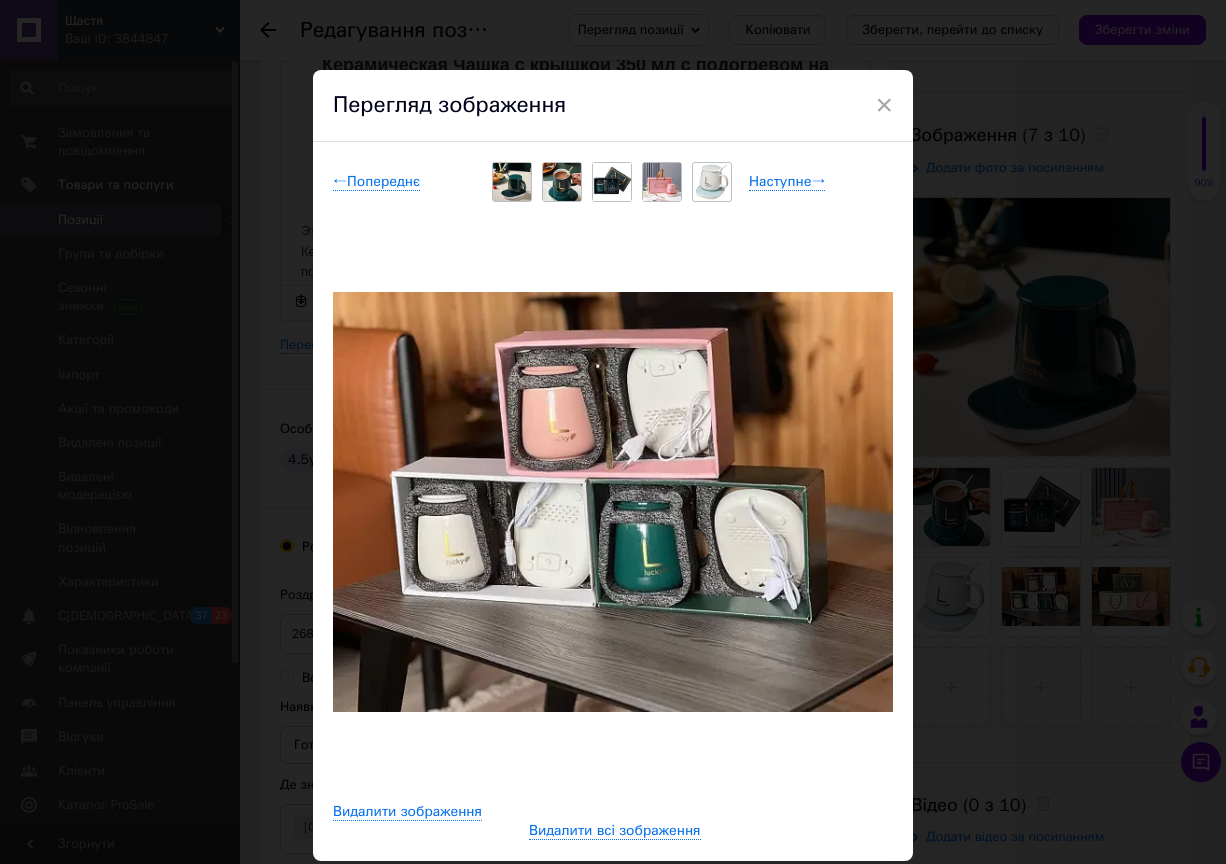 click on "× Перегляд зображення ← Попереднє Наступне → Видалити зображення Видалити всі зображення" at bounding box center [613, 432] 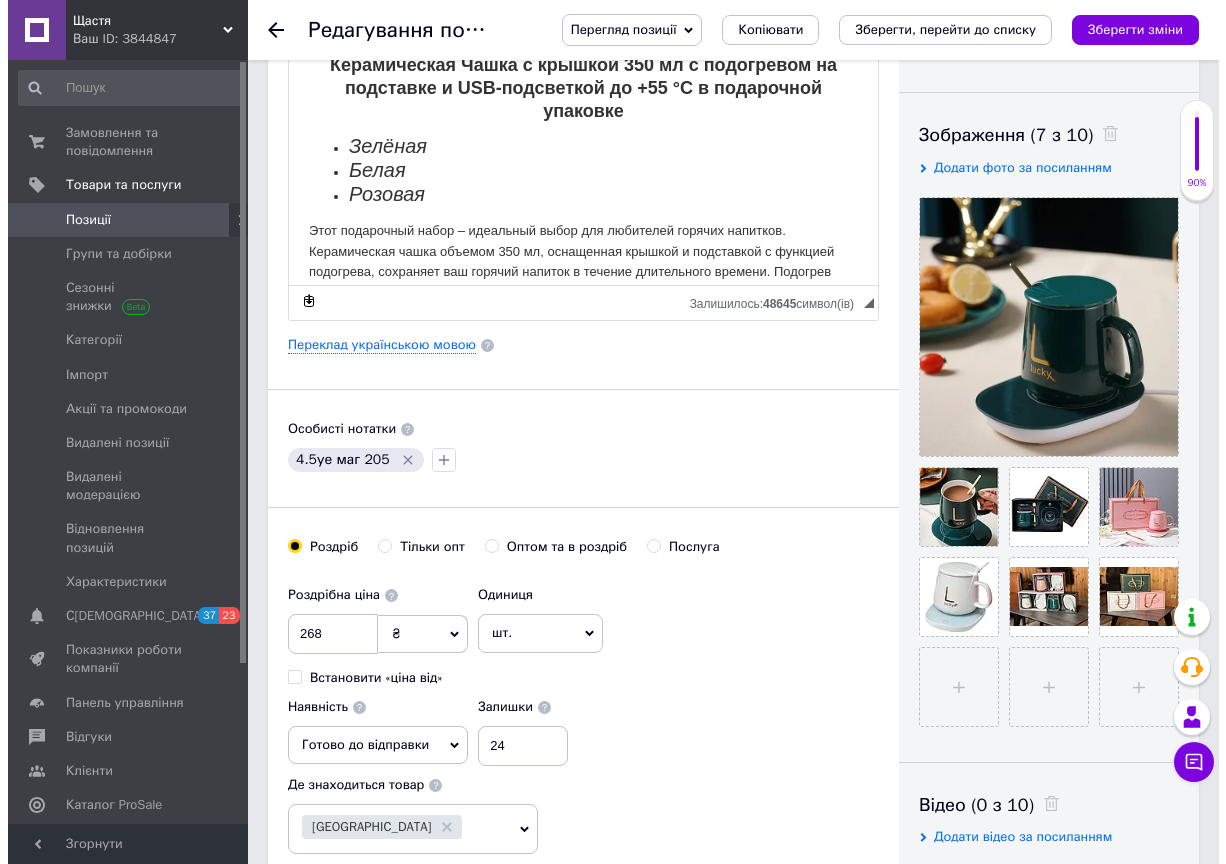 scroll, scrollTop: 100, scrollLeft: 0, axis: vertical 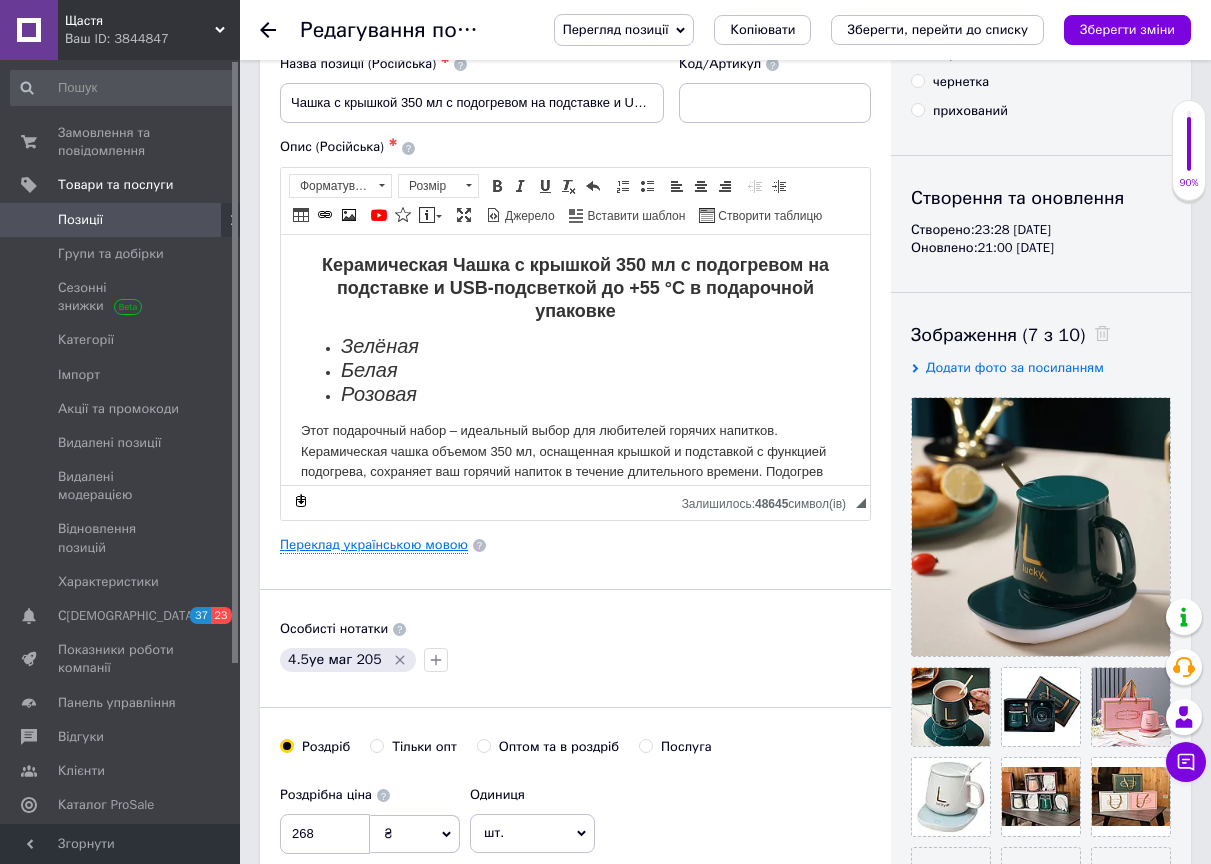 click on "Переклад українською мовою" at bounding box center (374, 545) 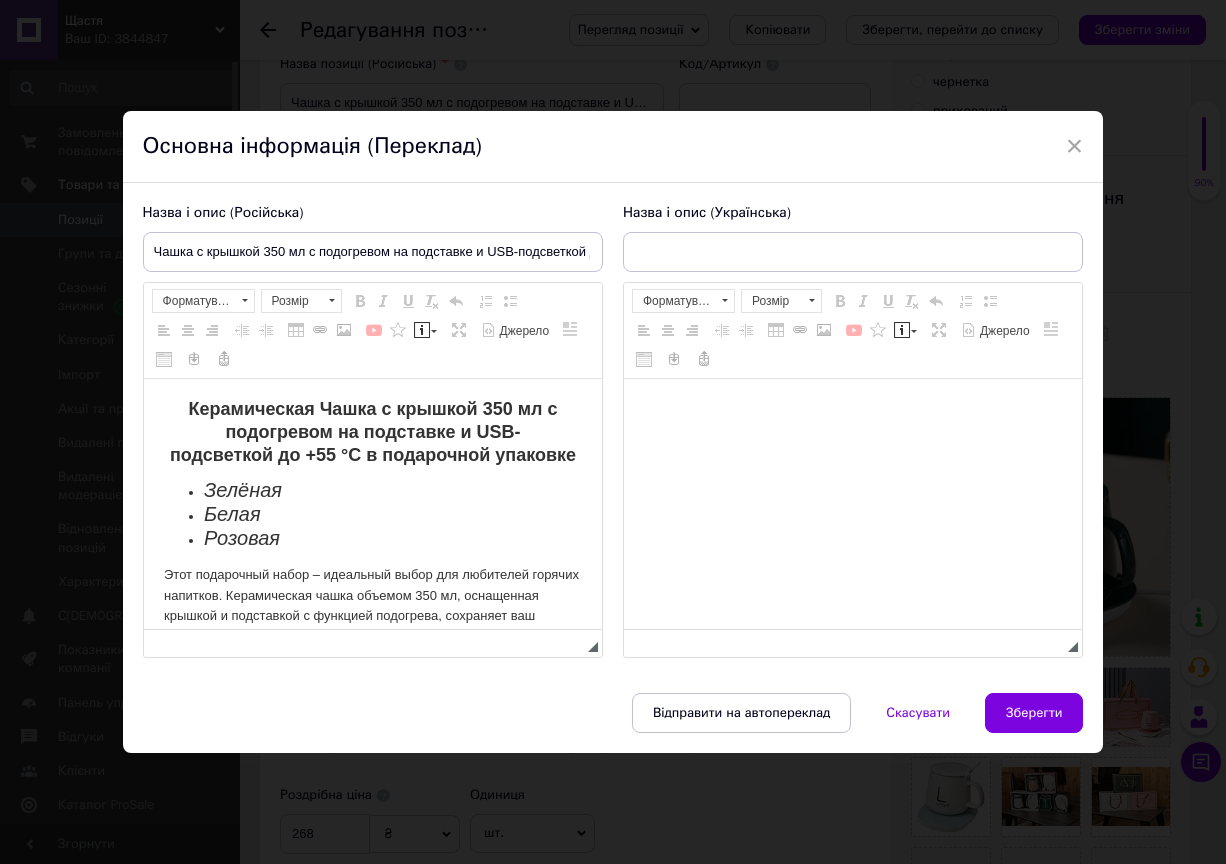 scroll, scrollTop: 0, scrollLeft: 0, axis: both 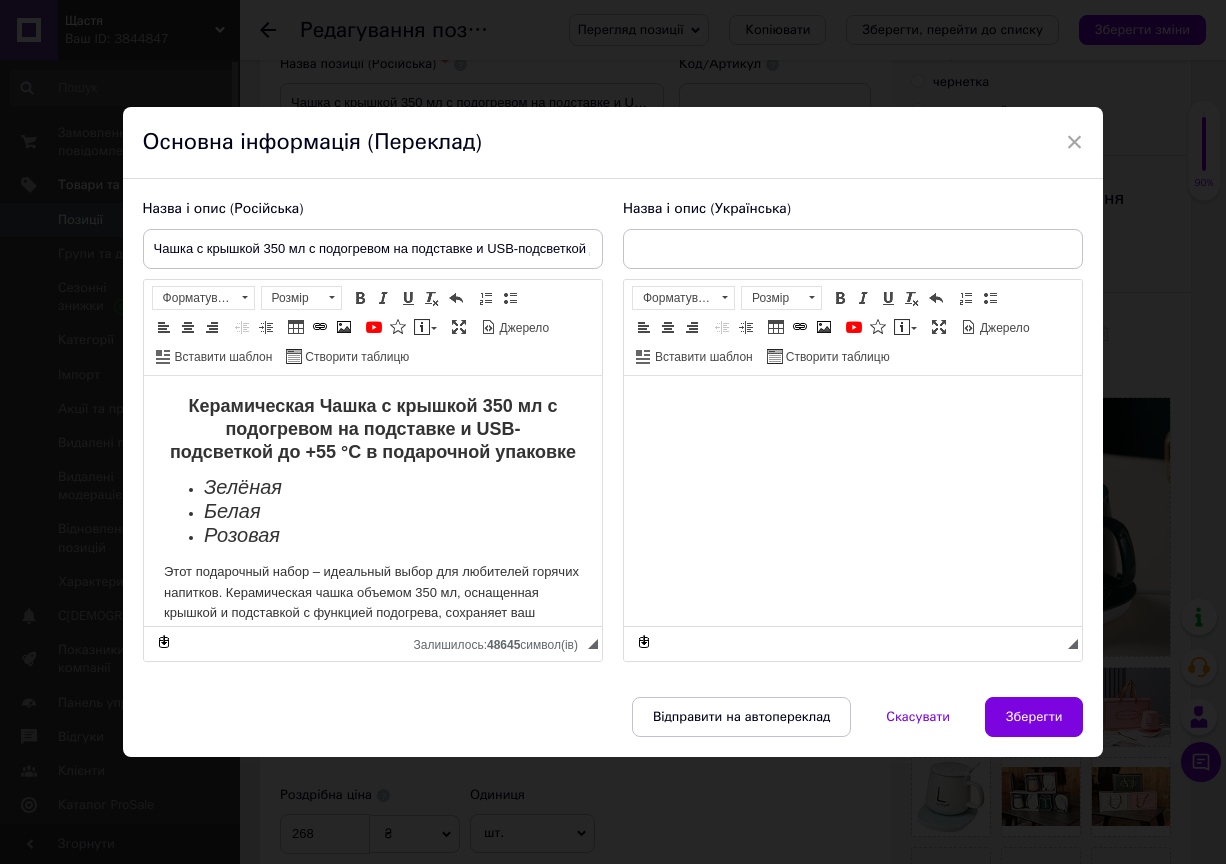 type on "Чашка з кришкою 350 мл з підігрівом на підставці та USB-підсвічуванням до +55 °C у подарунковій упаковці, 3 кольори ДТ" 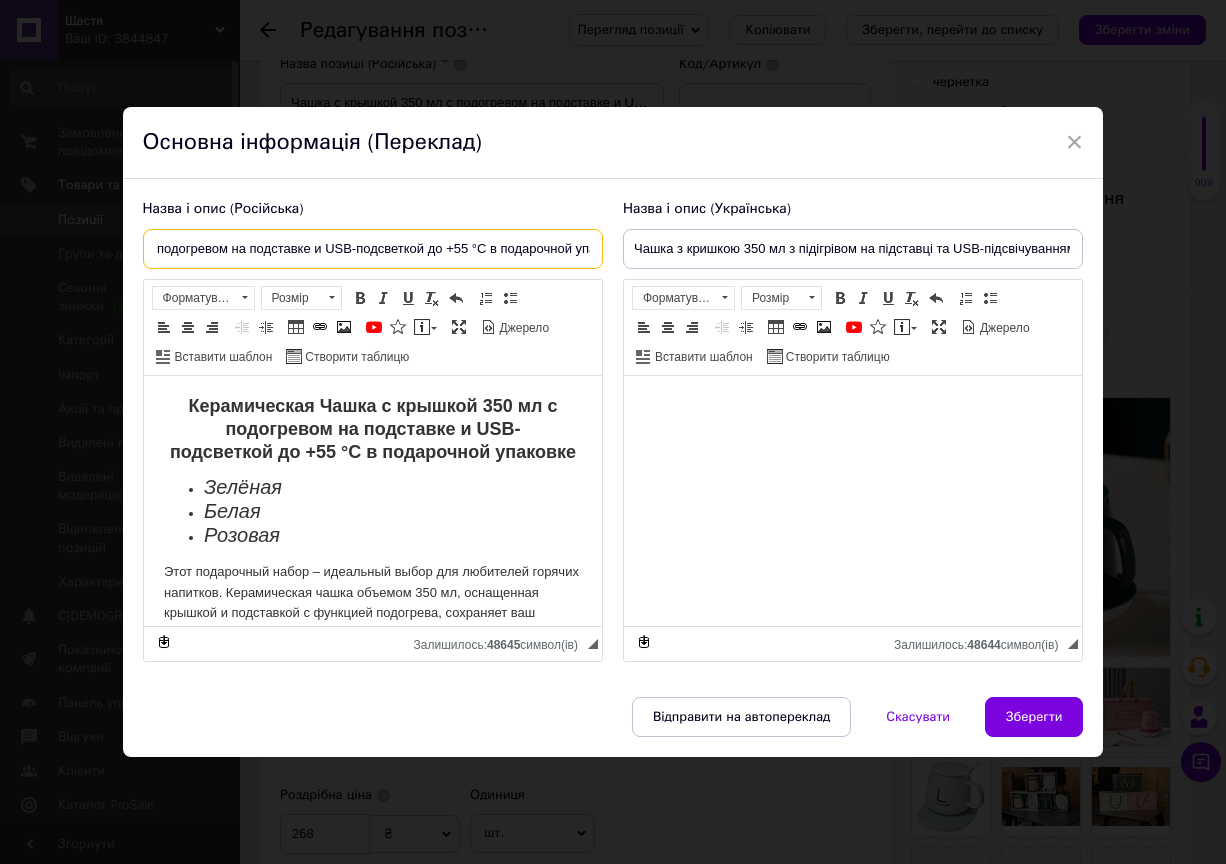 scroll, scrollTop: 0, scrollLeft: 172, axis: horizontal 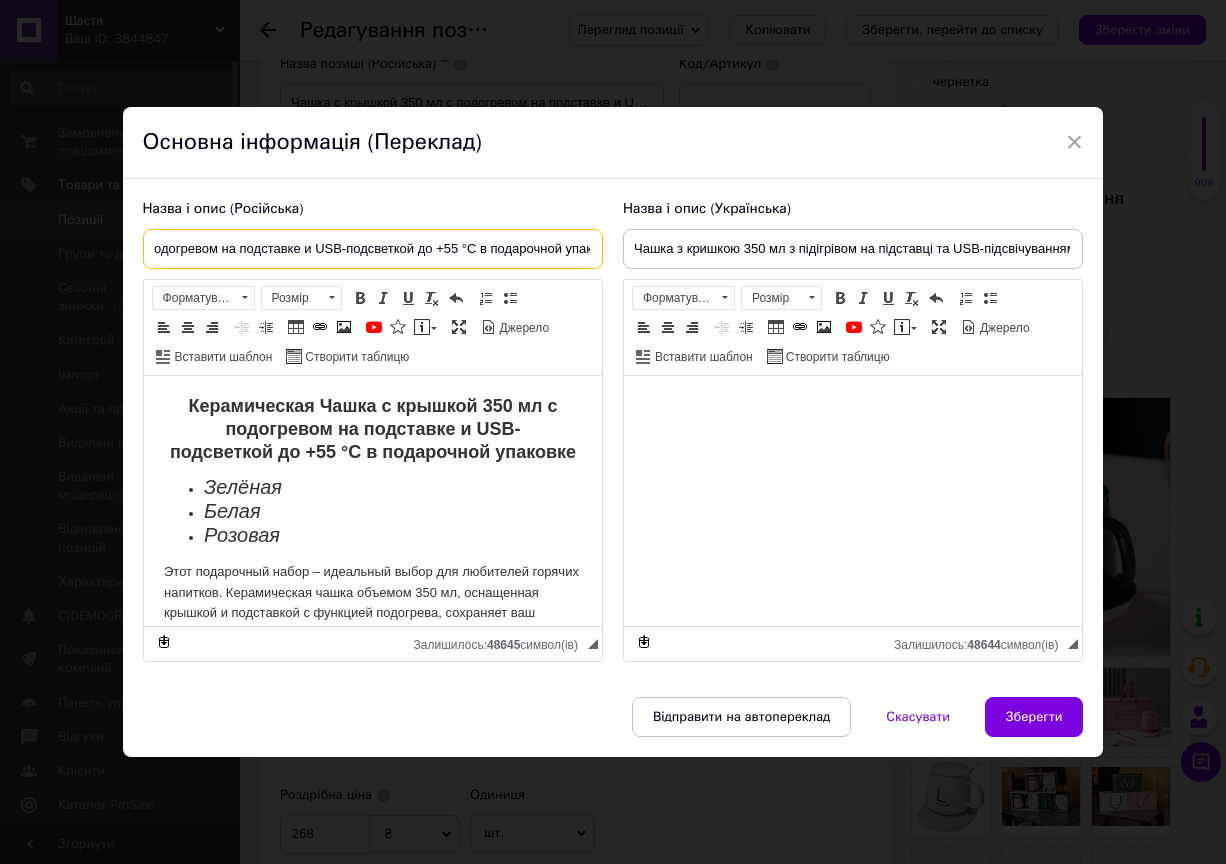 drag, startPoint x: 485, startPoint y: 248, endPoint x: 411, endPoint y: 258, distance: 74.672615 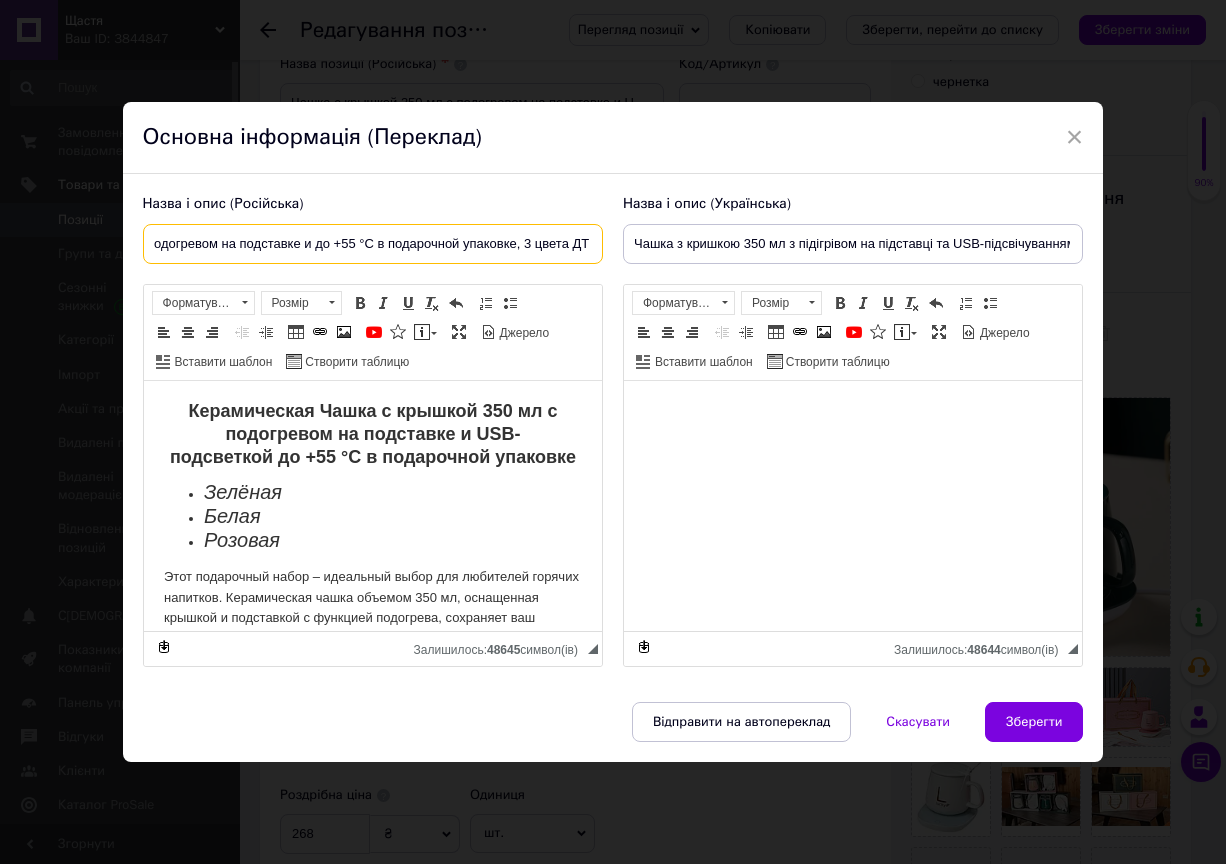type on "Чашка с крышкой 350 мл с подогревом на подставке и до +55 °C в подарочной упаковке, 3 цвета ДТ" 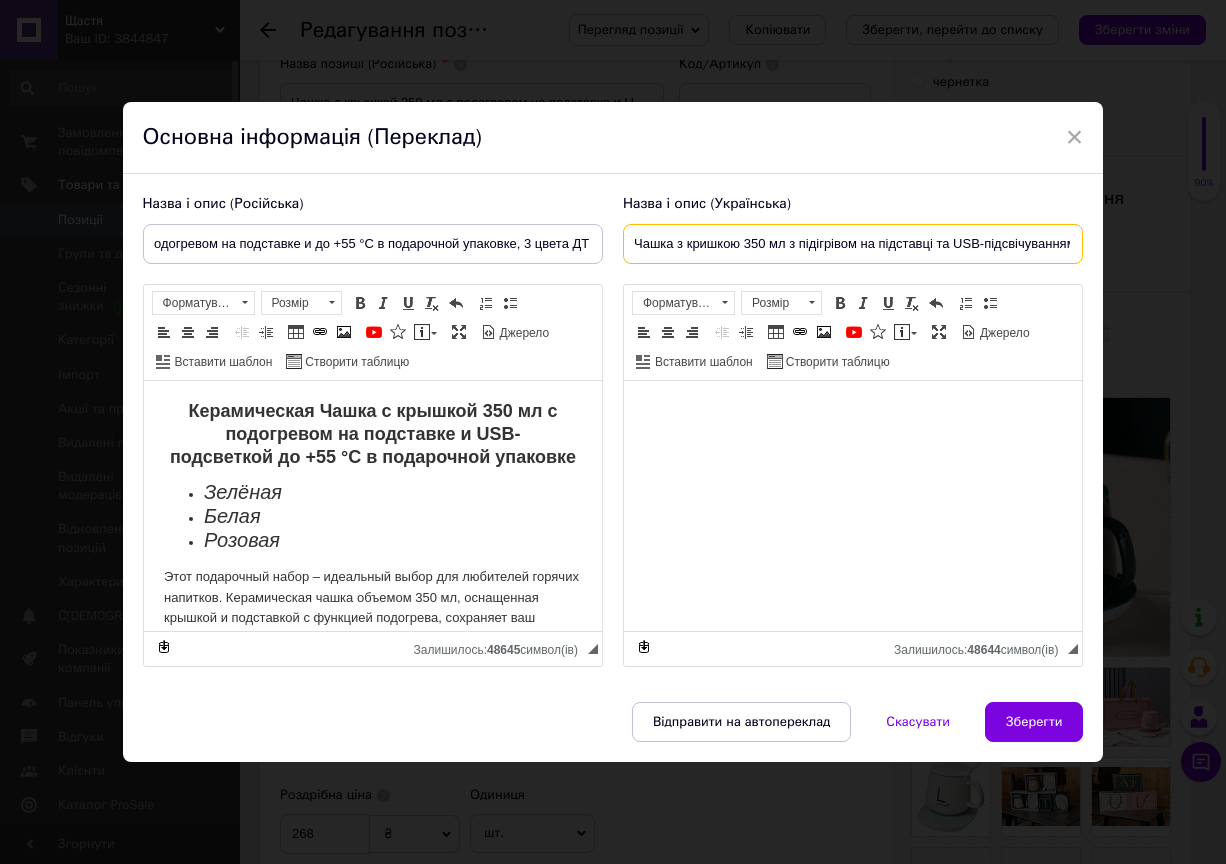 scroll, scrollTop: 0, scrollLeft: 0, axis: both 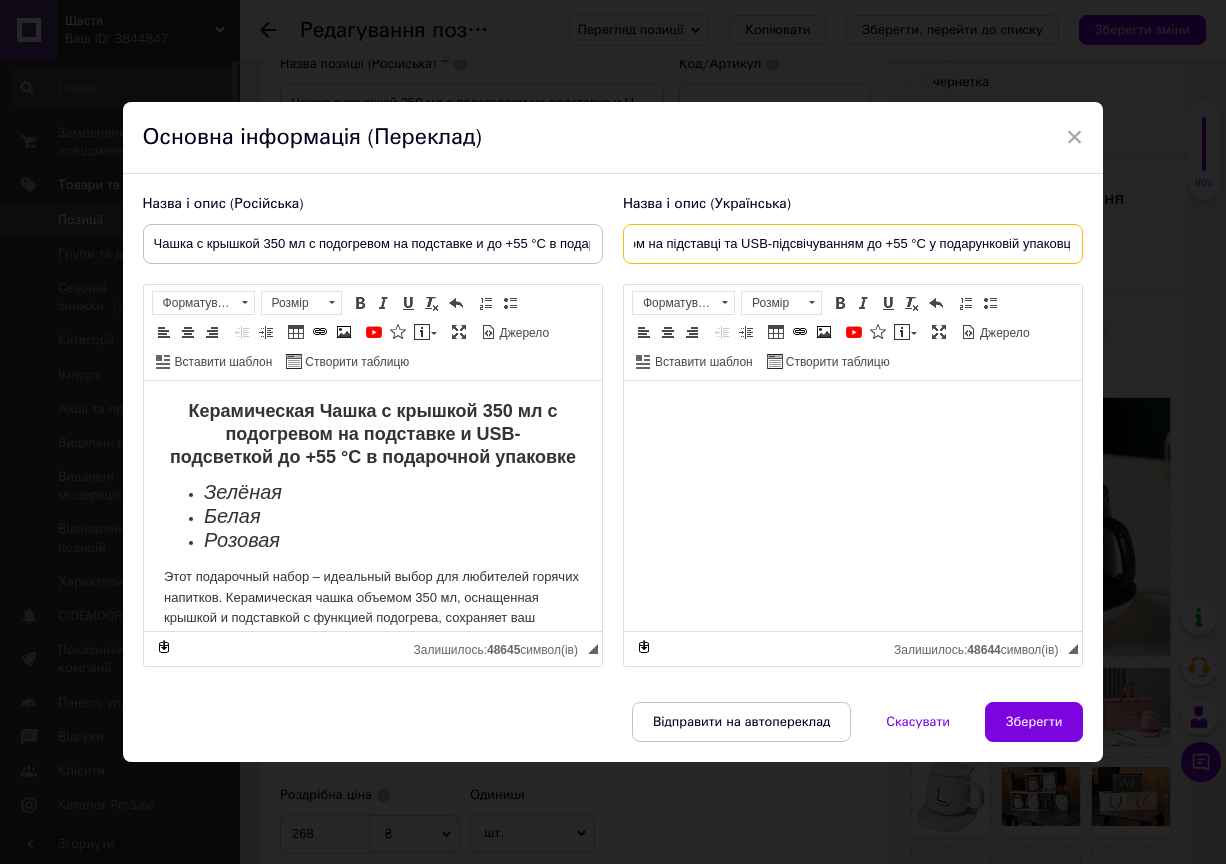 drag, startPoint x: 935, startPoint y: 245, endPoint x: 857, endPoint y: 253, distance: 78.40918 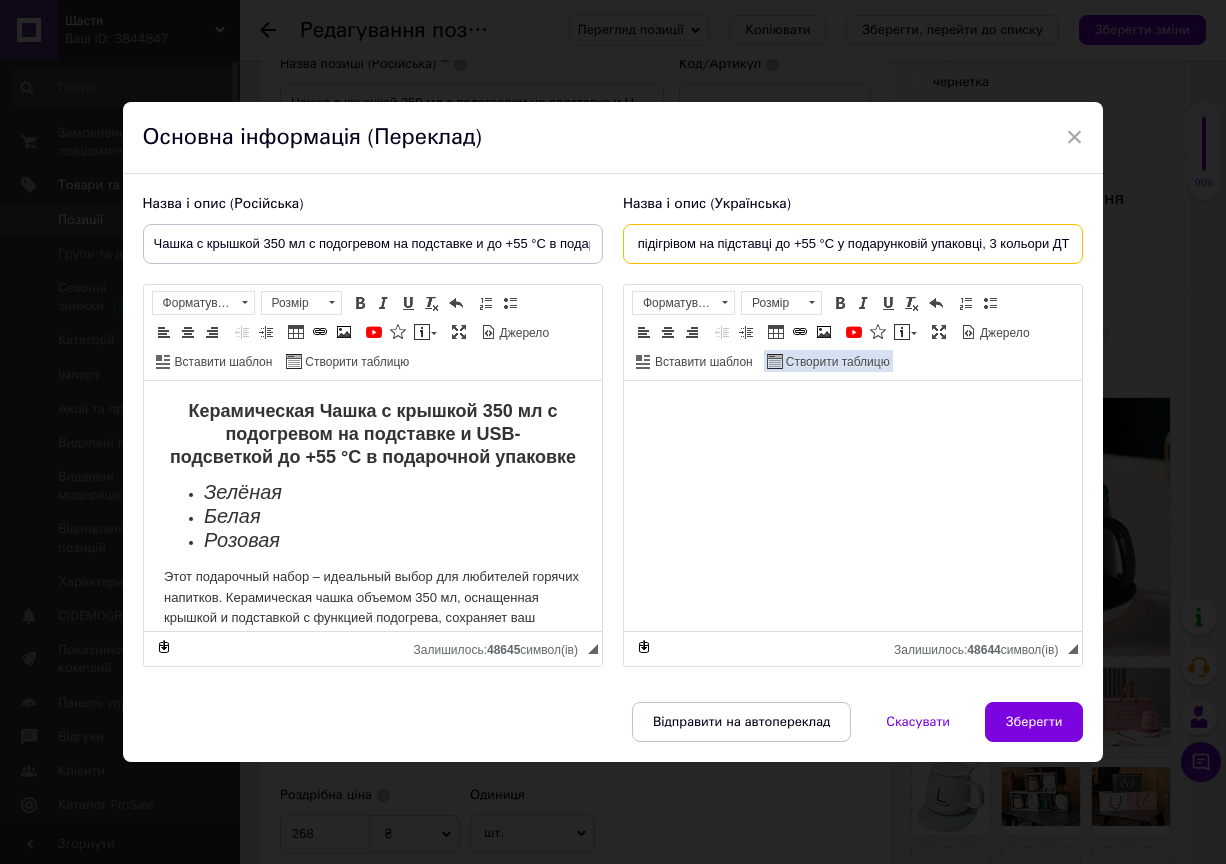 scroll, scrollTop: 0, scrollLeft: 163, axis: horizontal 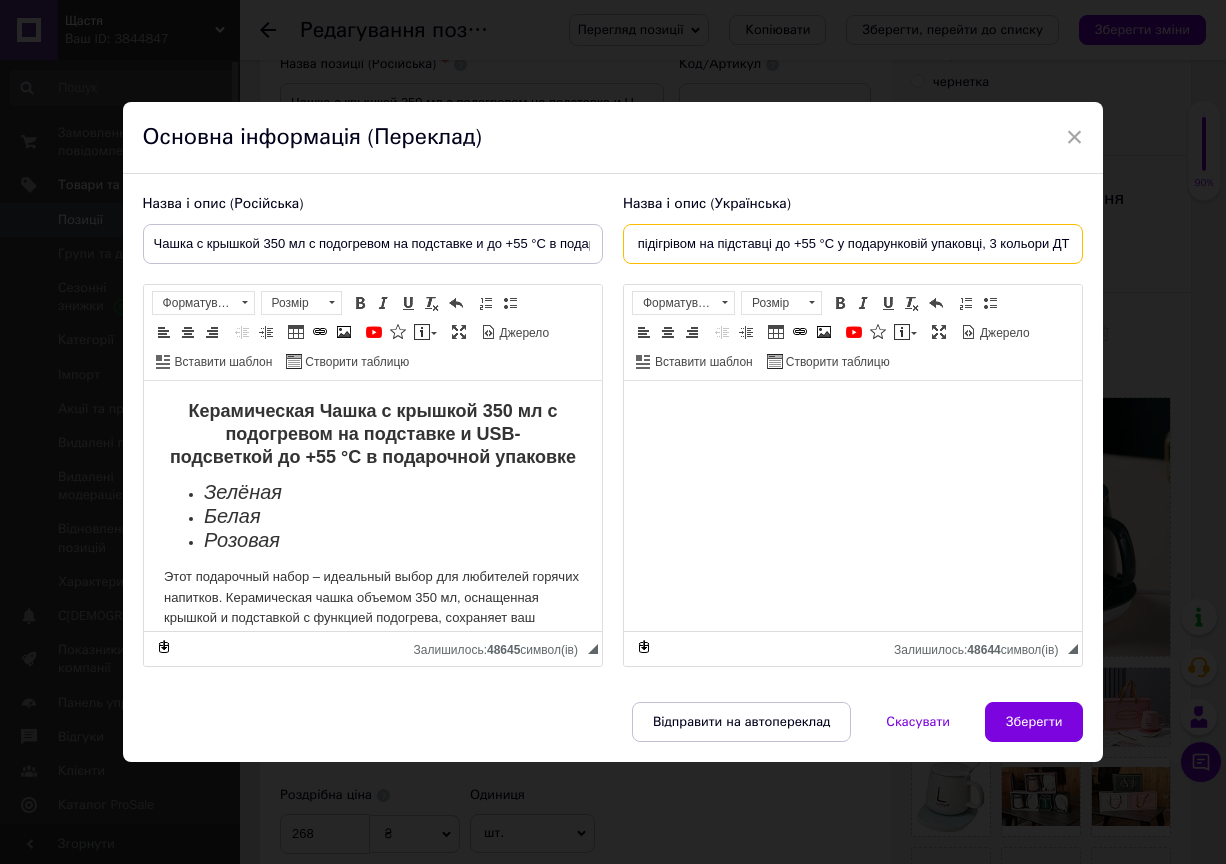 type on "Чашка з кришкою 350 мл з підігрівом на підставці до +55 °C у подарунковій упаковці, 3 кольори ДТ" 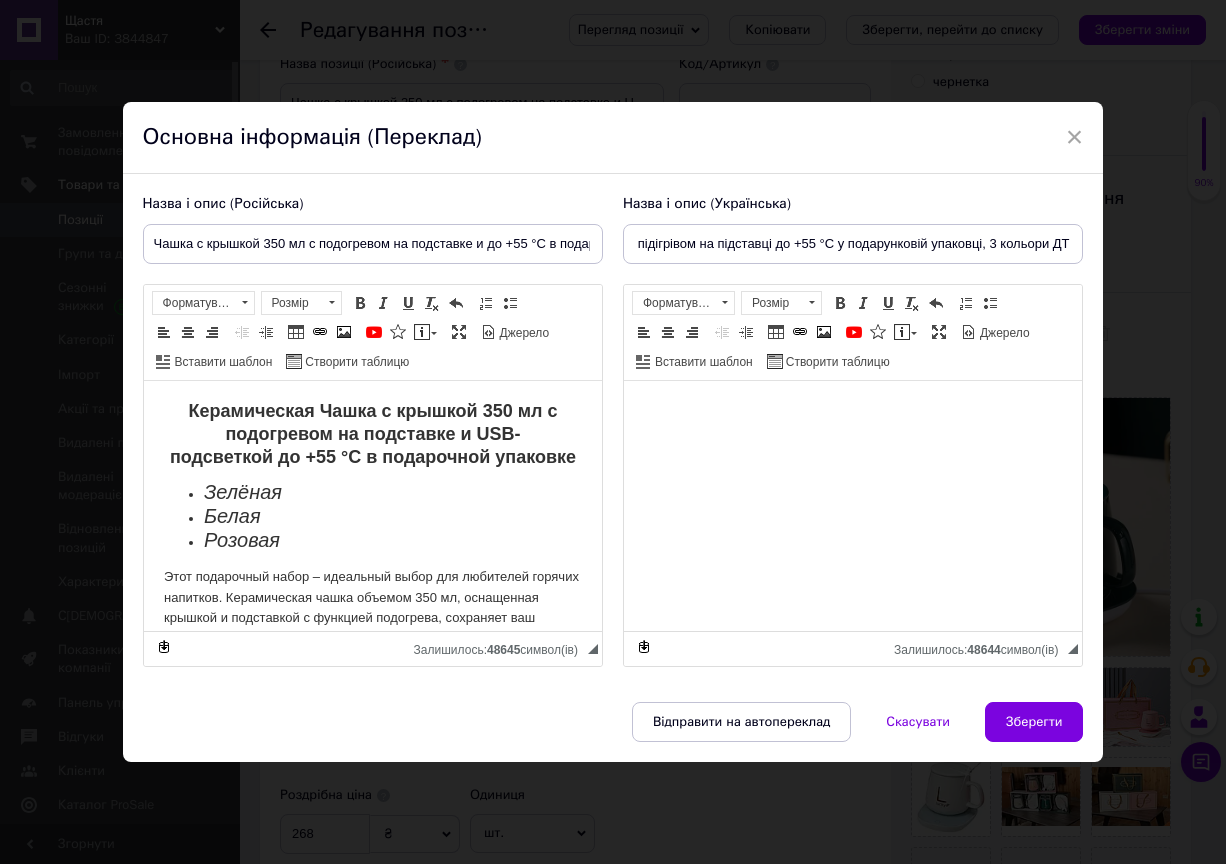 scroll, scrollTop: 0, scrollLeft: 0, axis: both 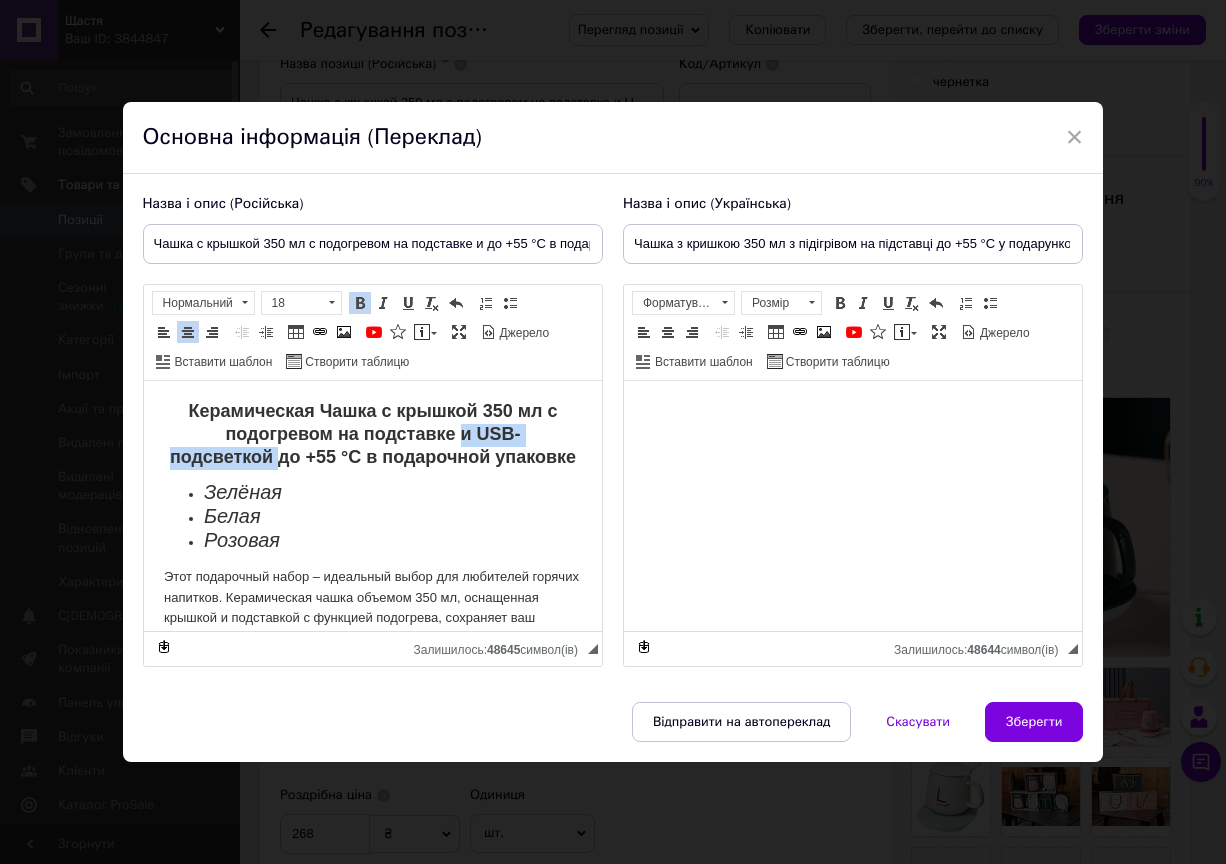 drag, startPoint x: 453, startPoint y: 433, endPoint x: 313, endPoint y: 462, distance: 142.97203 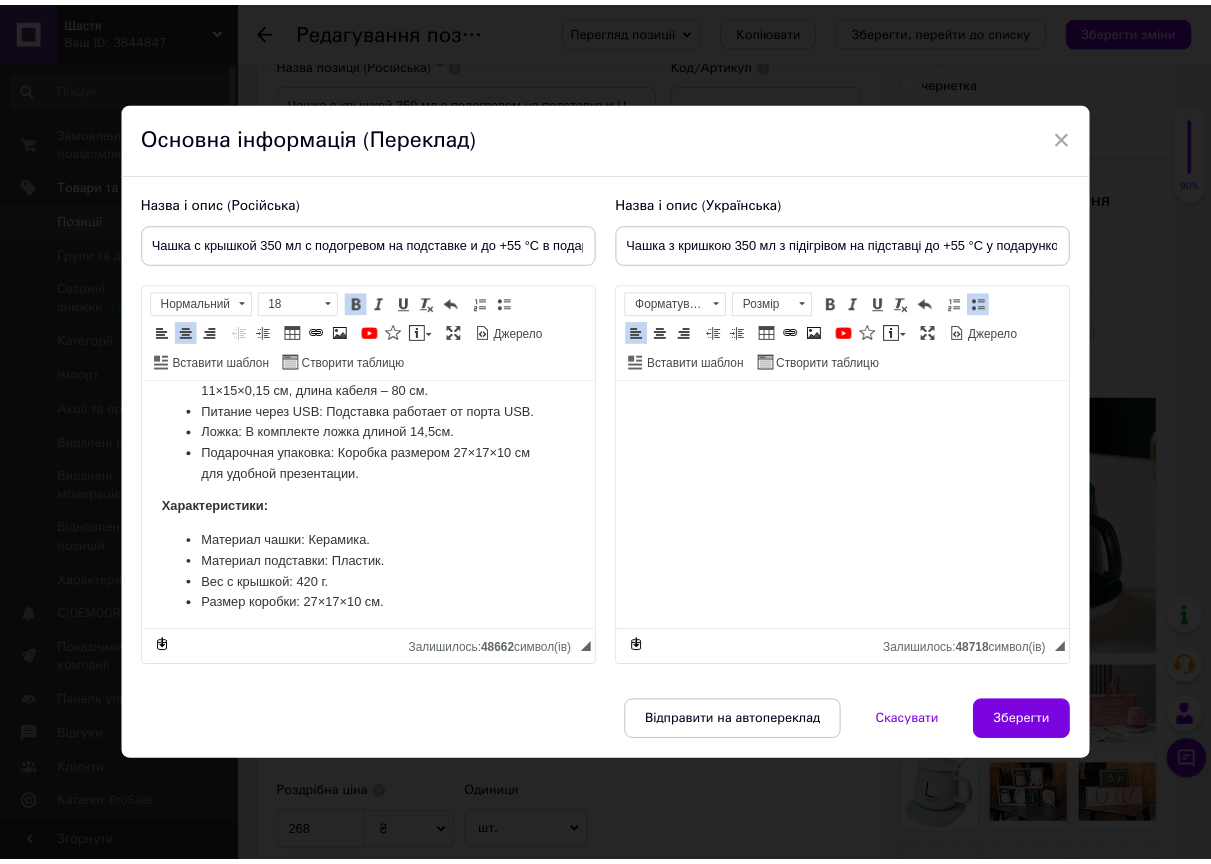 scroll, scrollTop: 465, scrollLeft: 0, axis: vertical 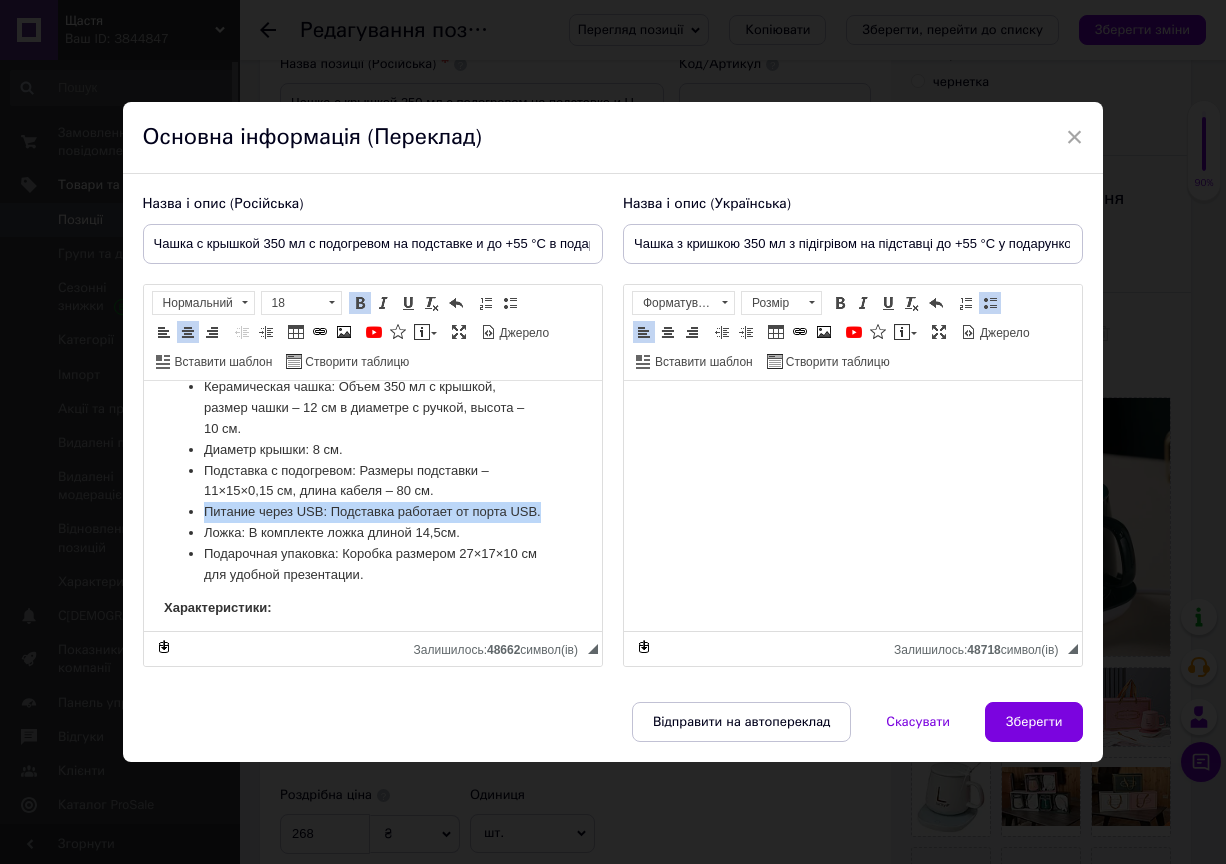 drag, startPoint x: 246, startPoint y: 528, endPoint x: 179, endPoint y: 502, distance: 71.867935 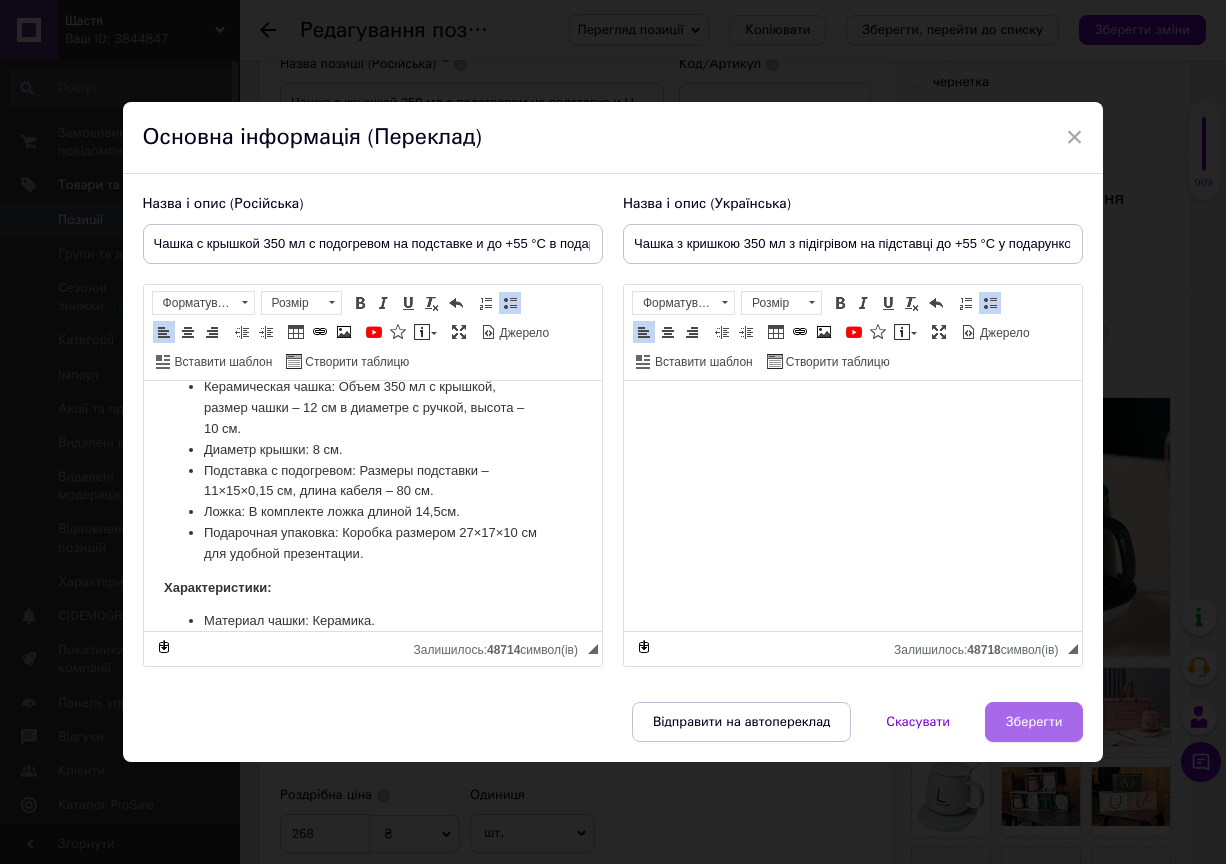 click on "Зберегти" at bounding box center (1034, 722) 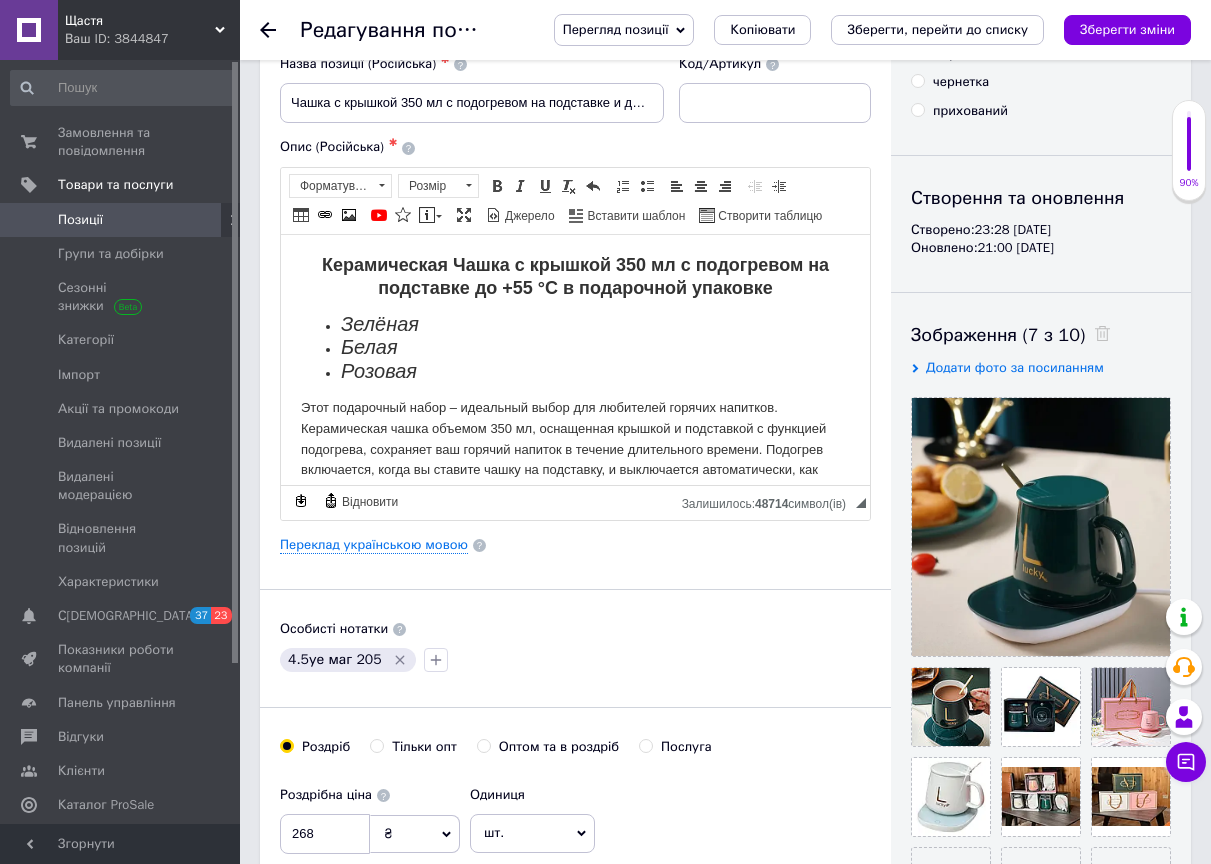 scroll, scrollTop: 200, scrollLeft: 0, axis: vertical 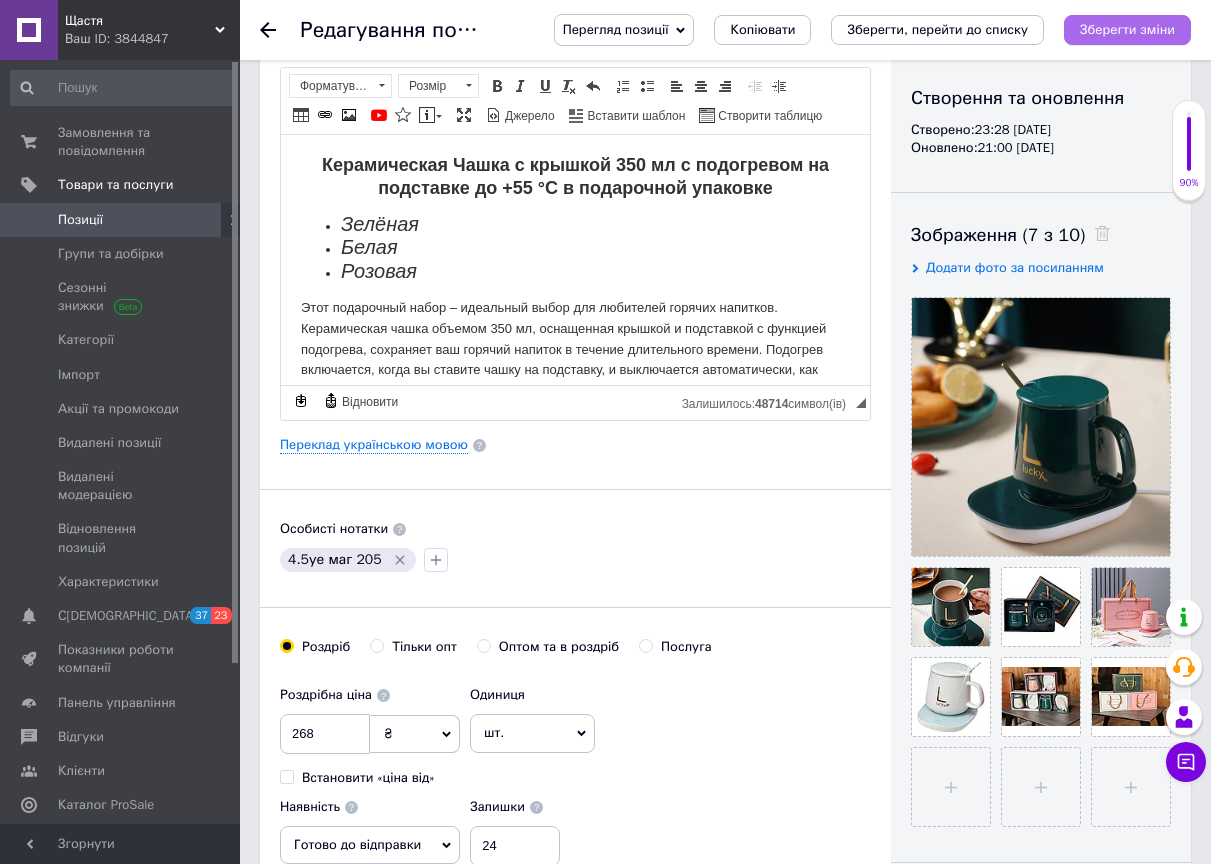 click on "Зберегти зміни" at bounding box center [1127, 29] 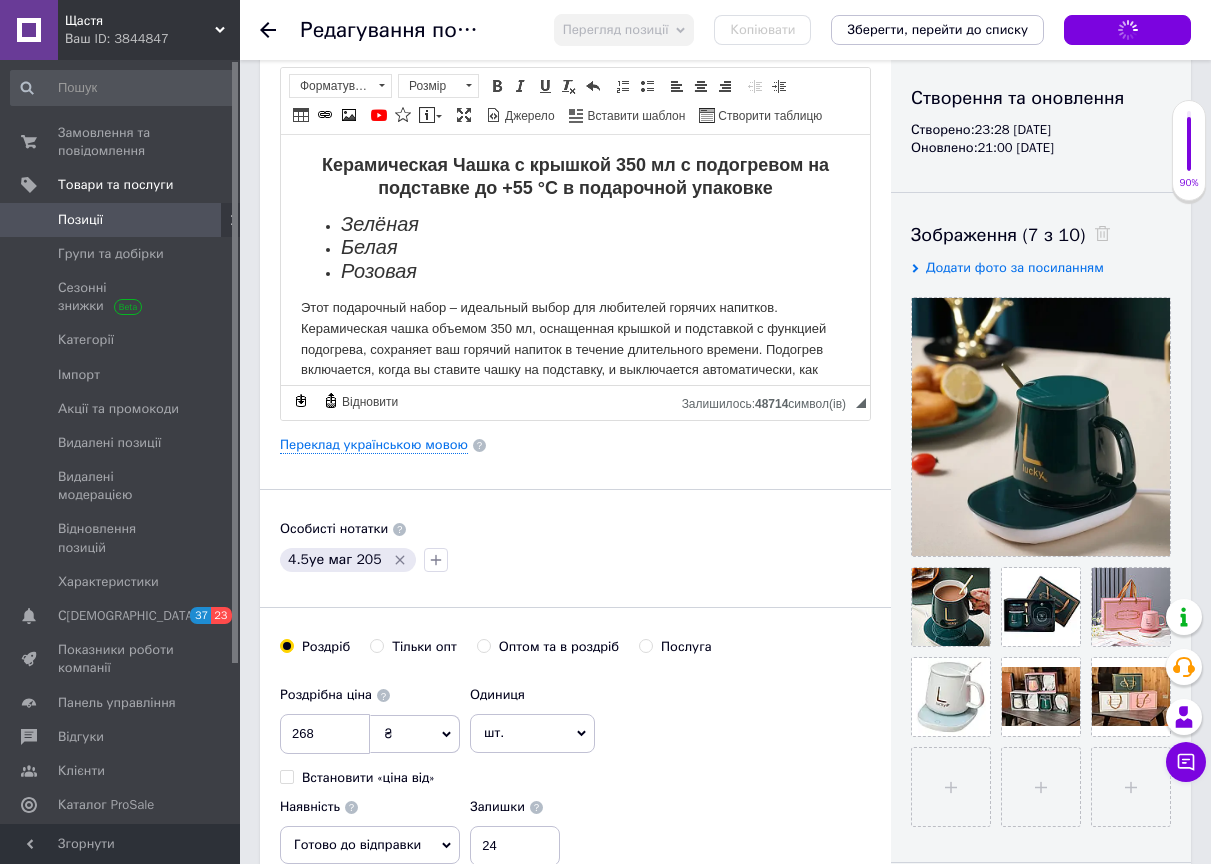 scroll, scrollTop: 0, scrollLeft: 0, axis: both 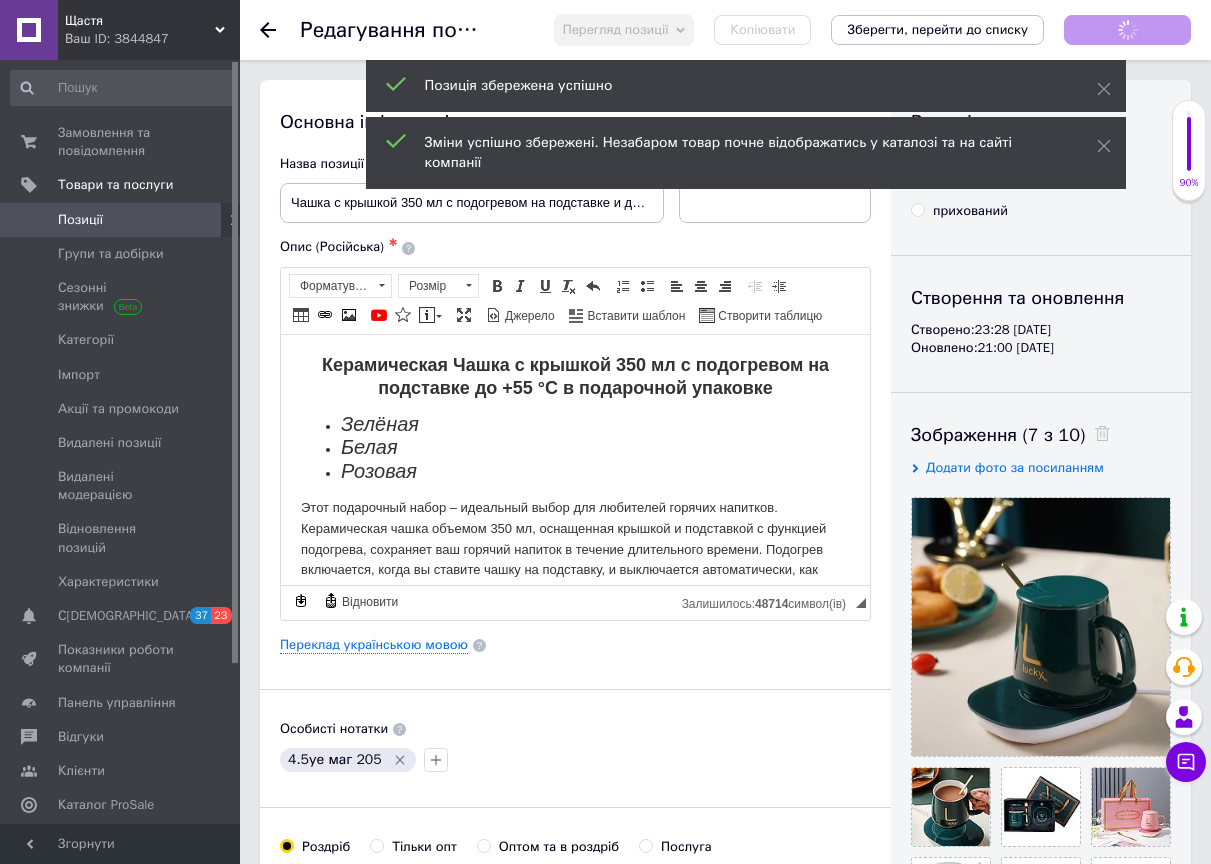 click on "Ваш ID: 3844847" at bounding box center (152, 39) 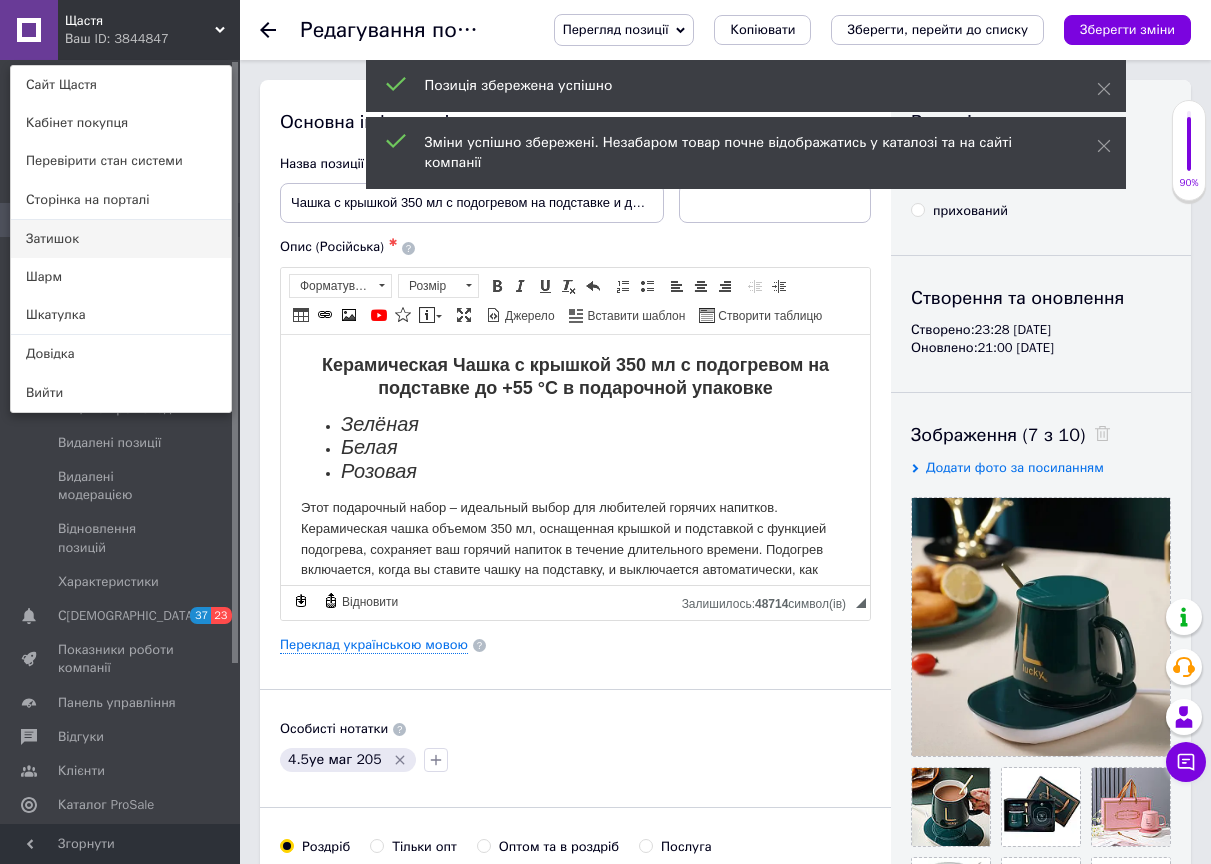 click on "Затишок" at bounding box center (121, 239) 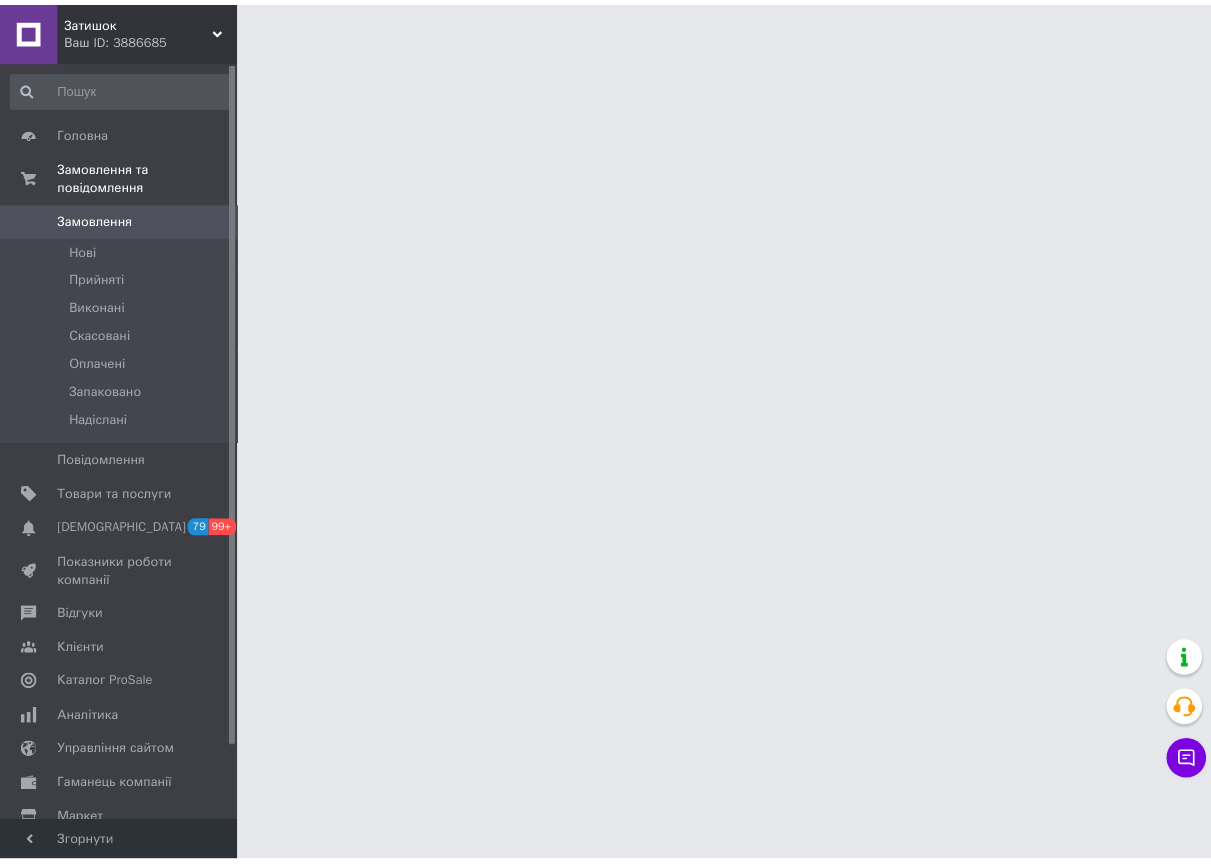 scroll, scrollTop: 0, scrollLeft: 0, axis: both 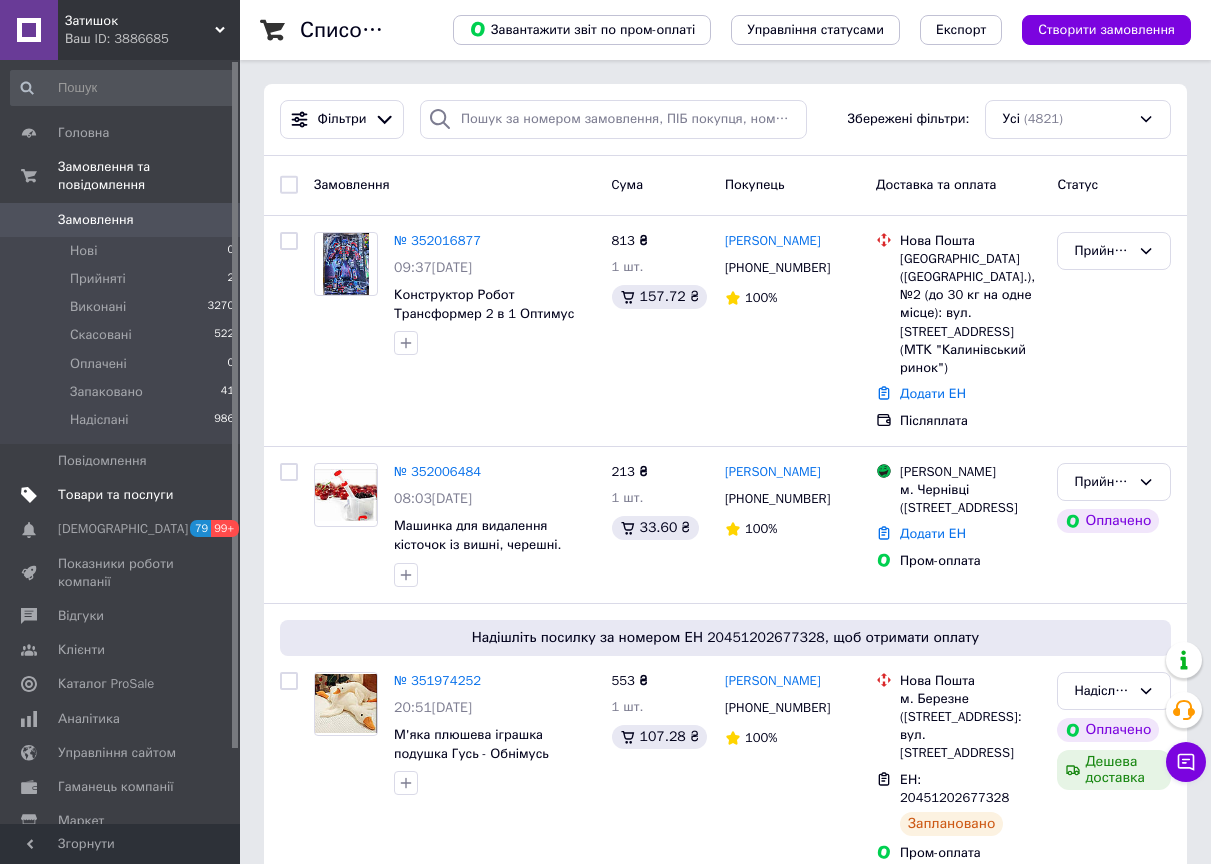 click on "Товари та послуги" at bounding box center [115, 495] 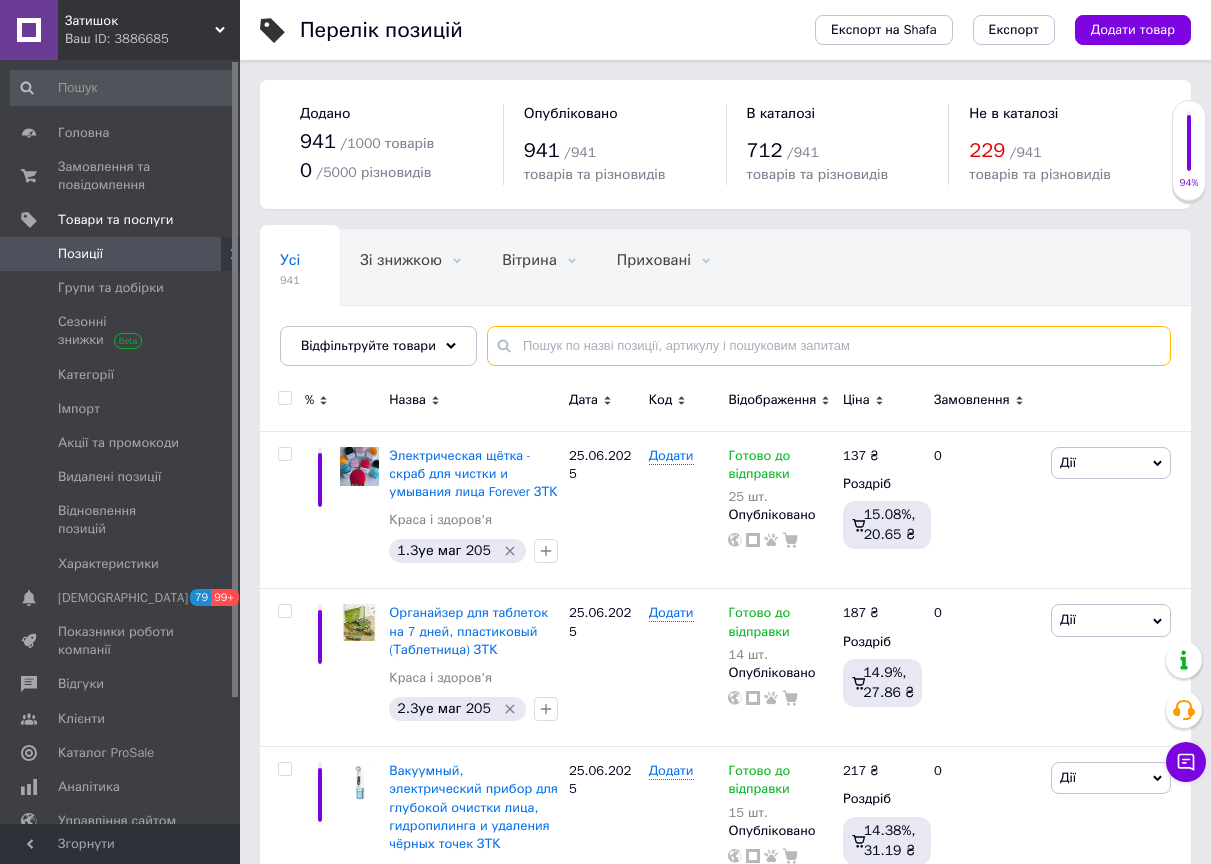 click at bounding box center (829, 346) 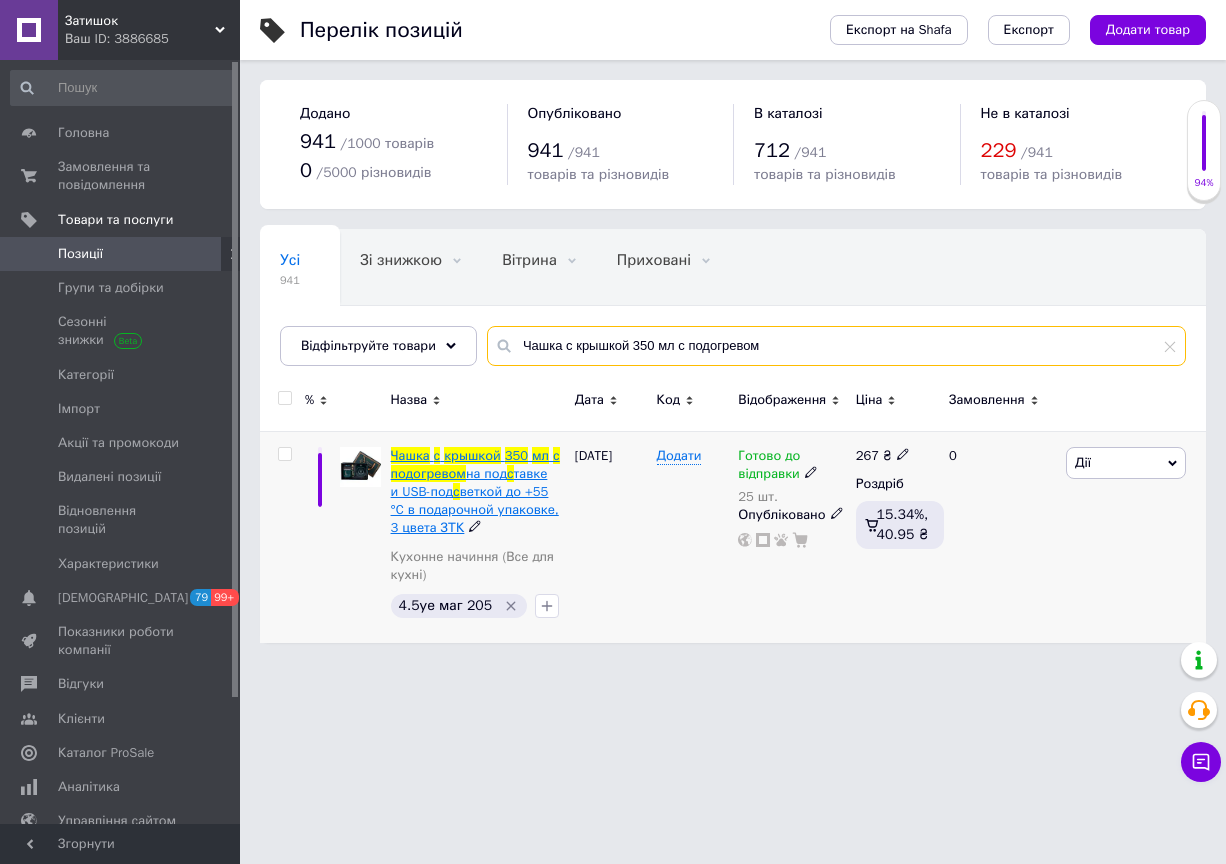type on "Чашка с крышкой 350 мл с подогревом" 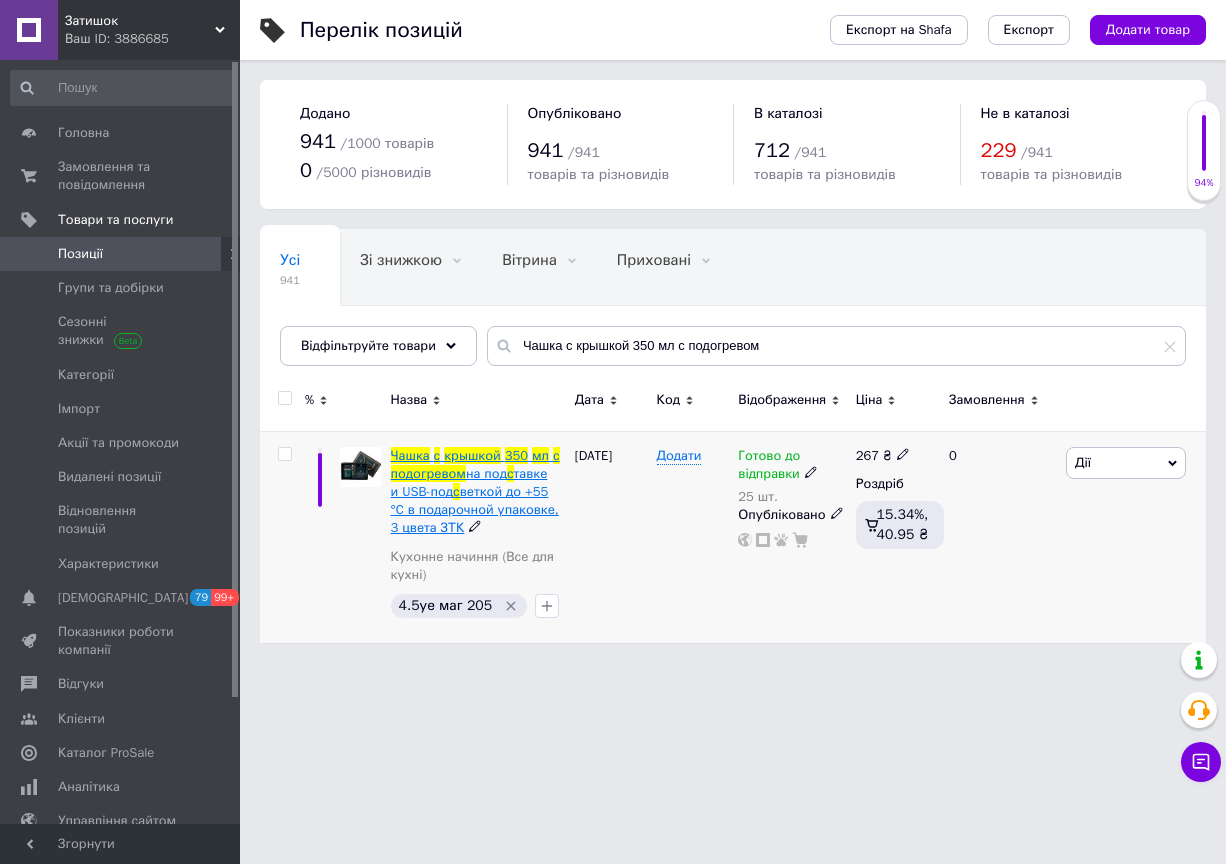 click on "веткой до +55 °C в подарочной упаковке, 3 цвета ЗТК" at bounding box center (475, 509) 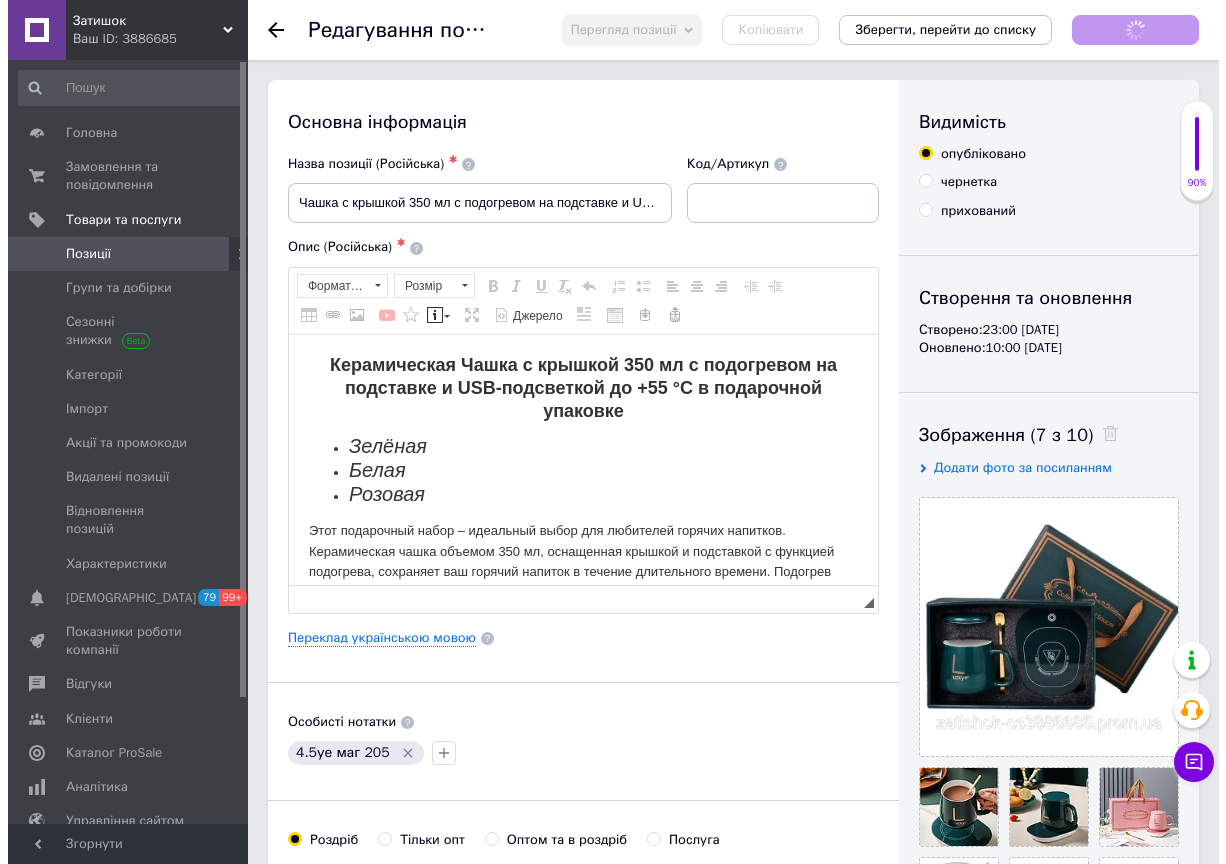 scroll, scrollTop: 0, scrollLeft: 0, axis: both 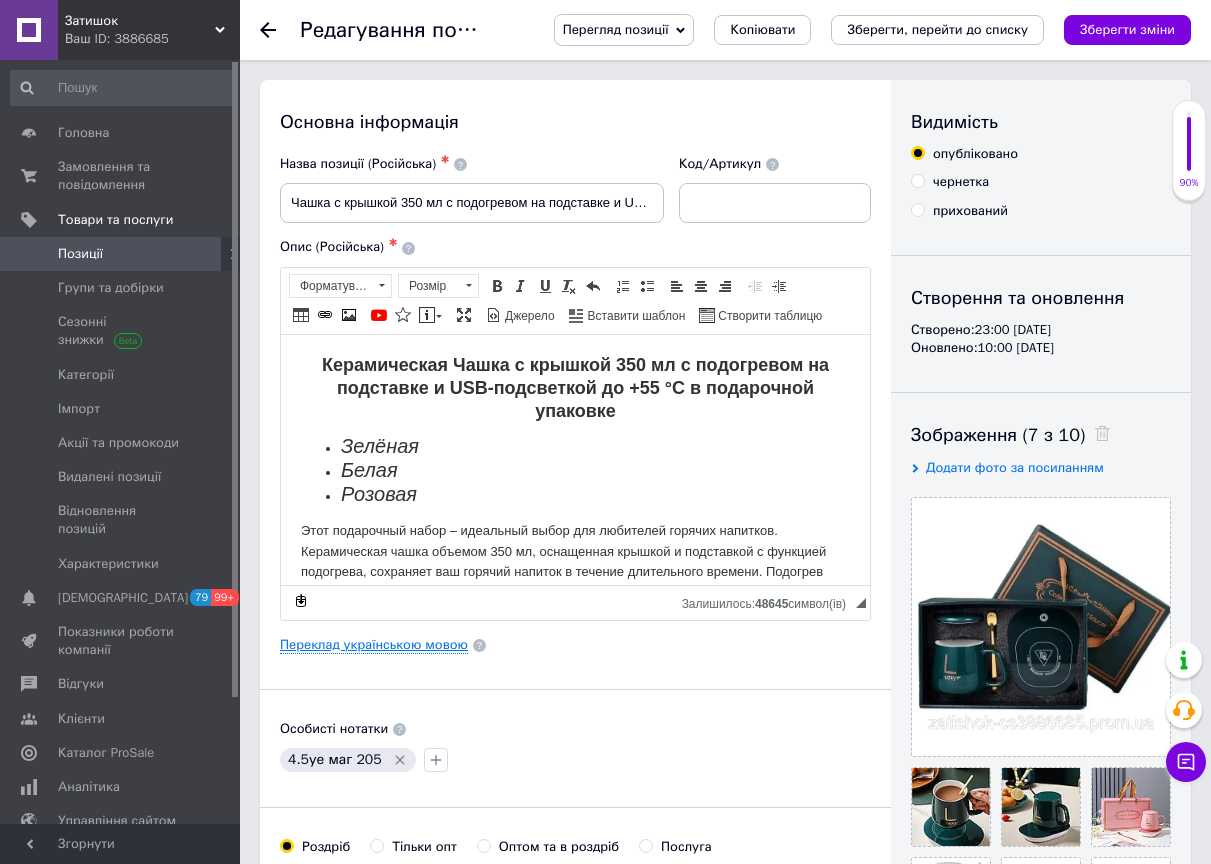 click on "Переклад українською мовою" at bounding box center (374, 645) 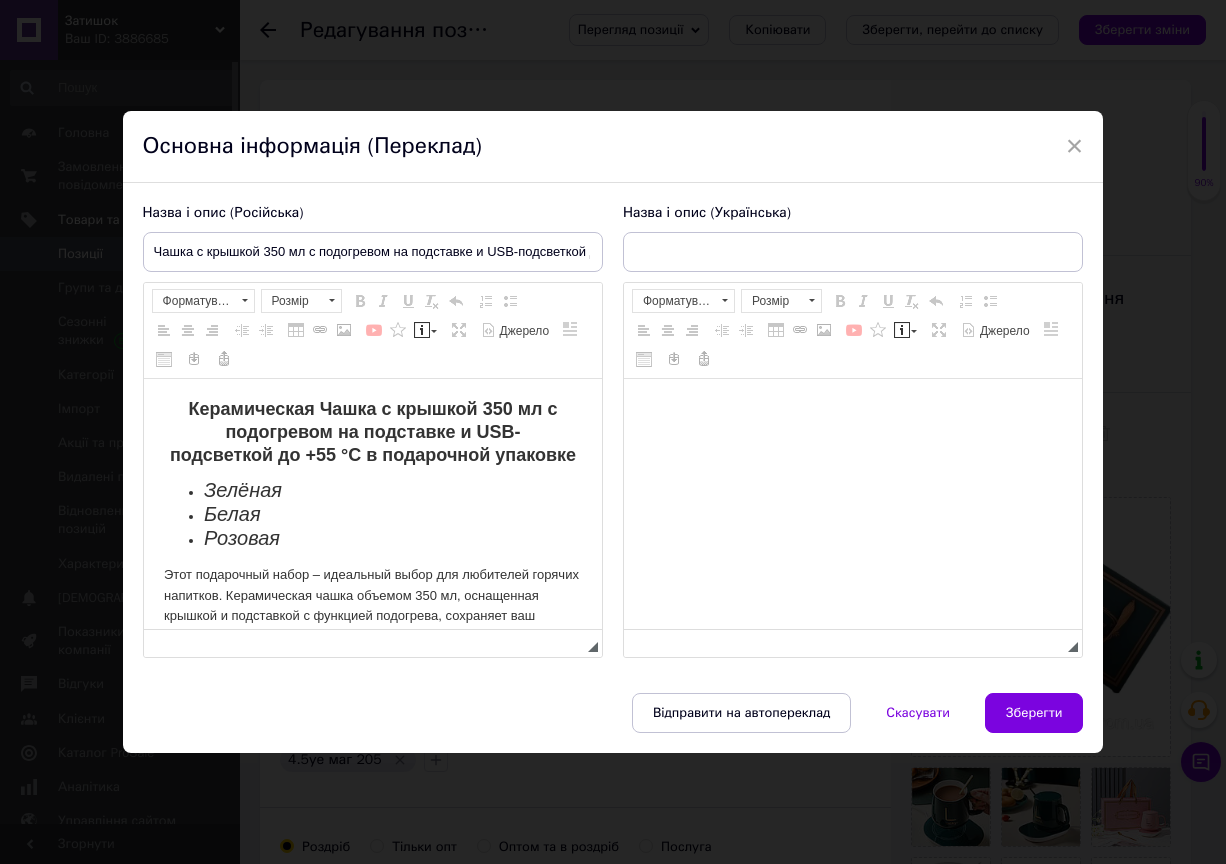 scroll, scrollTop: 0, scrollLeft: 0, axis: both 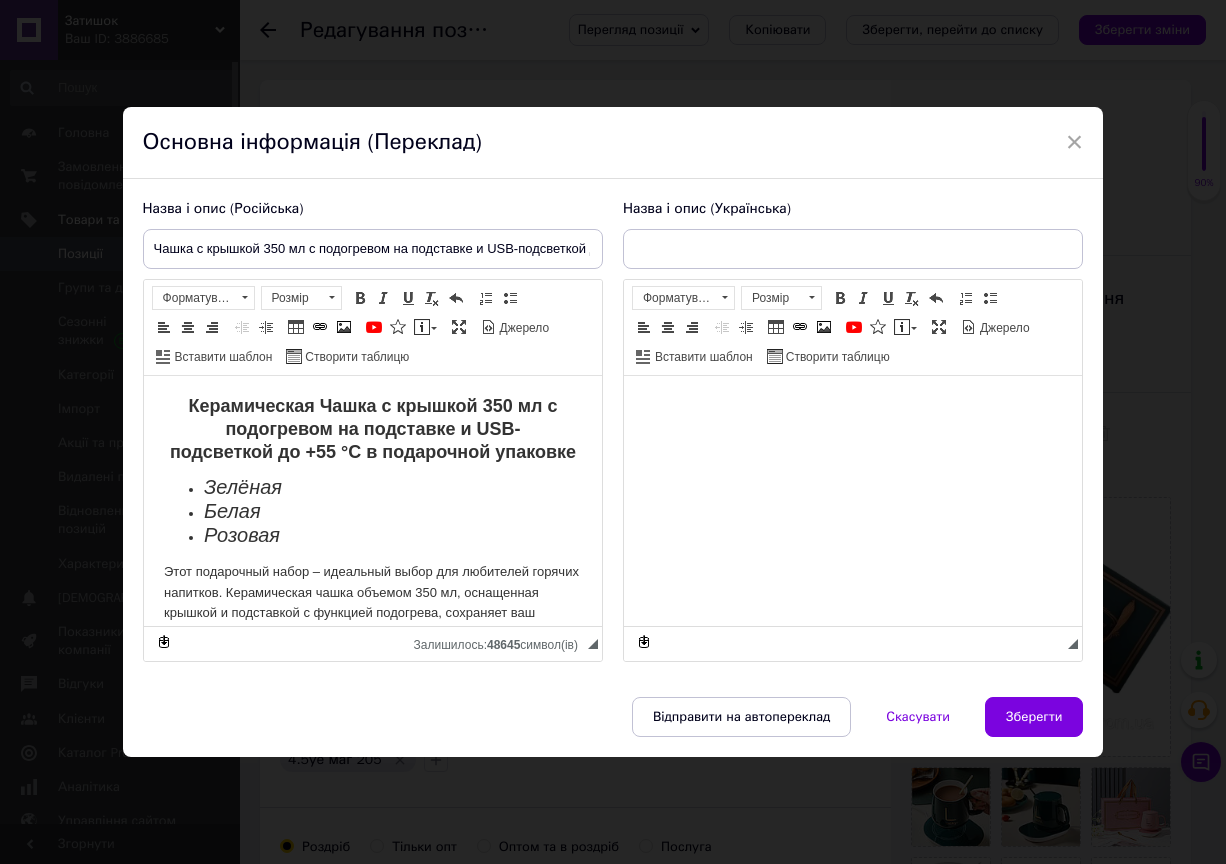 type on "Чашка з кришкою 350 мл з підігрівом на підставці та USB-підсвічуванням до +55 °C у подарунковій упаковці, 3 кольори ЗТК" 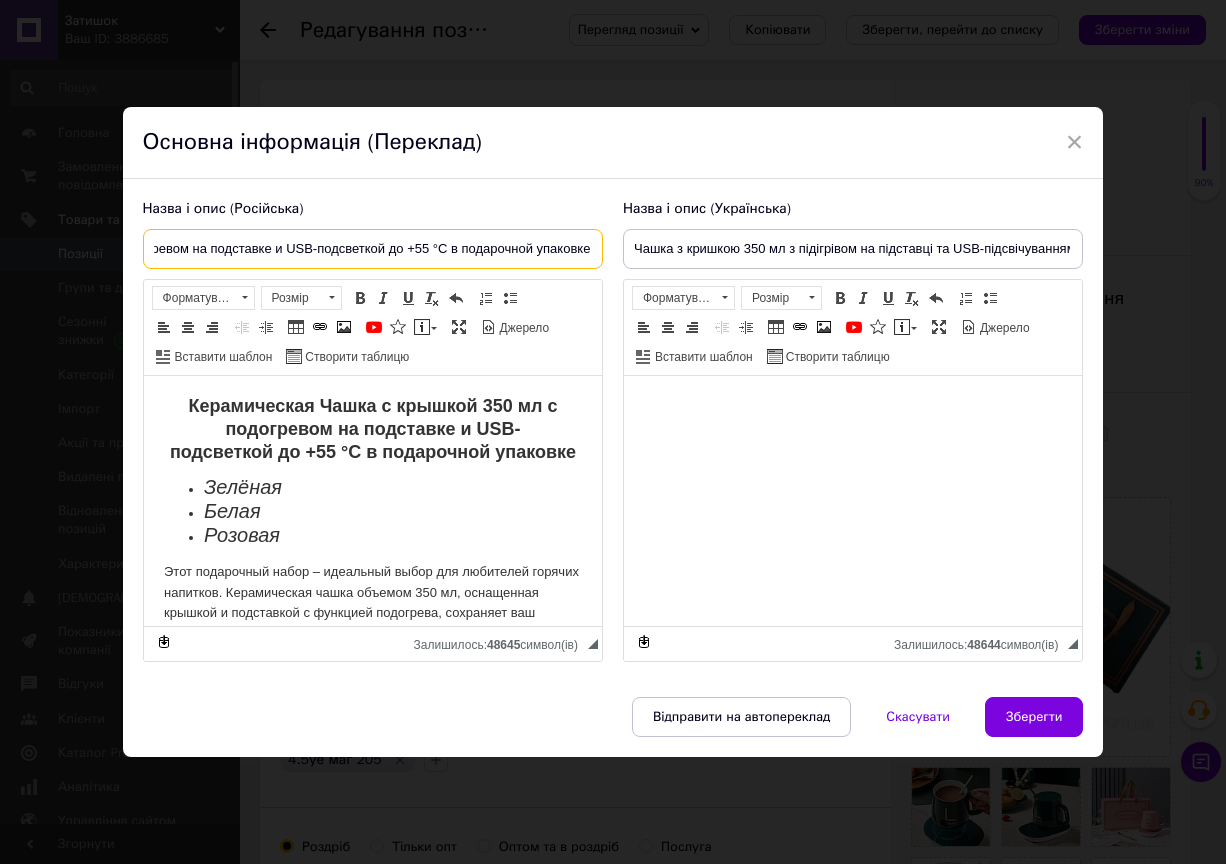 scroll, scrollTop: 0, scrollLeft: 215, axis: horizontal 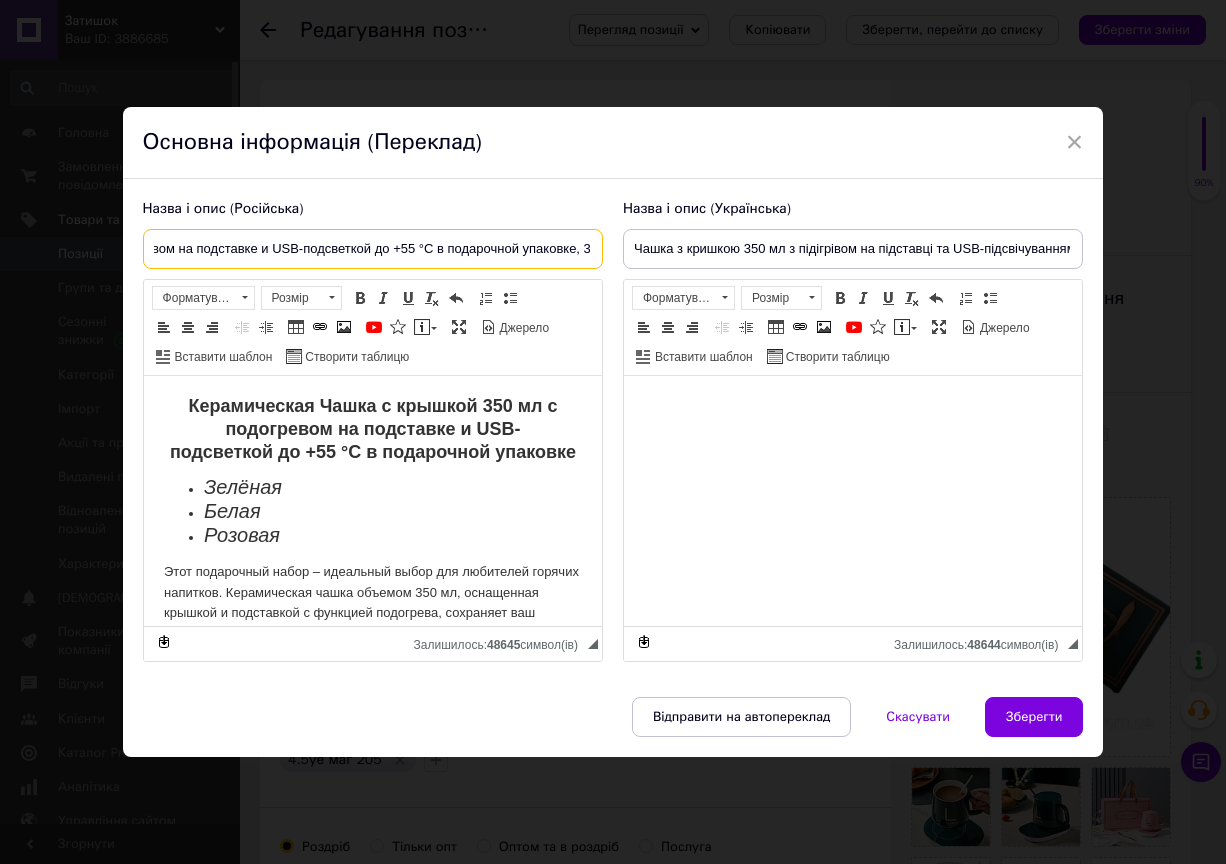 drag, startPoint x: 477, startPoint y: 254, endPoint x: 375, endPoint y: 261, distance: 102.239914 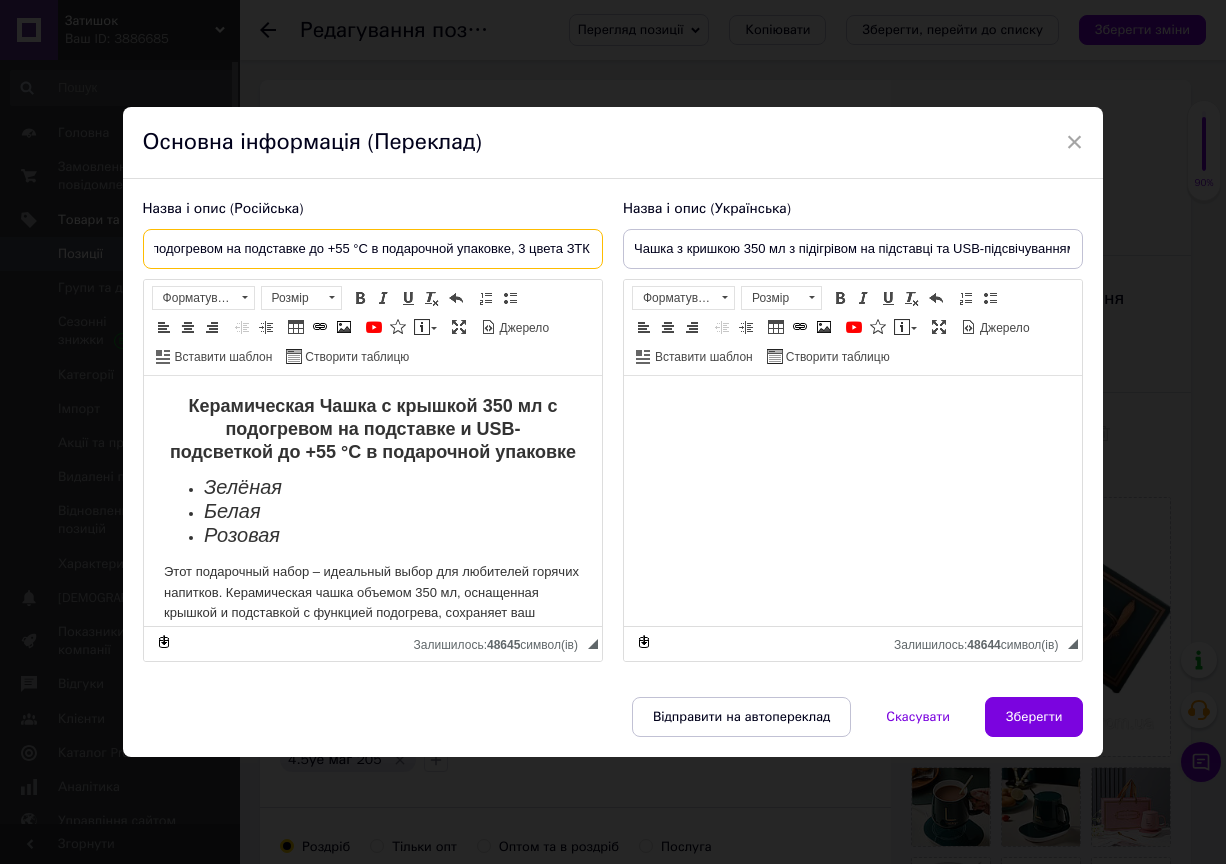 scroll, scrollTop: 0, scrollLeft: 169, axis: horizontal 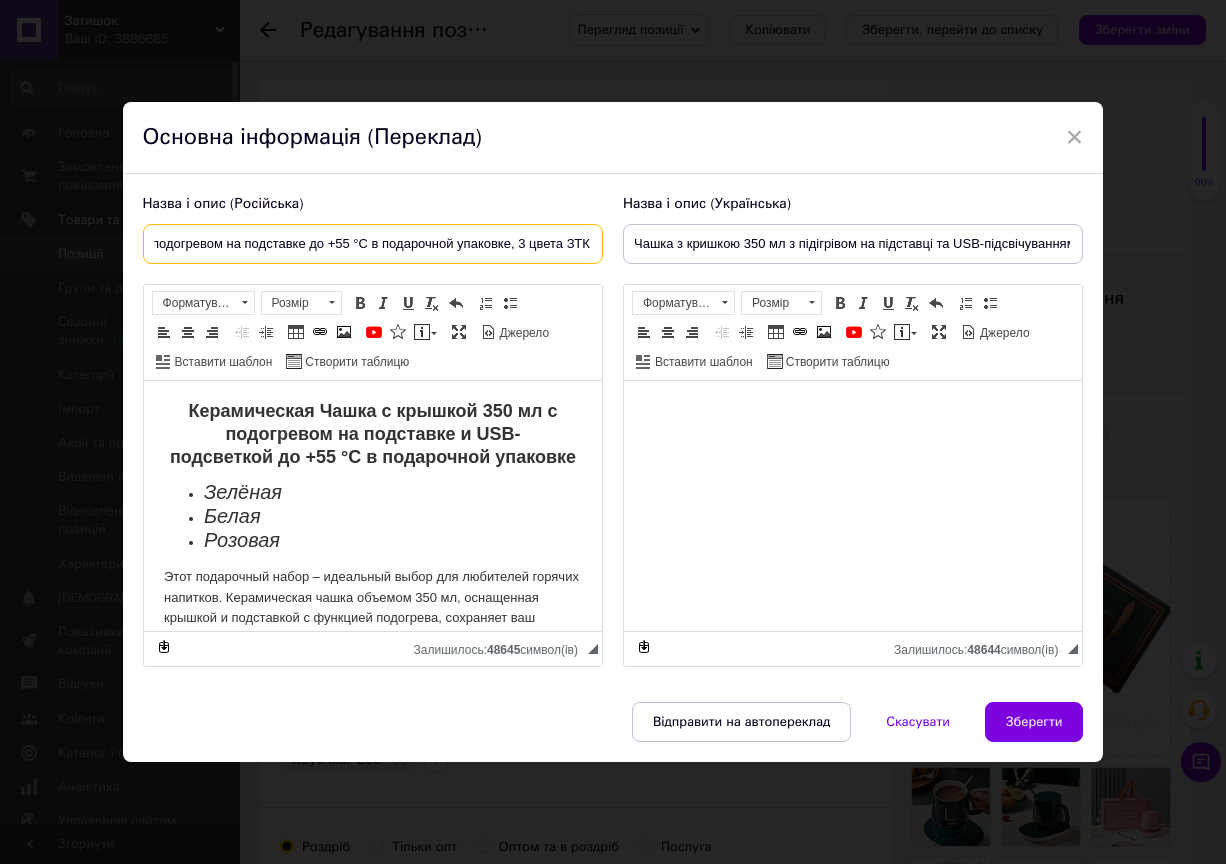 type on "Чашка с крышкой 350 мл с подогревом на подставке до +55 °C в подарочной упаковке, 3 цвета ЗТК" 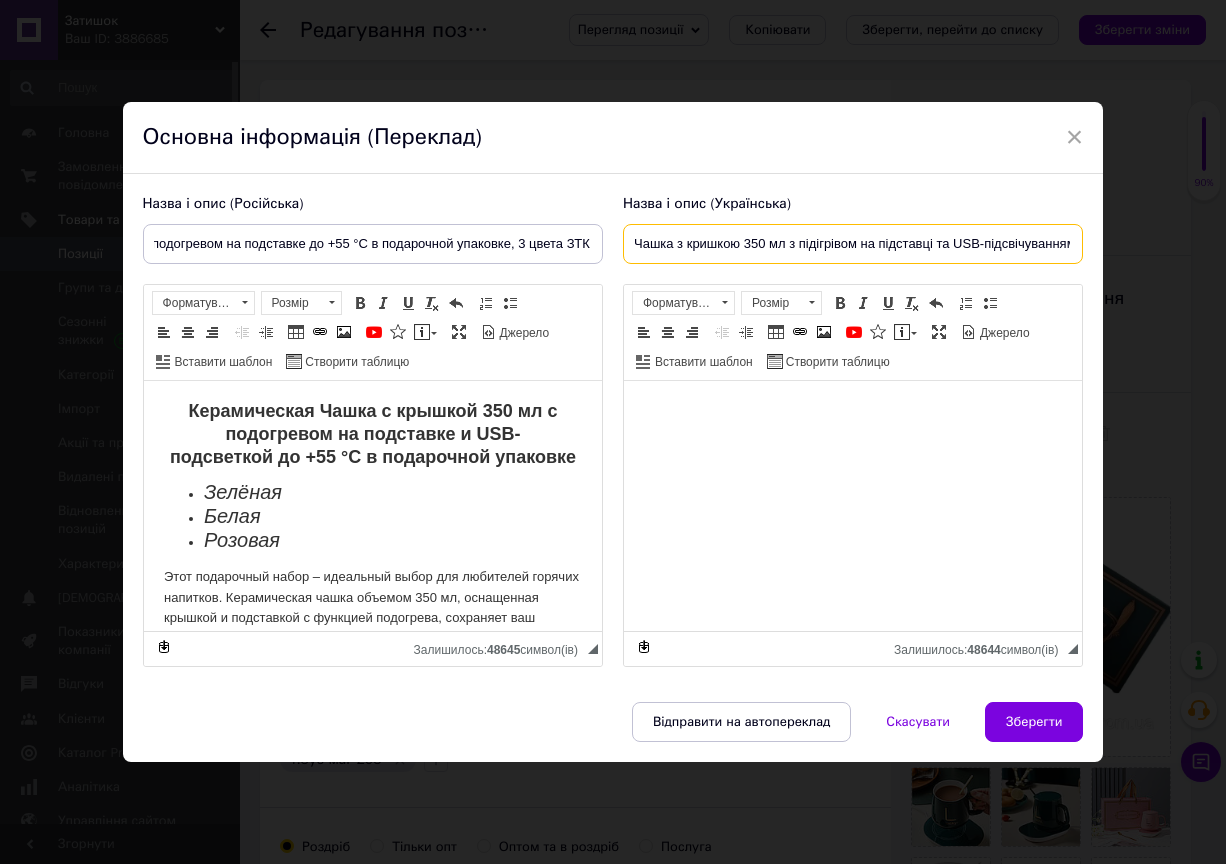 scroll, scrollTop: 0, scrollLeft: 0, axis: both 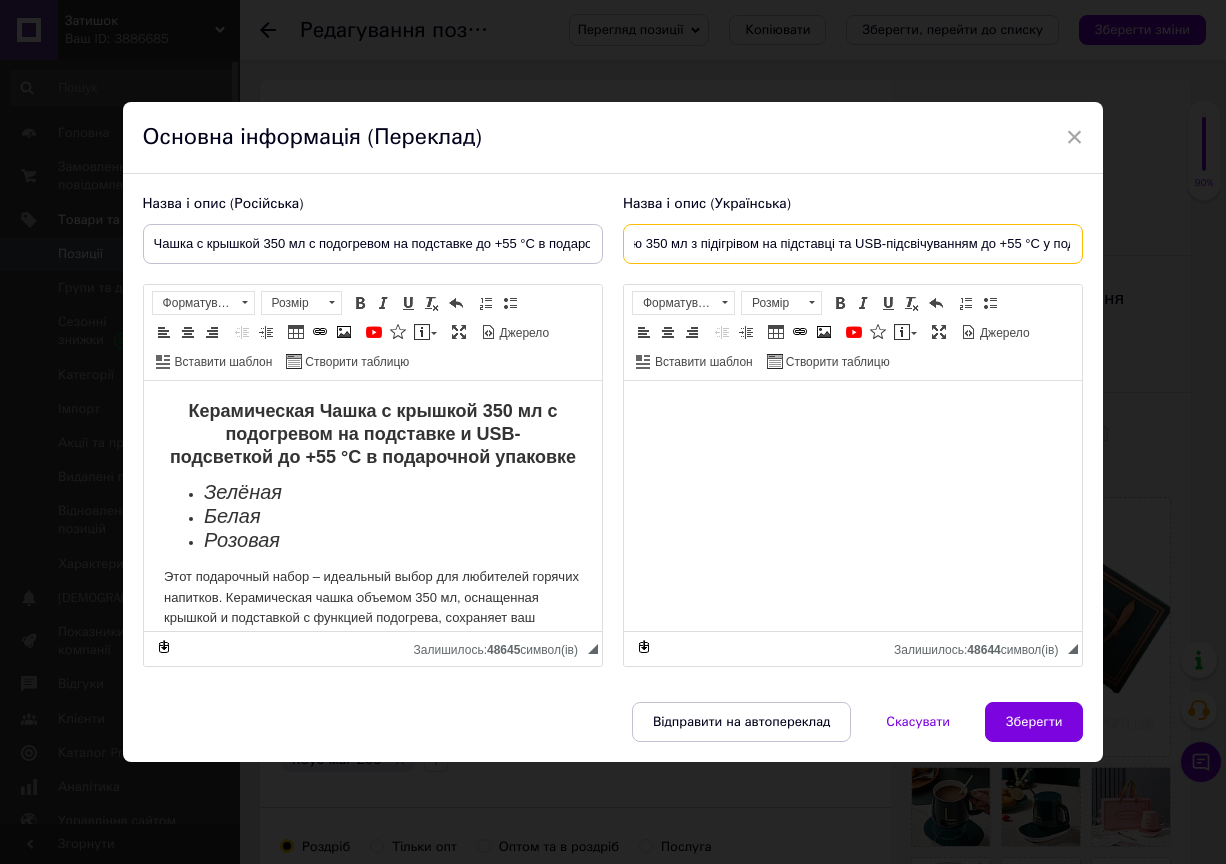 drag, startPoint x: 931, startPoint y: 243, endPoint x: 976, endPoint y: 255, distance: 46.572525 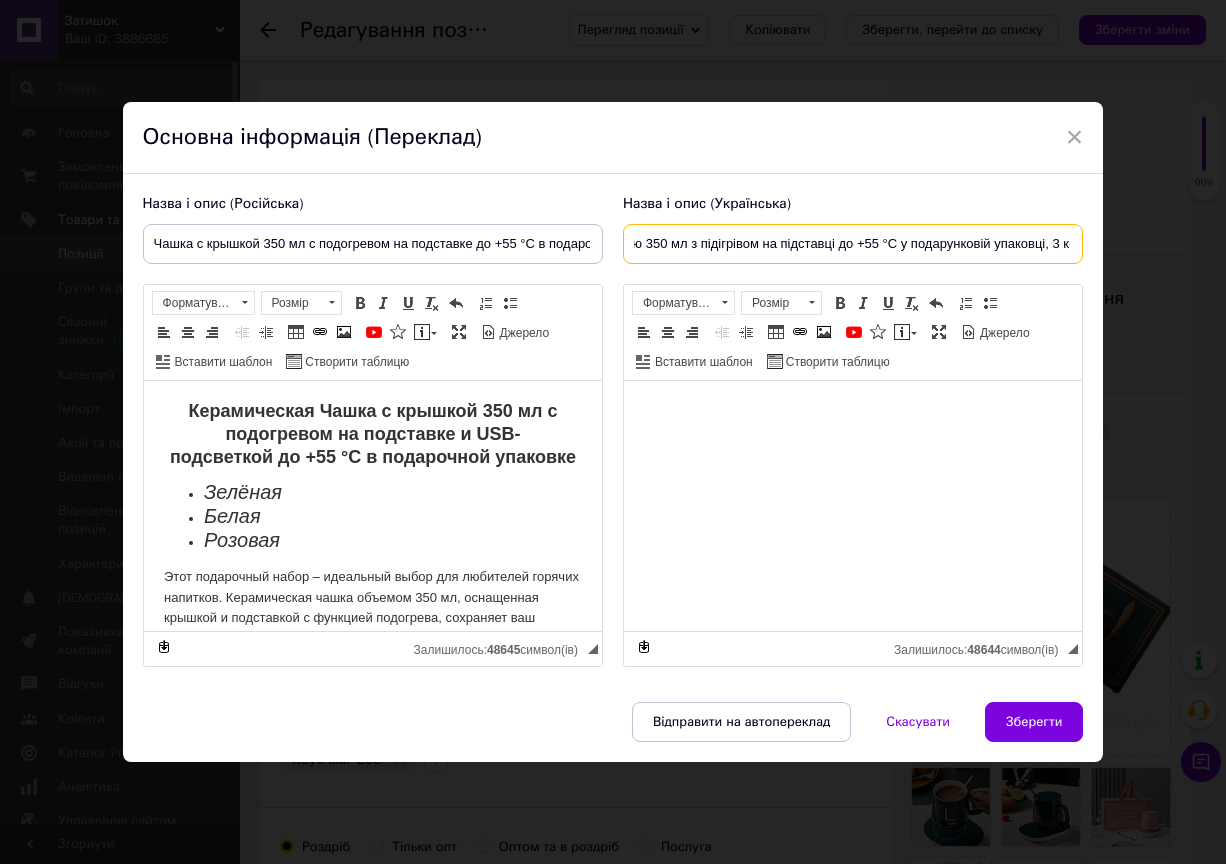 type on "Чашка з кришкою 350 мл з підігрівом на підставці до +55 °C у подарунковій упаковці, 3 кольори ЗТК" 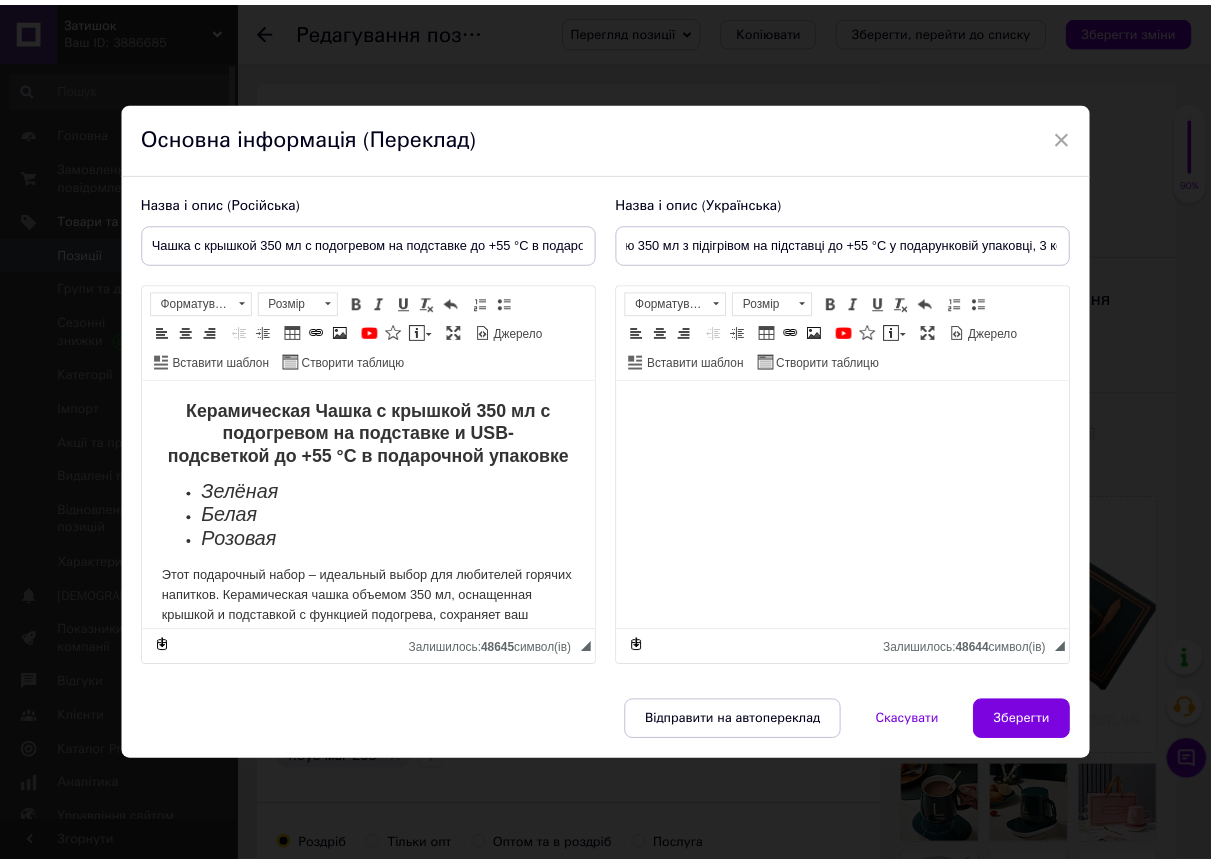 scroll, scrollTop: 0, scrollLeft: 0, axis: both 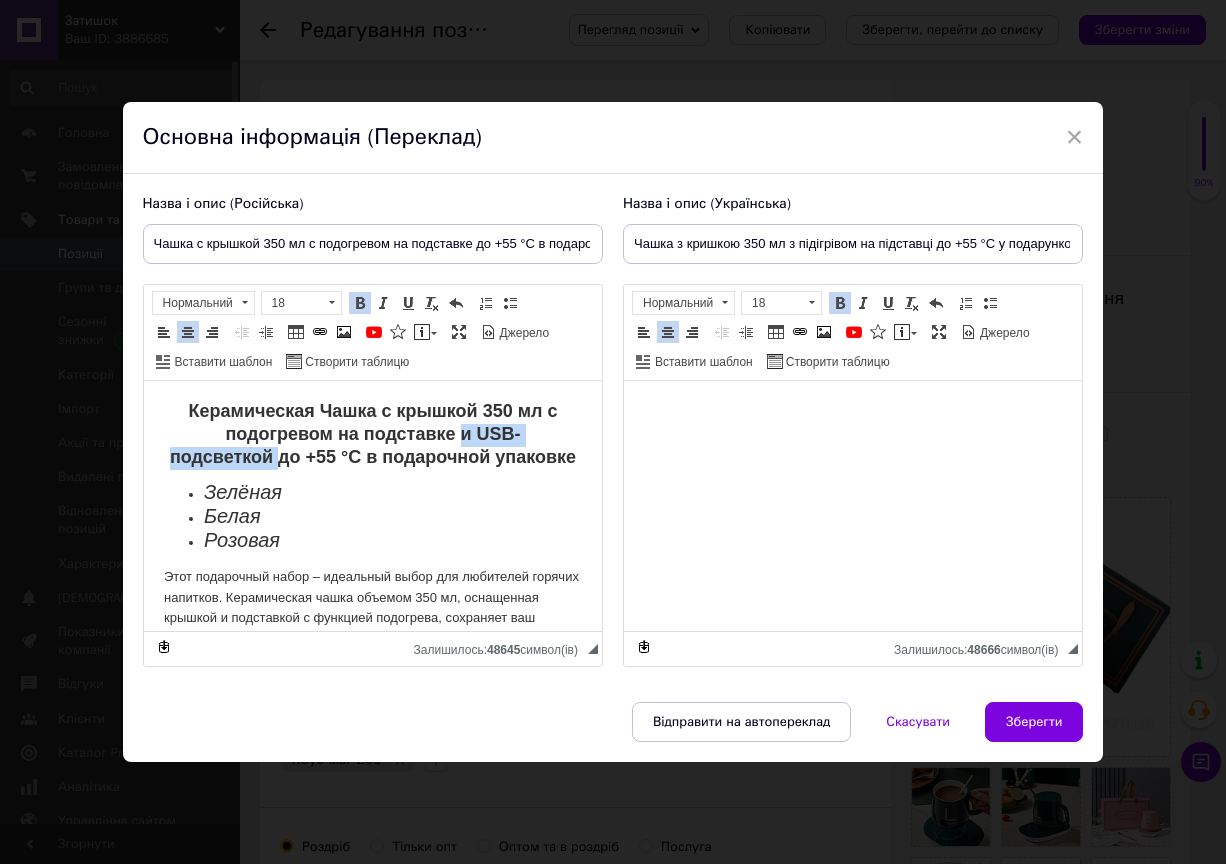 drag, startPoint x: 452, startPoint y: 429, endPoint x: 315, endPoint y: 460, distance: 140.46352 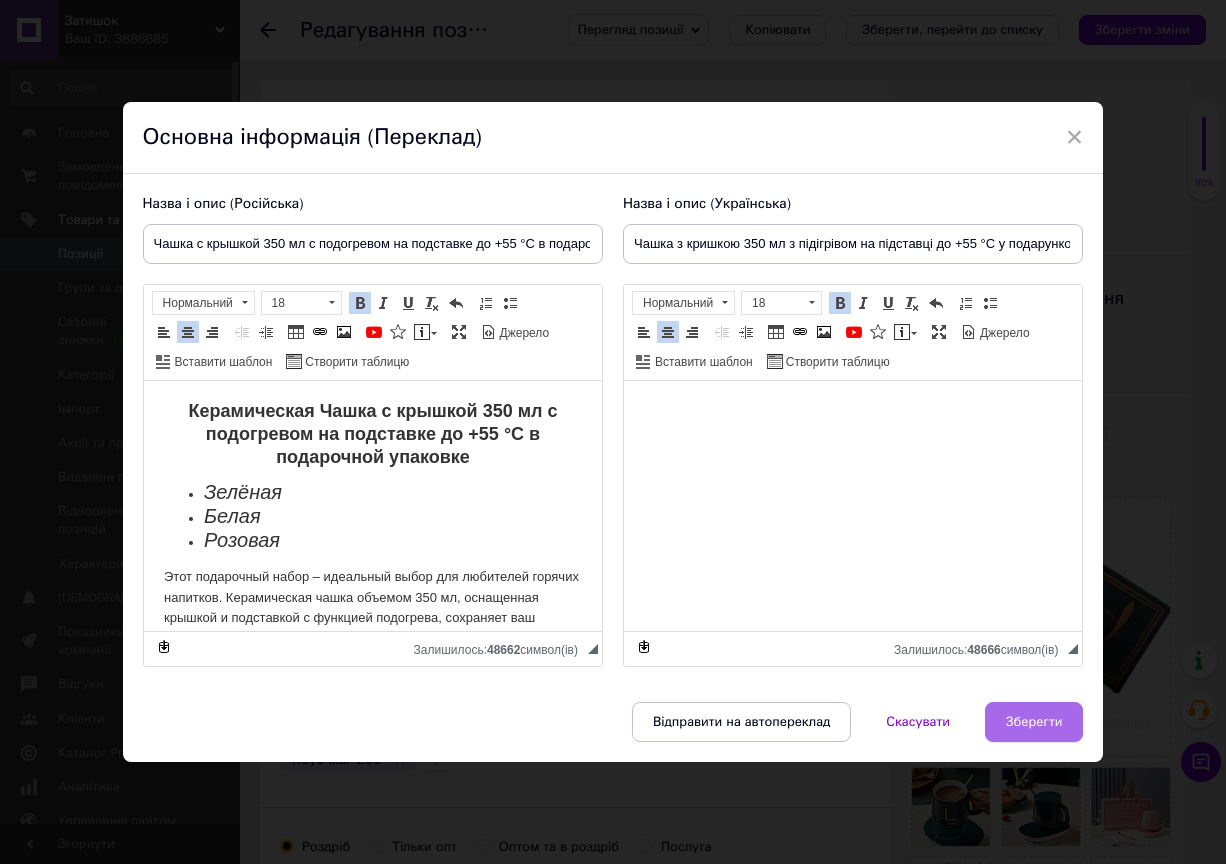 click on "Зберегти" at bounding box center [1034, 722] 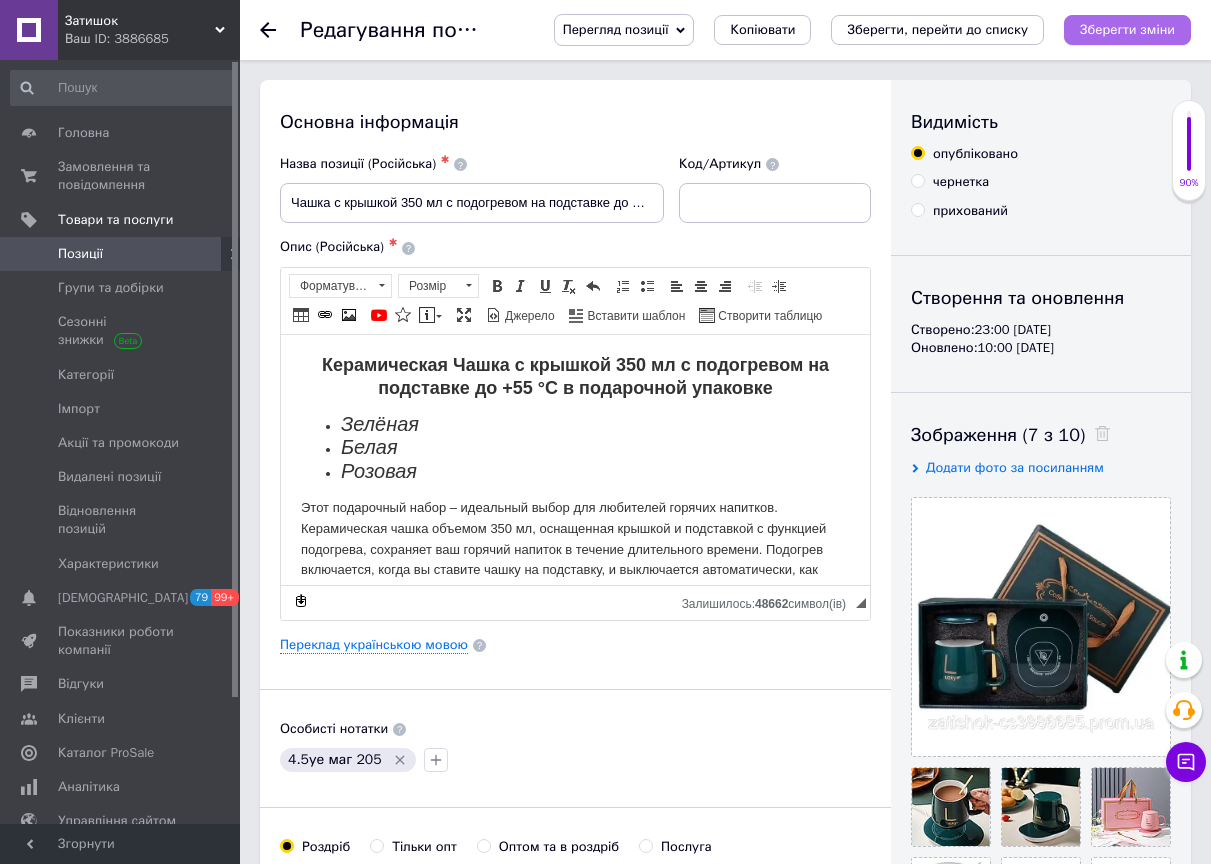 click on "Зберегти зміни" at bounding box center [1127, 29] 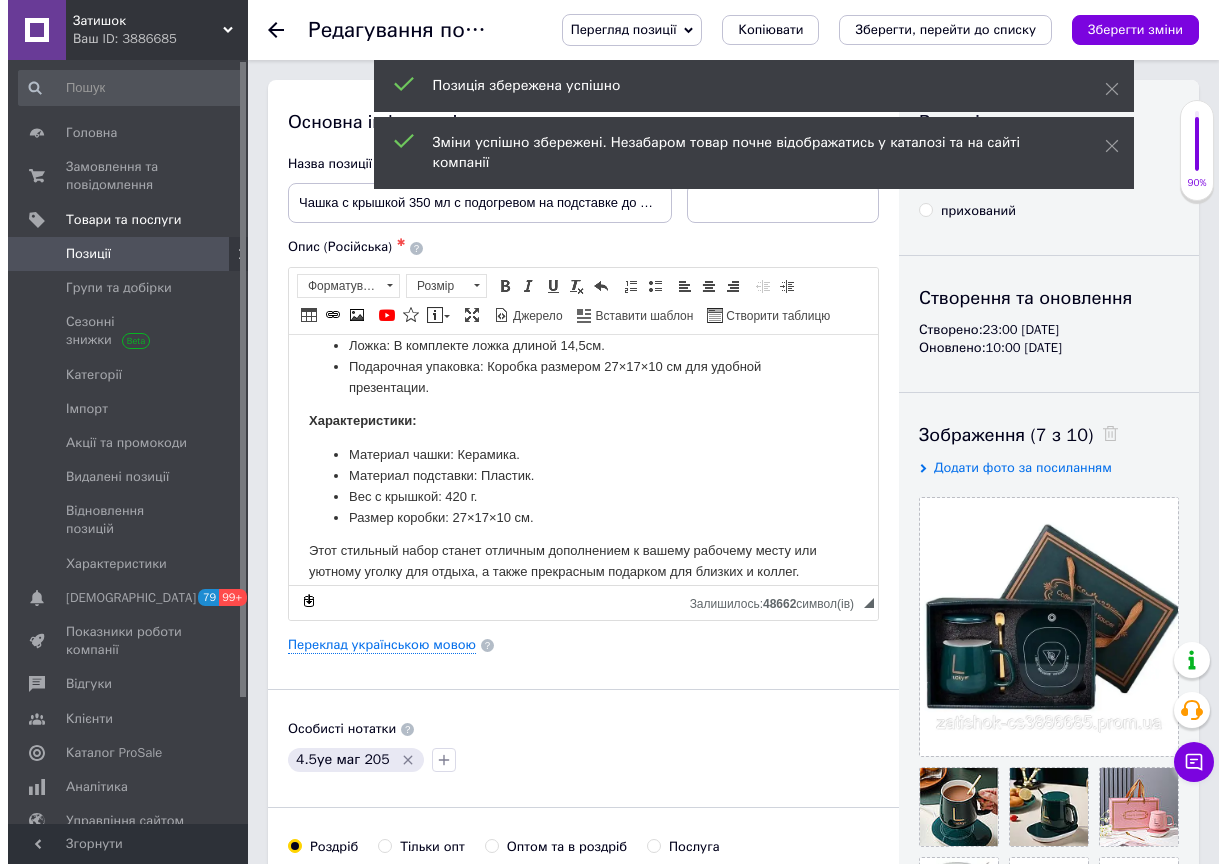 scroll, scrollTop: 400, scrollLeft: 0, axis: vertical 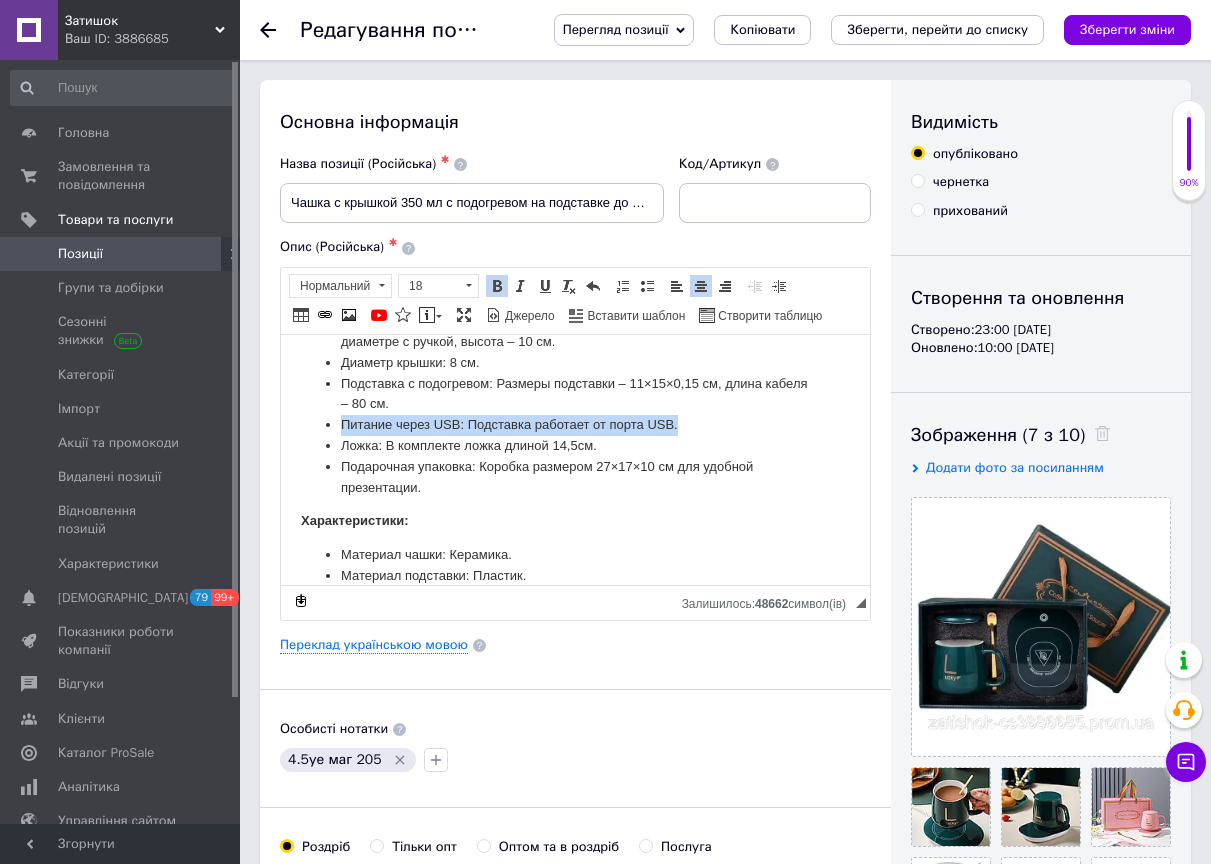drag, startPoint x: 705, startPoint y: 415, endPoint x: 303, endPoint y: 422, distance: 402.06094 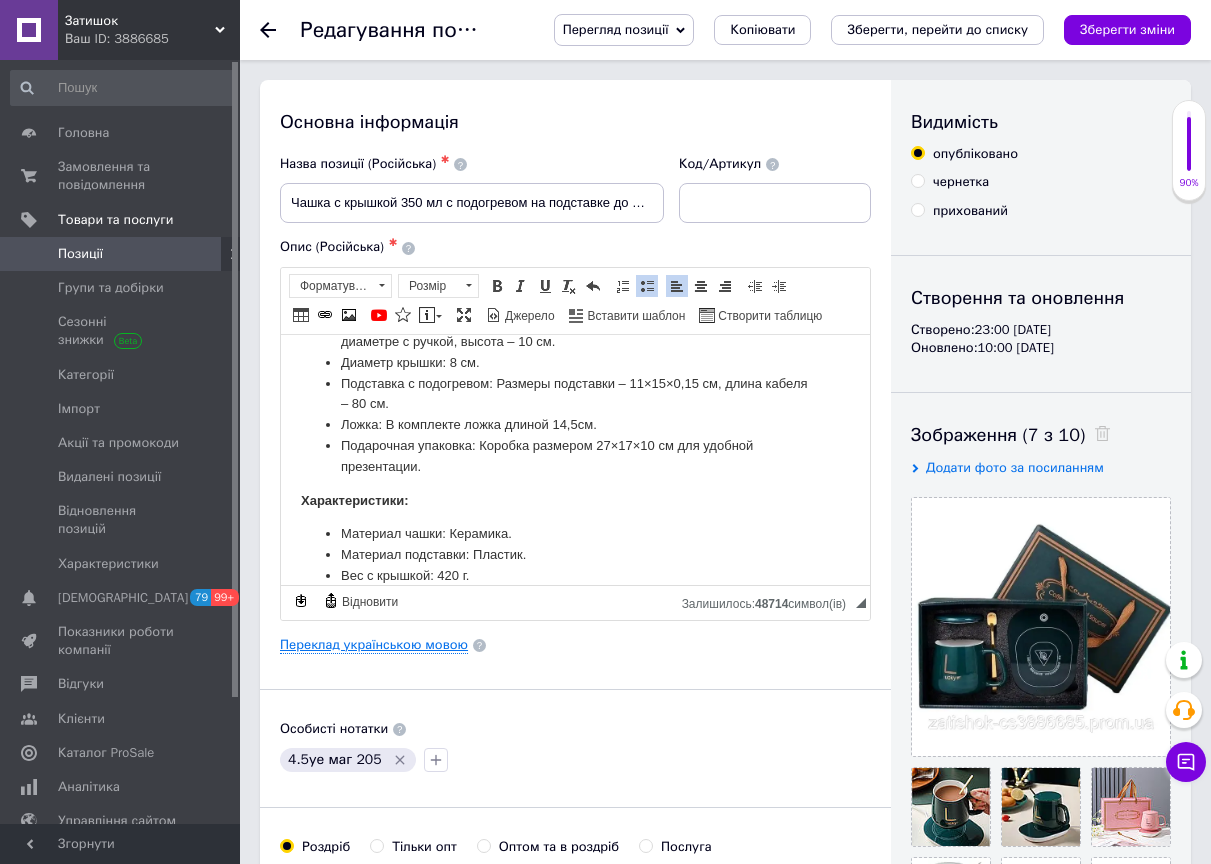 click on "Переклад українською мовою" at bounding box center [374, 645] 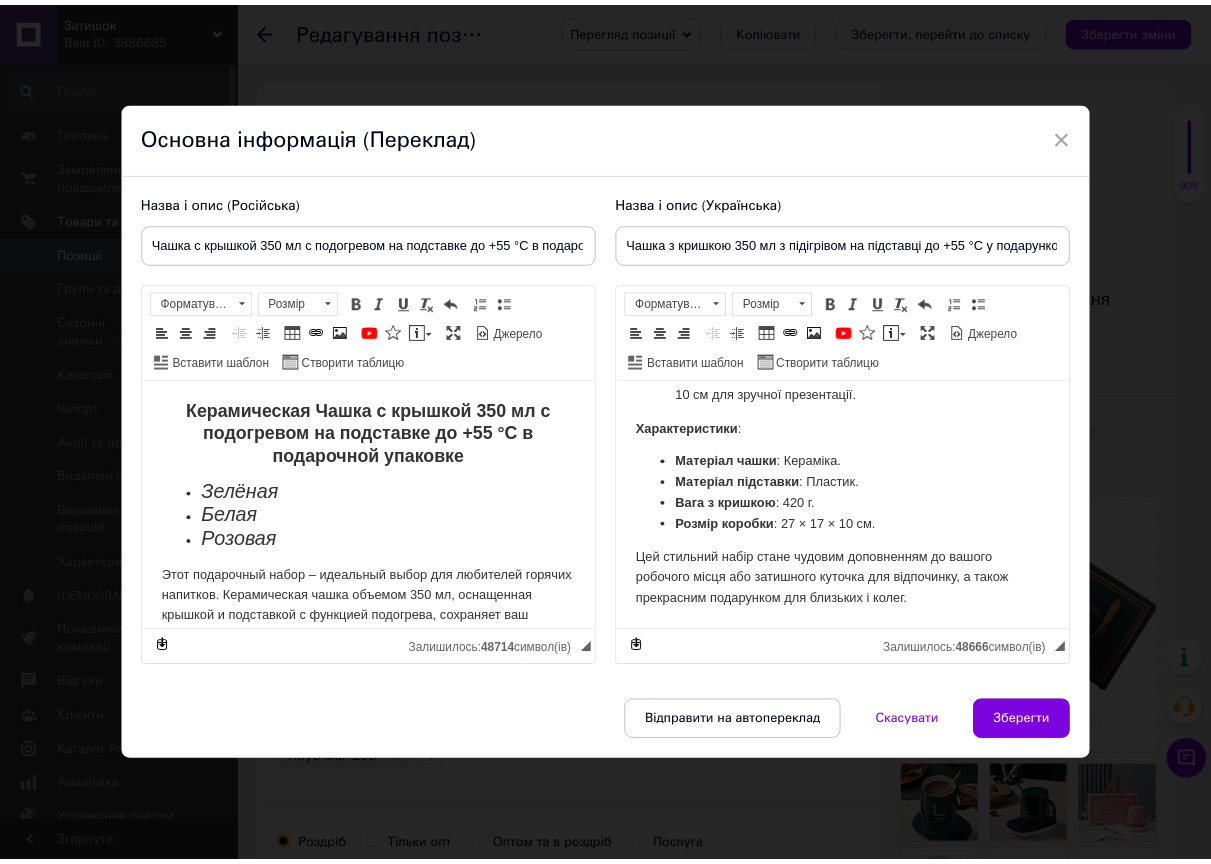scroll, scrollTop: 424, scrollLeft: 0, axis: vertical 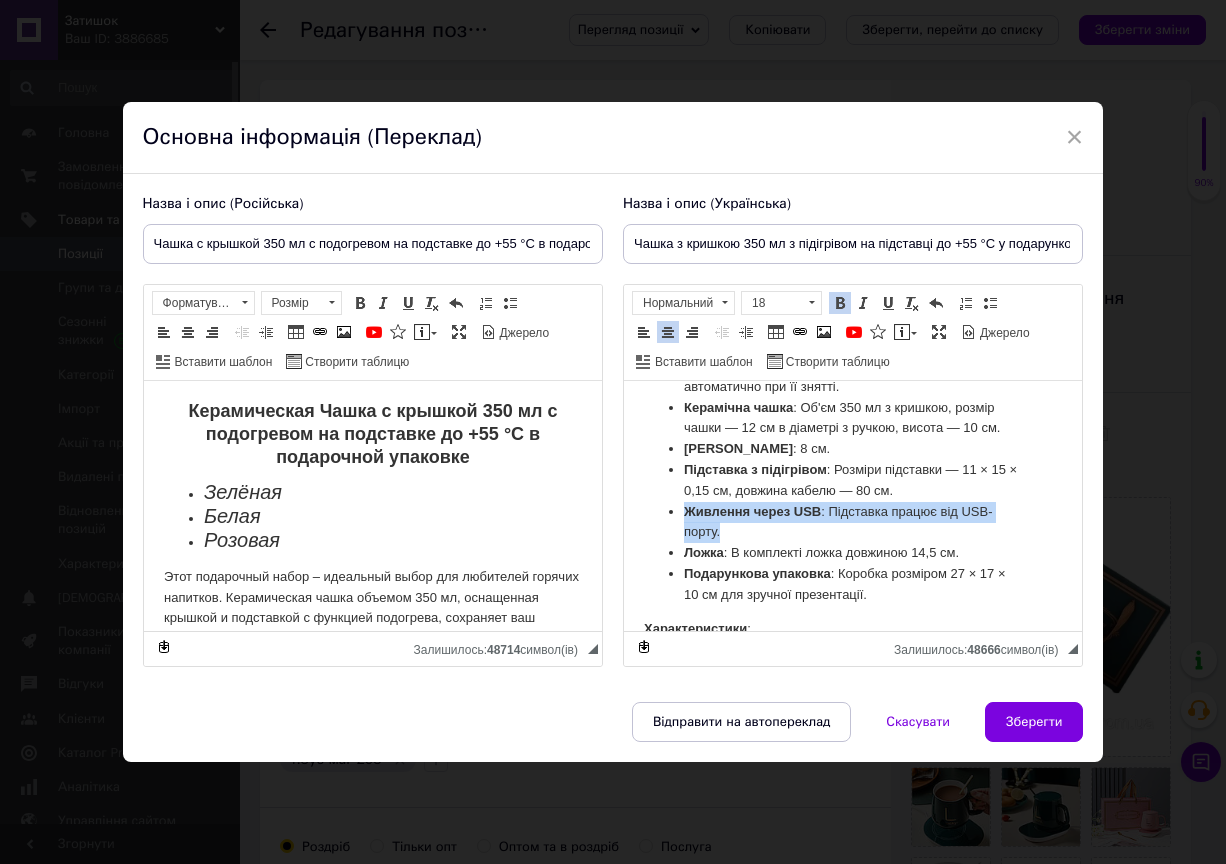 drag, startPoint x: 710, startPoint y: 534, endPoint x: 660, endPoint y: 516, distance: 53.14132 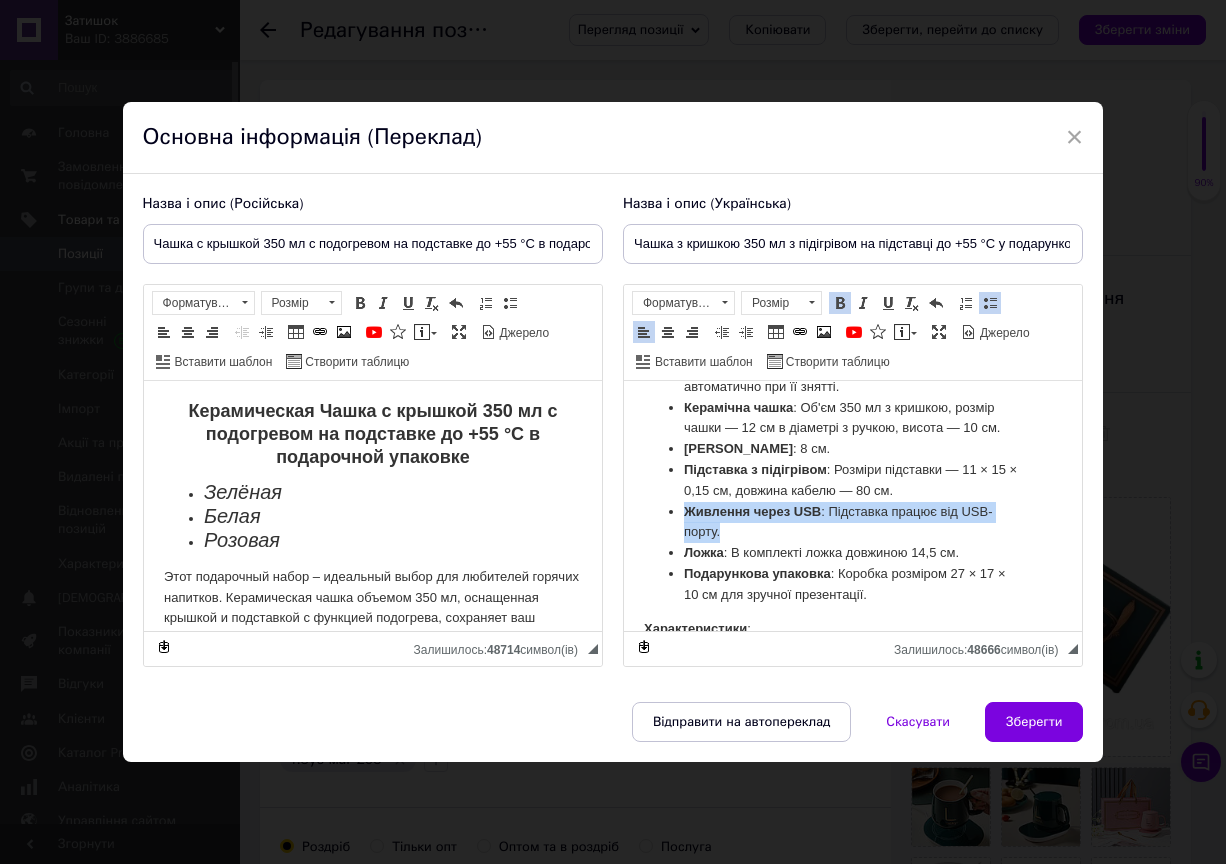 type 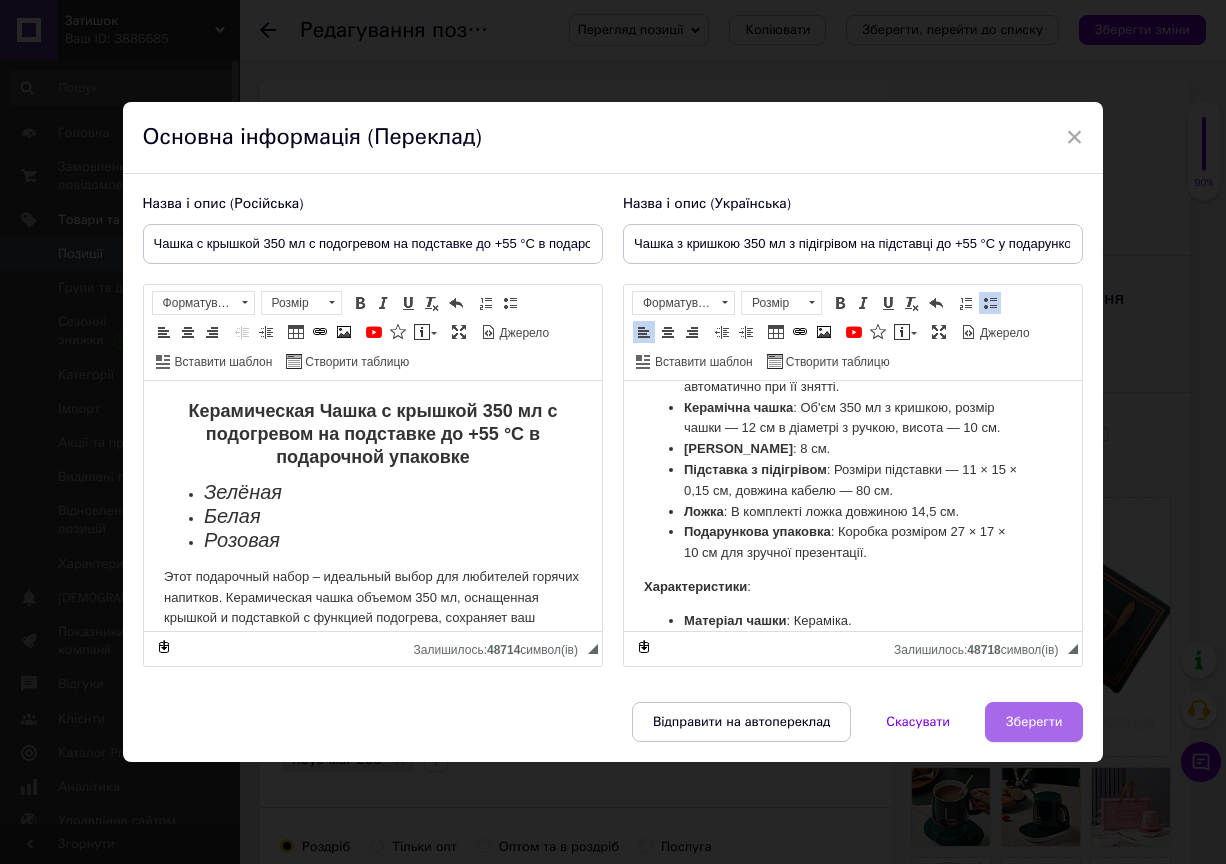 click on "Зберегти" at bounding box center (1034, 722) 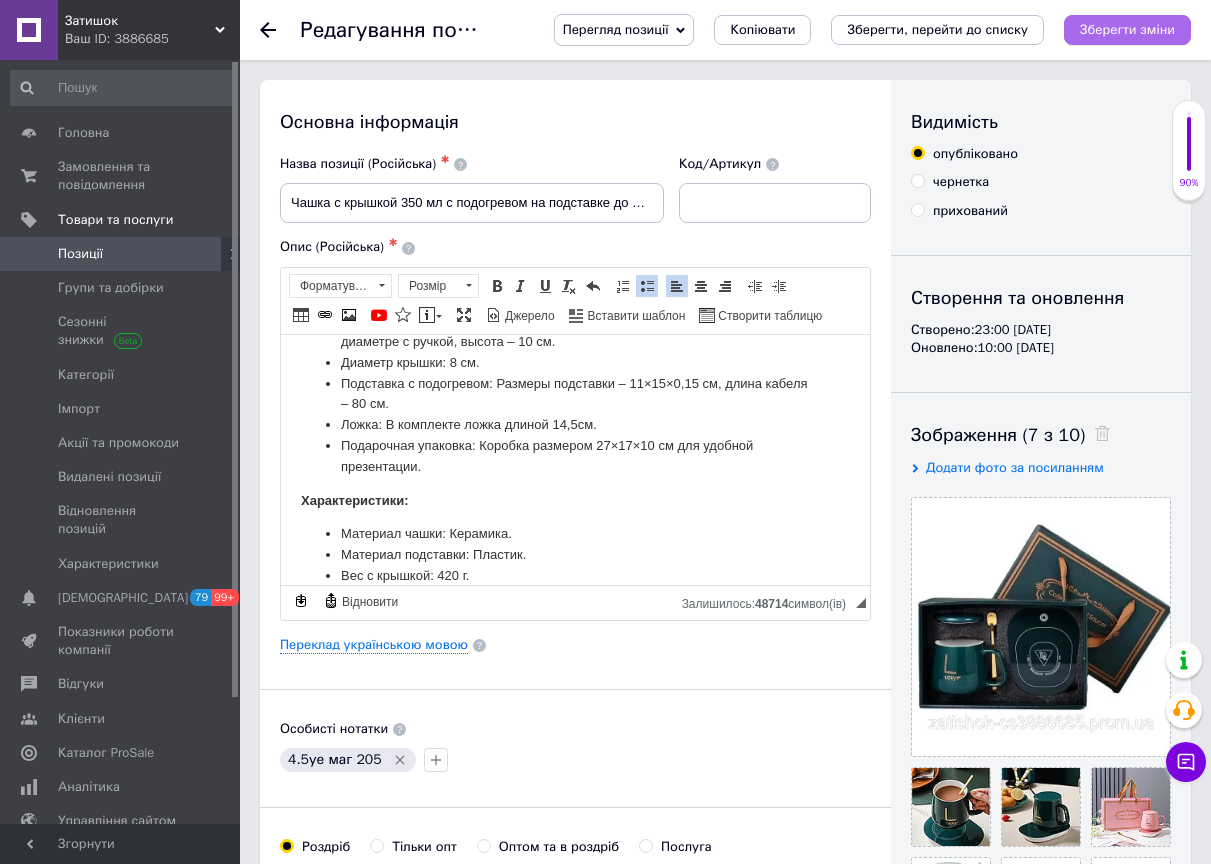click on "Зберегти зміни" at bounding box center (1127, 29) 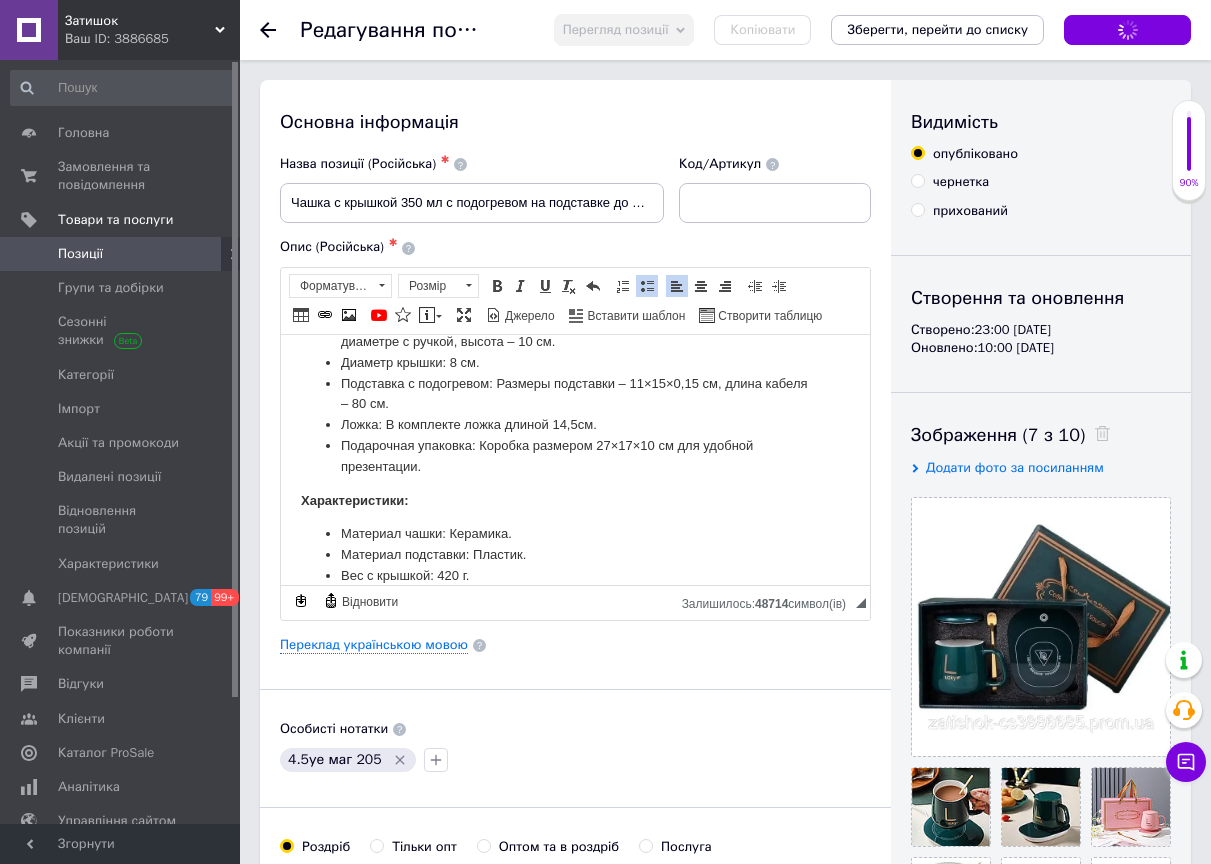 click on "Ваш ID: 3886685" at bounding box center (152, 39) 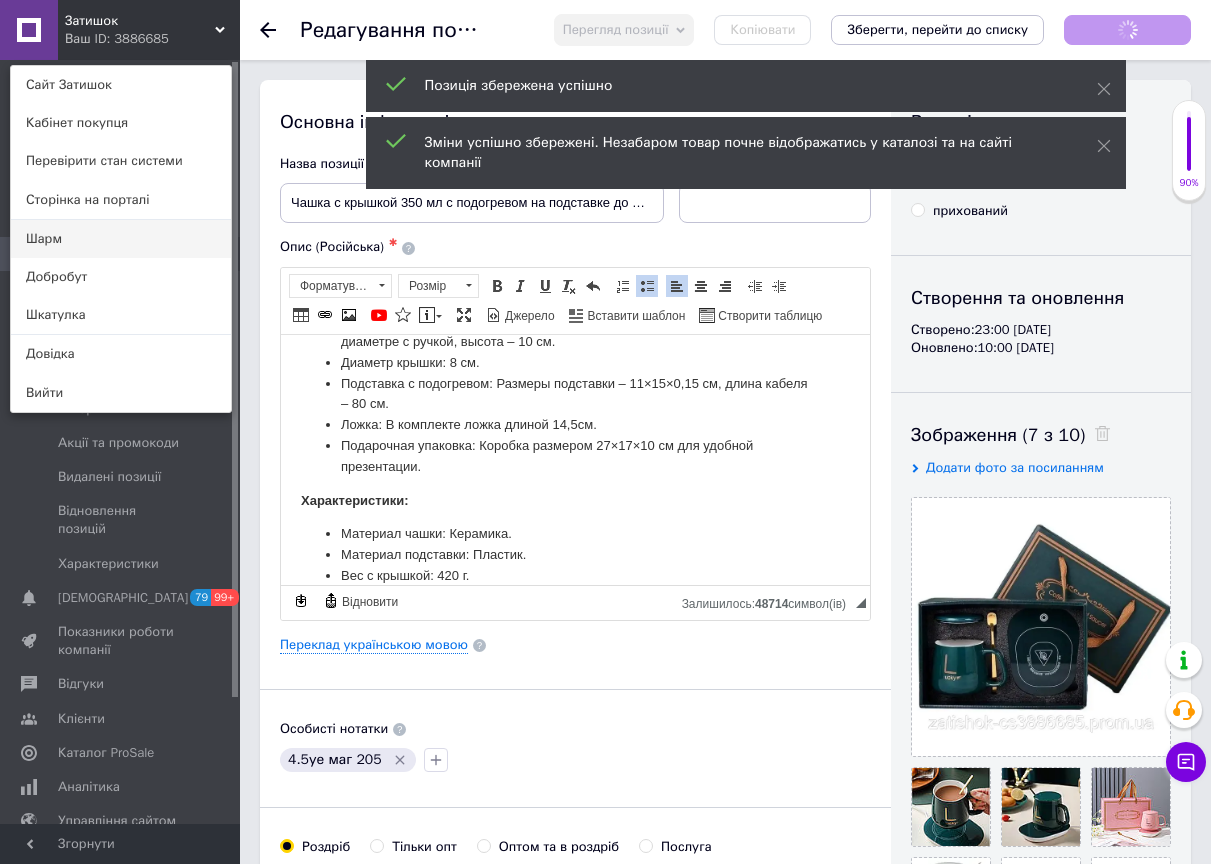 click on "Шарм" at bounding box center [121, 239] 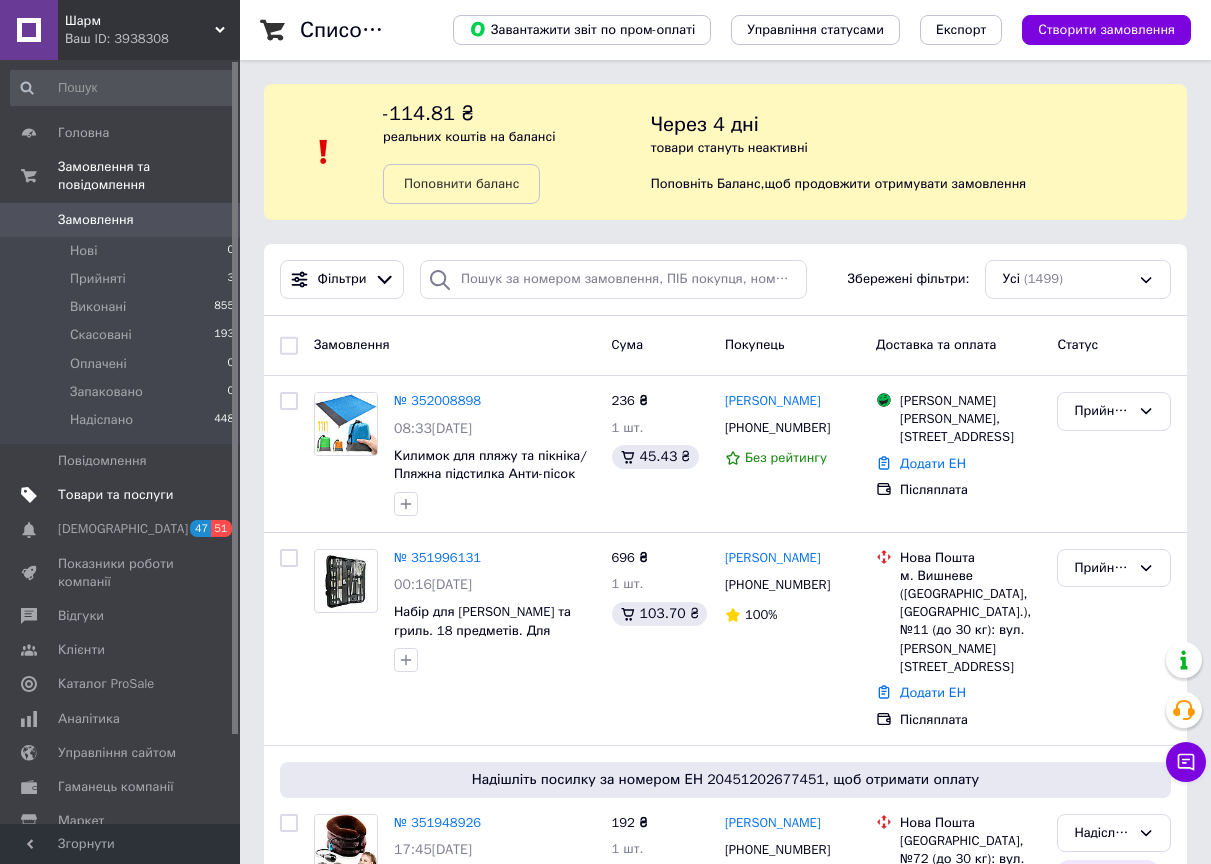 click on "Товари та послуги" at bounding box center [115, 495] 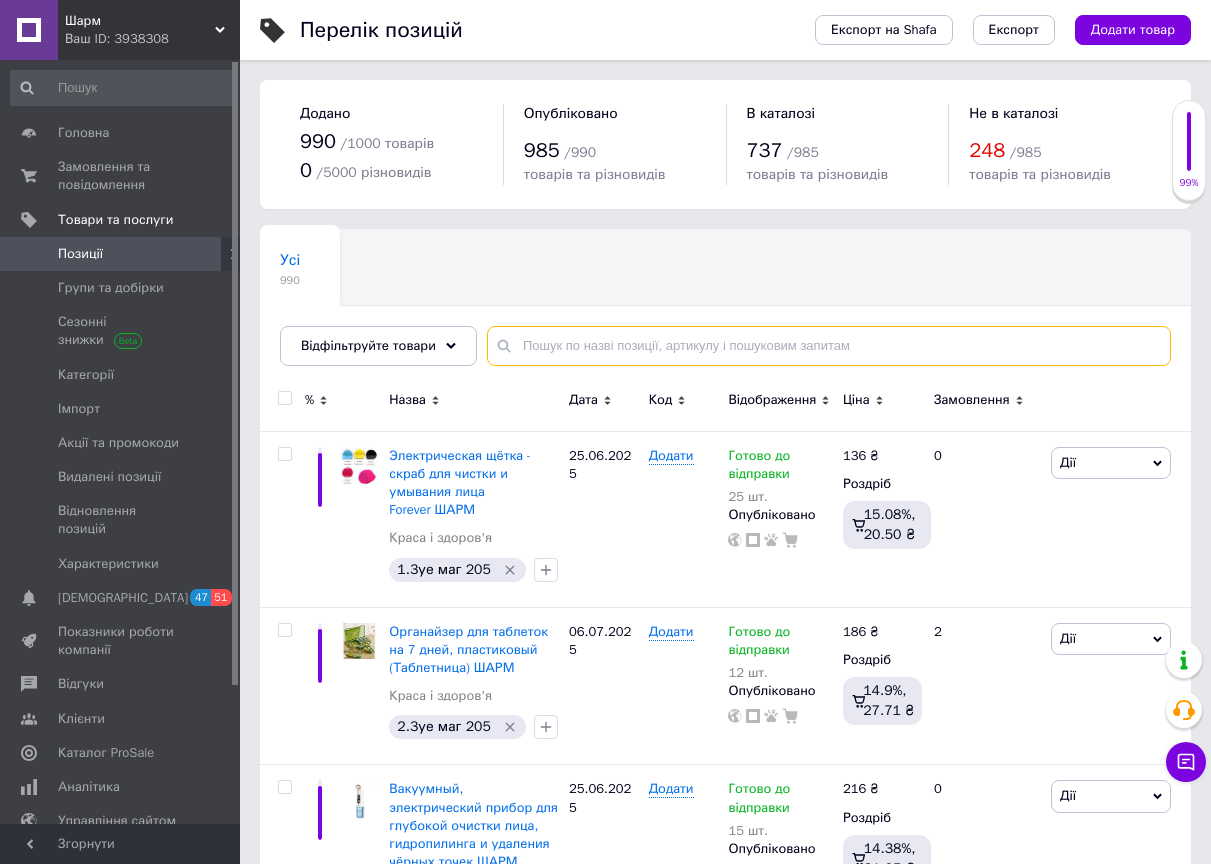 click at bounding box center (829, 346) 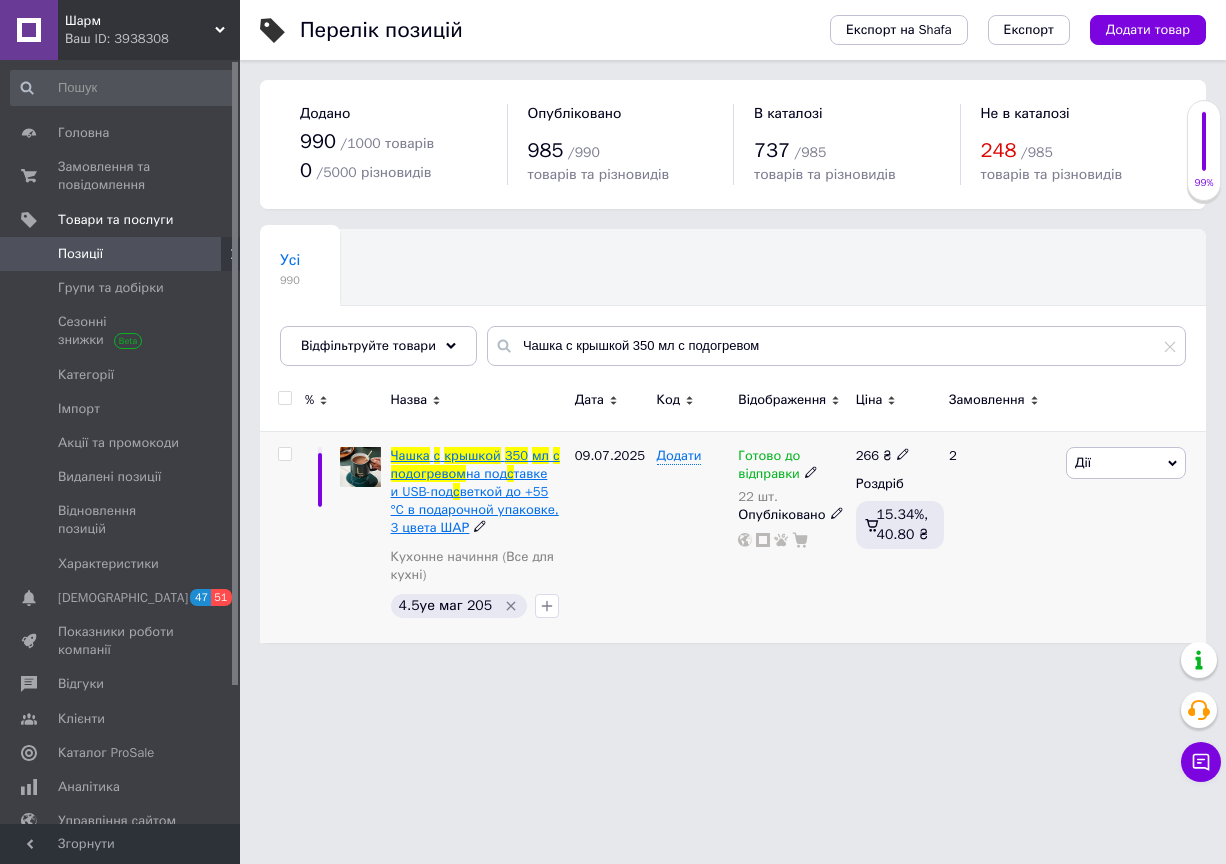 click on "веткой до +55 °C в подарочной упаковке, 3 цвета ШАР" at bounding box center [475, 509] 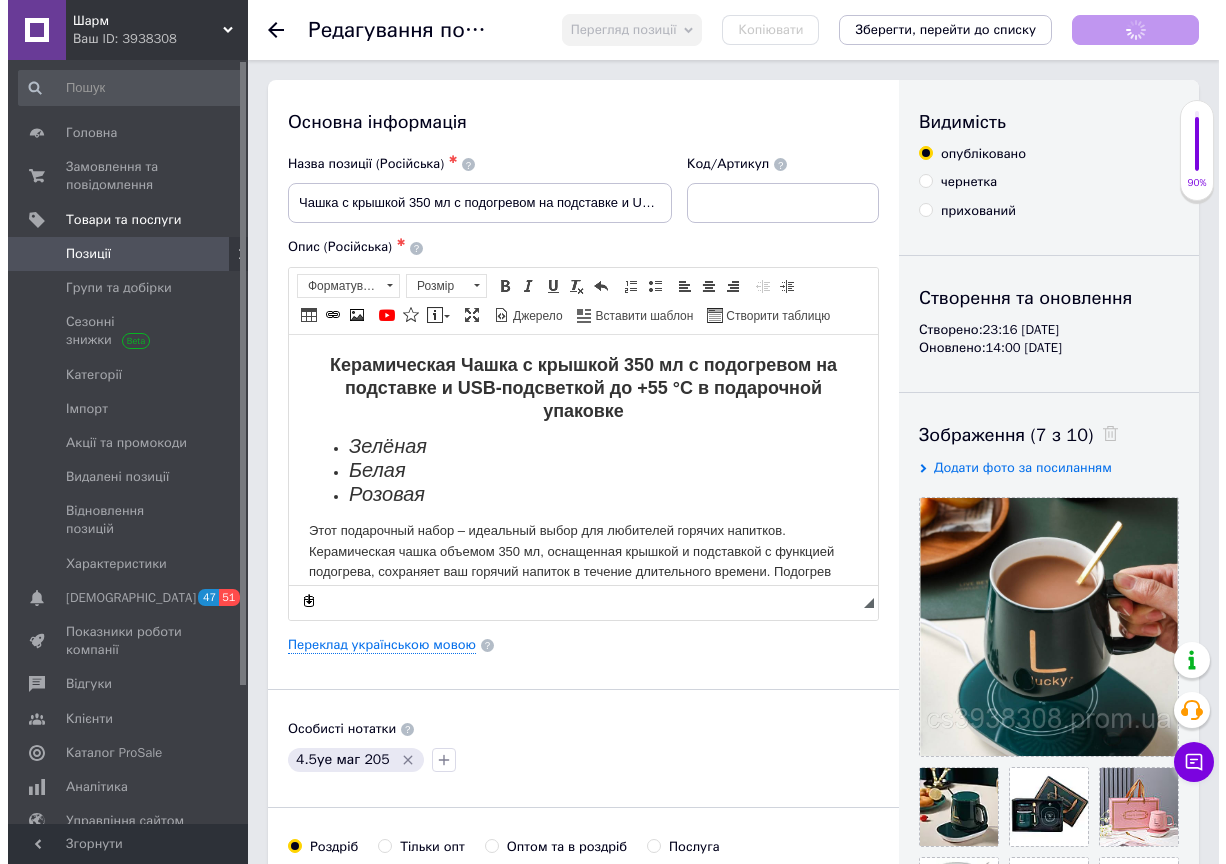 scroll, scrollTop: 0, scrollLeft: 0, axis: both 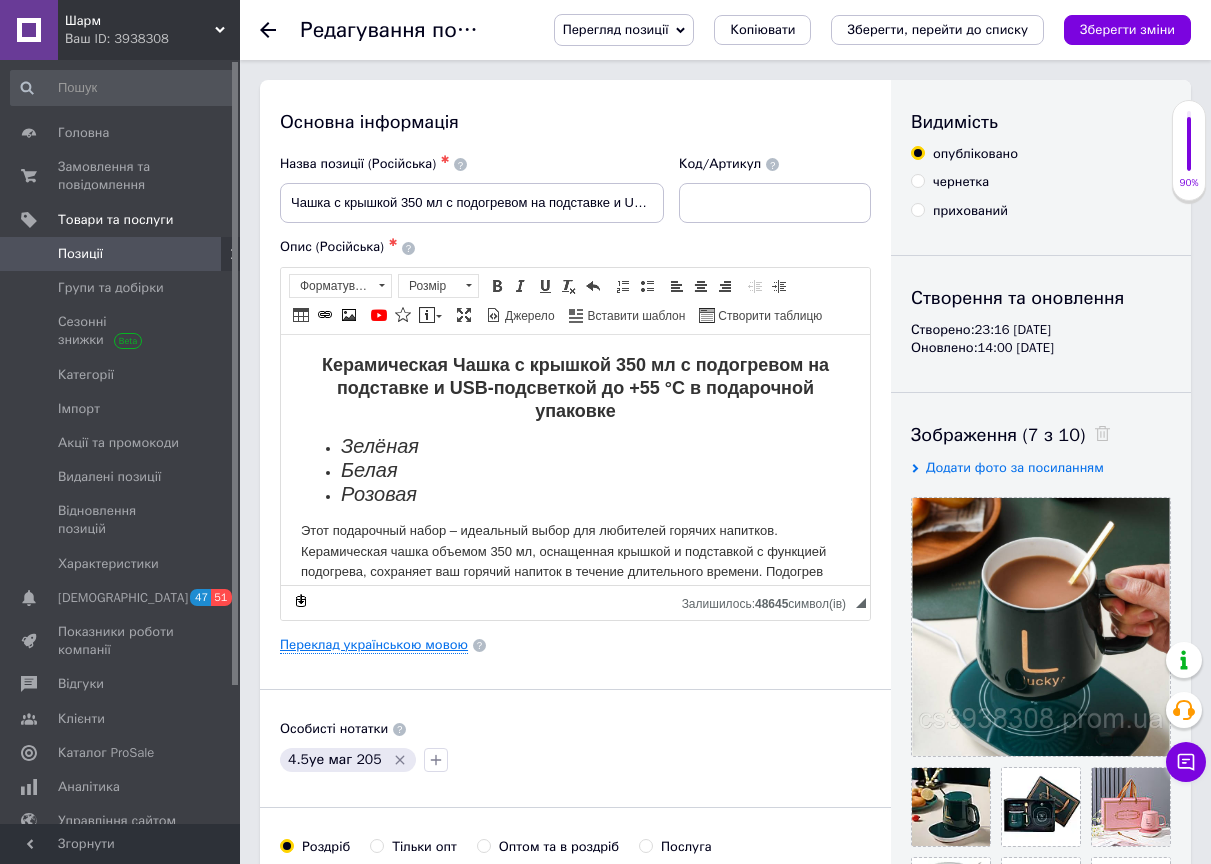 click on "Переклад українською мовою" at bounding box center (374, 645) 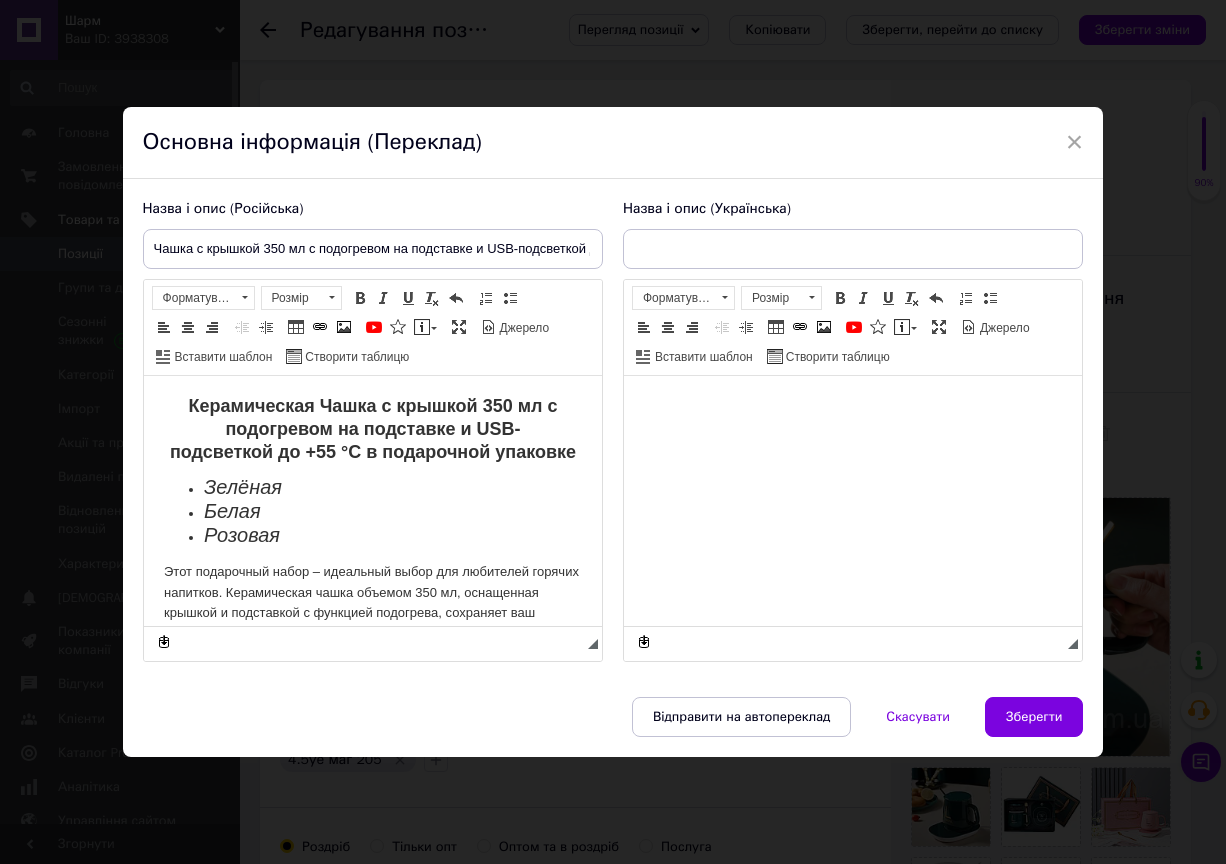 scroll, scrollTop: 0, scrollLeft: 0, axis: both 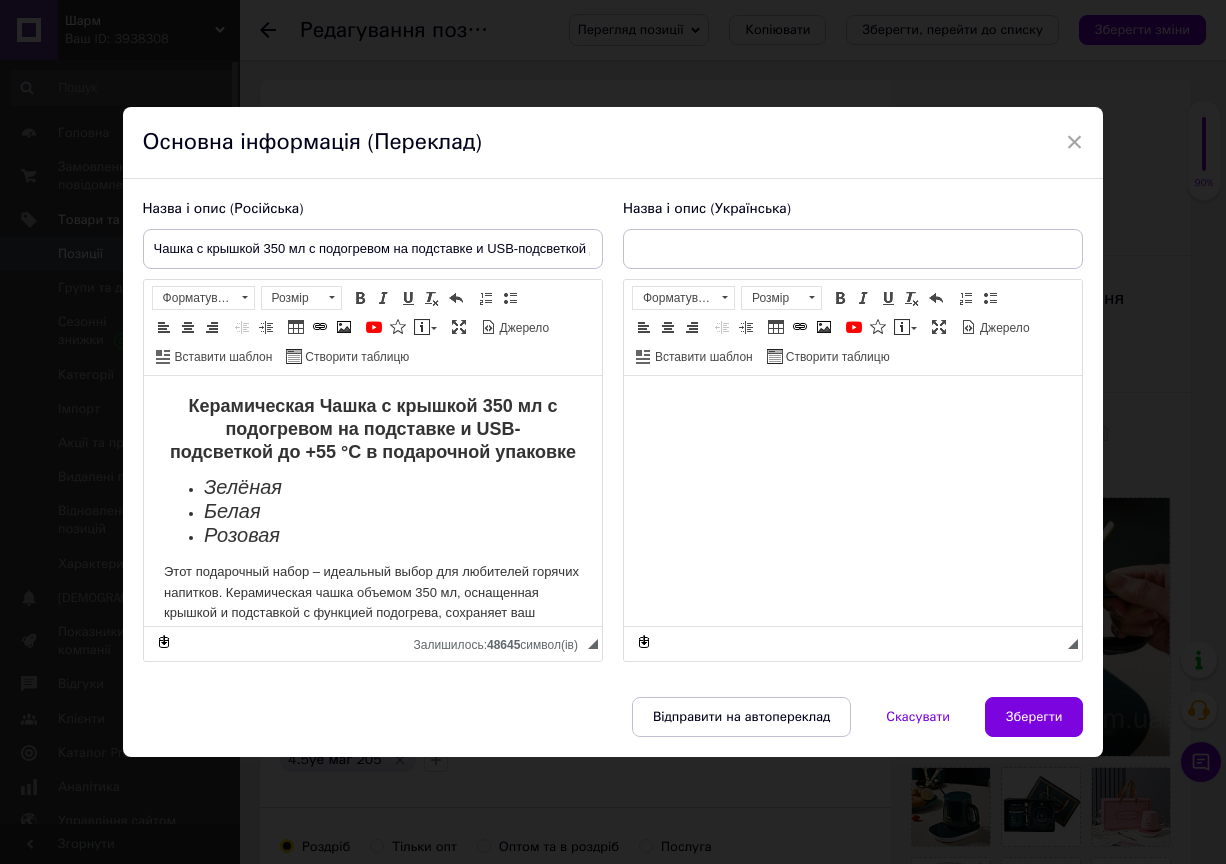 type on "Чашка з кришкою 350 мл з підігрівом на підставці та USB-підсвічуванням до +55 °C у подарунковій упаковці, 3 кольори ШАРМ" 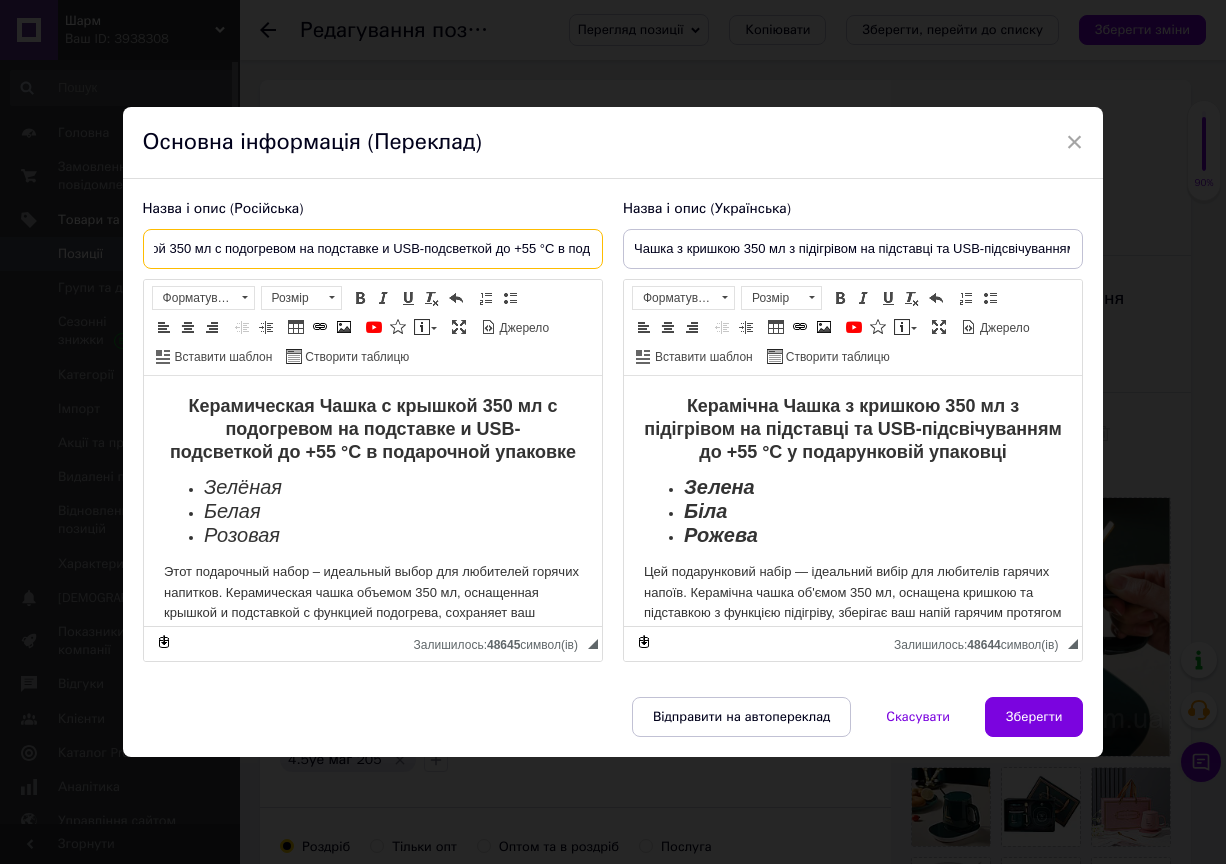 scroll, scrollTop: 0, scrollLeft: 209, axis: horizontal 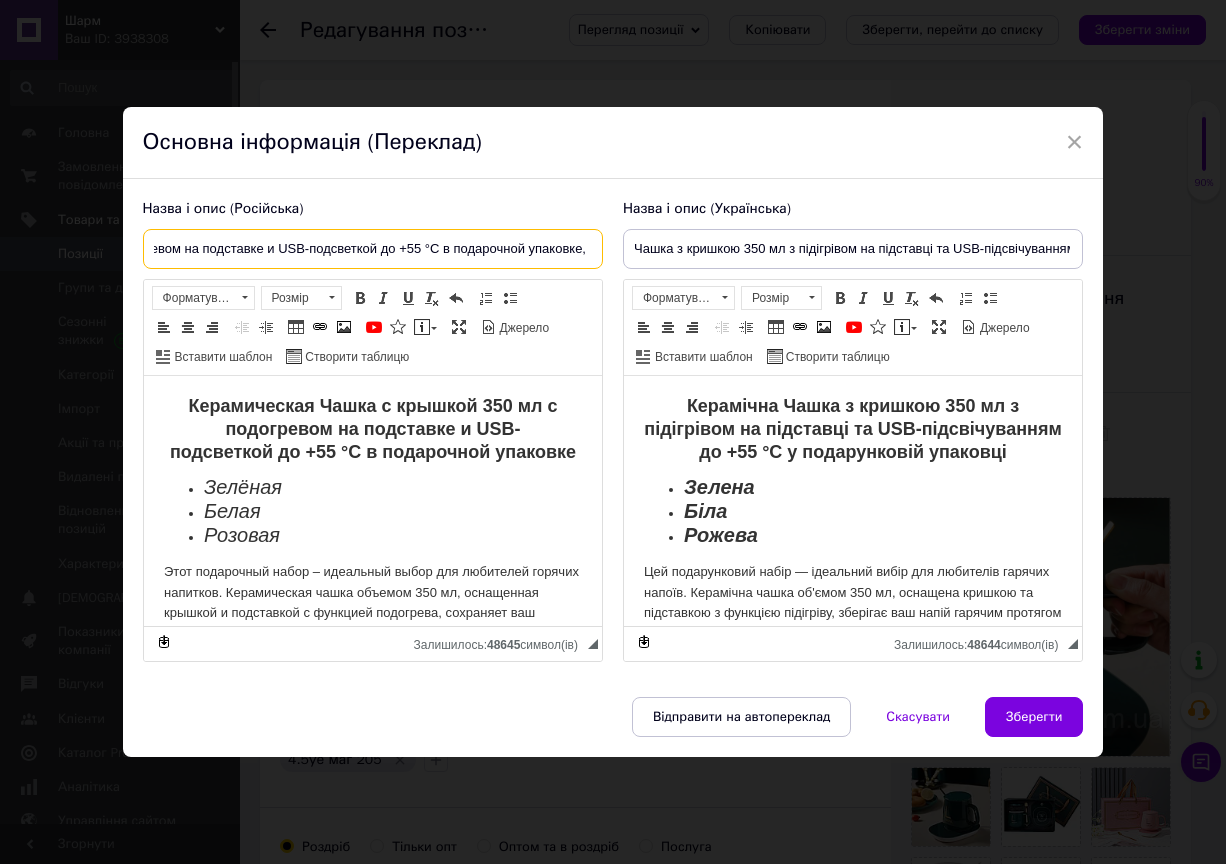 drag, startPoint x: 477, startPoint y: 253, endPoint x: 379, endPoint y: 258, distance: 98.12747 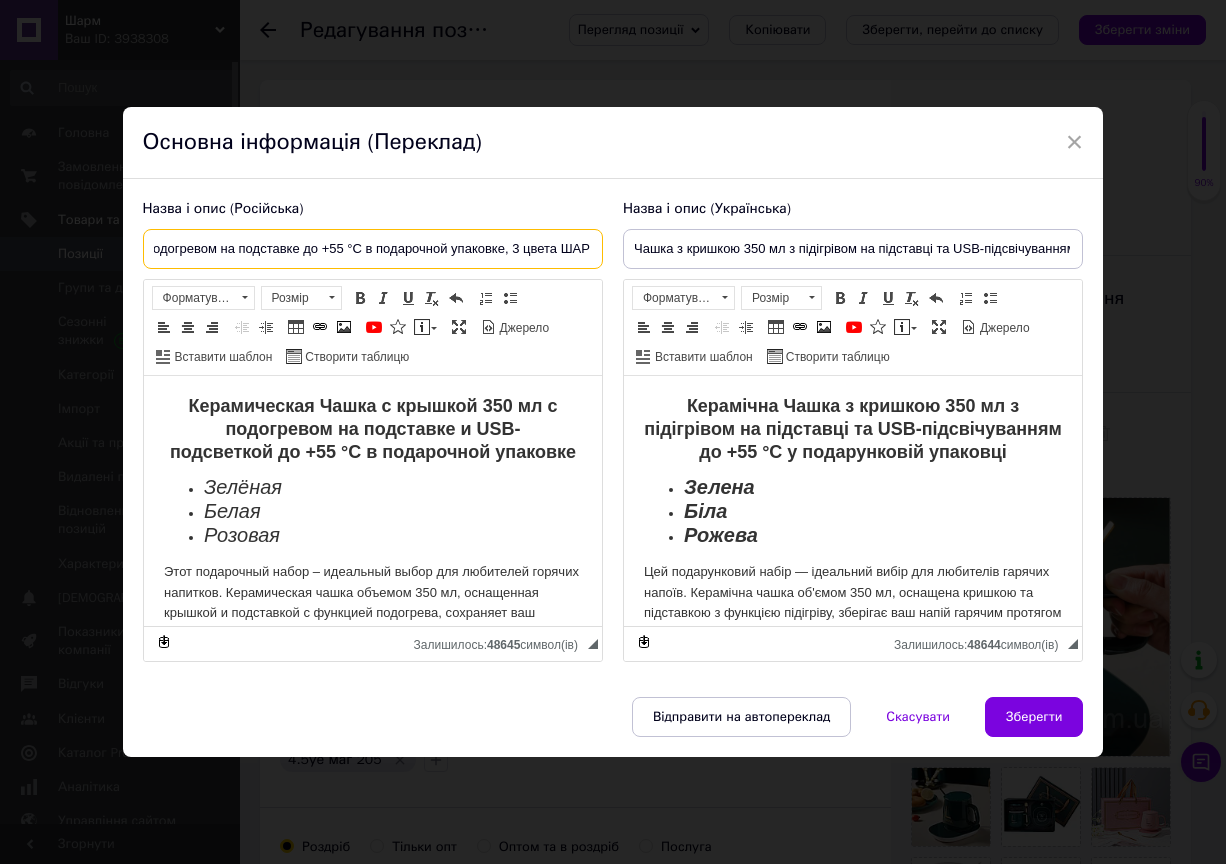 scroll, scrollTop: 0, scrollLeft: 175, axis: horizontal 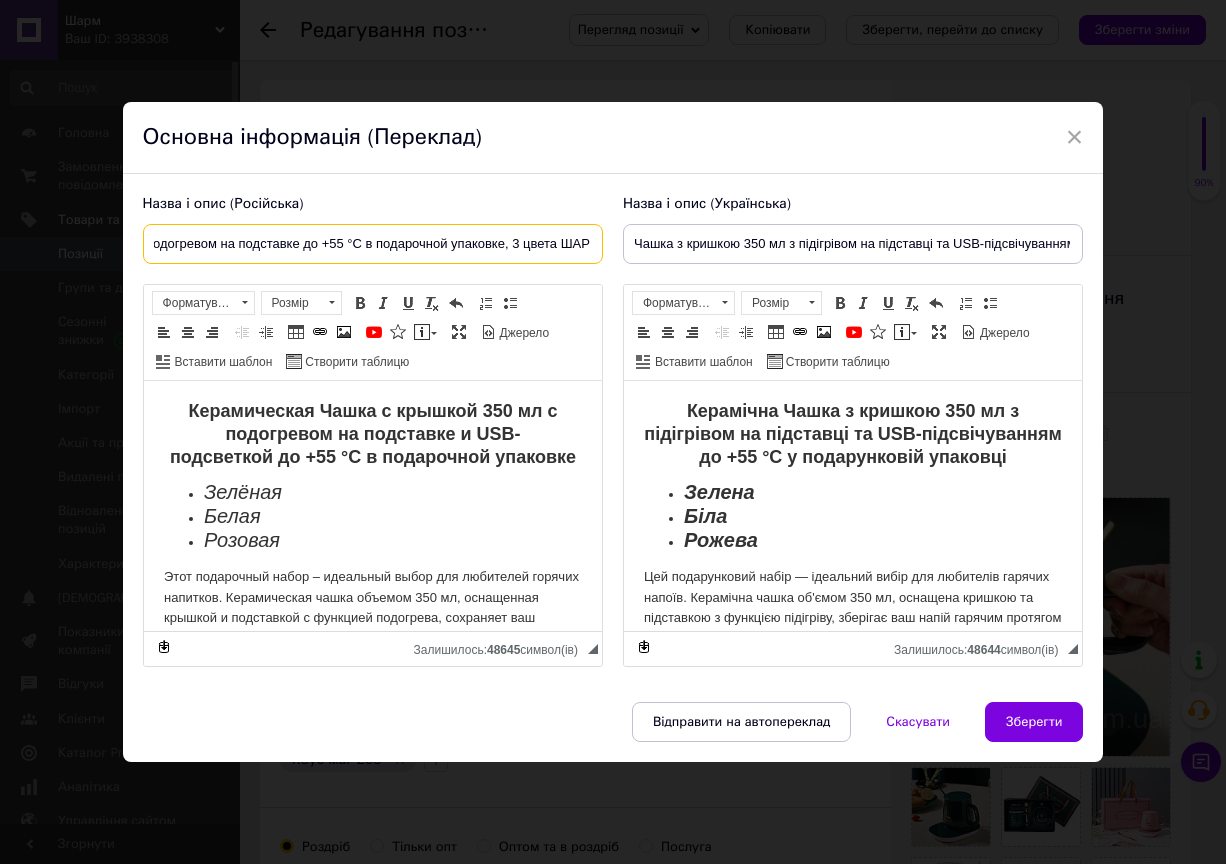 click on "Чашка с крышкой 350 мл с подогревом на подставке до +55 °C в подарочной упаковке, 3 цвета ШАР" at bounding box center [373, 244] 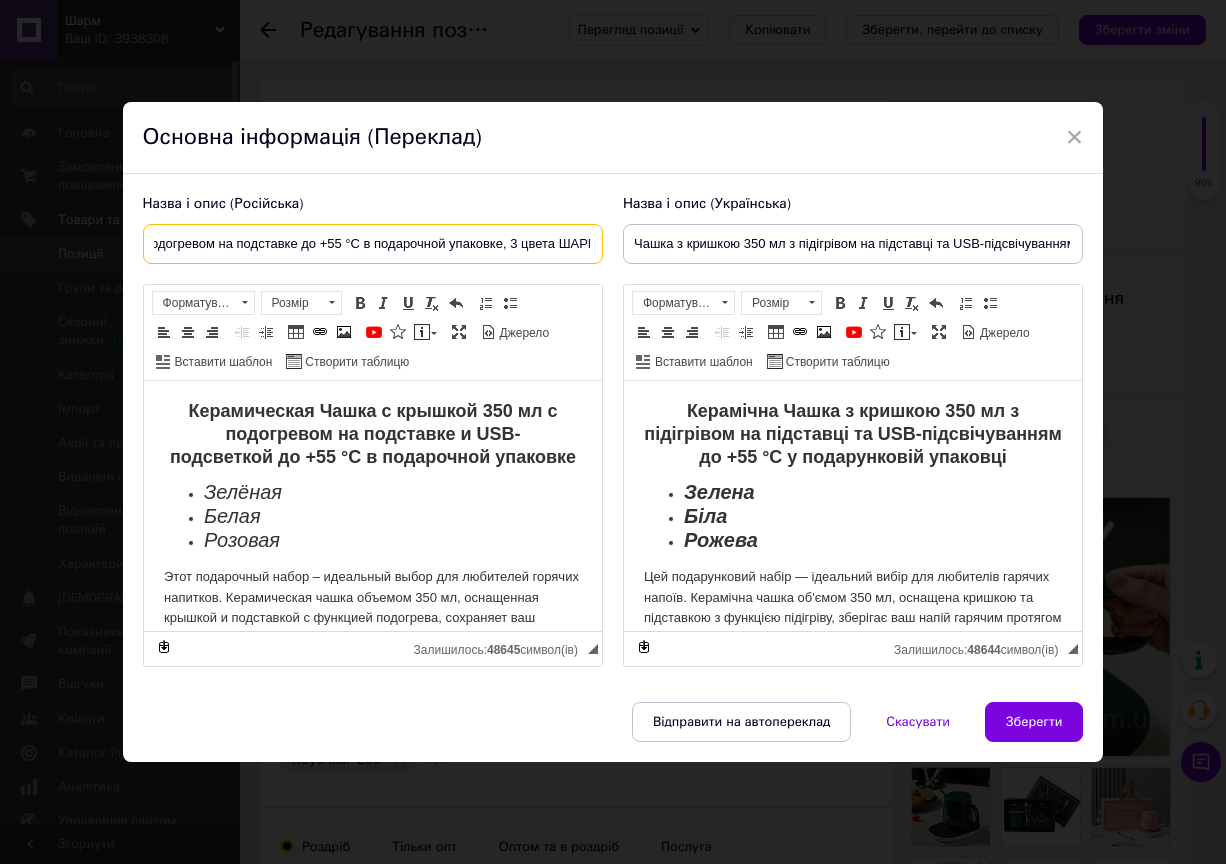 scroll, scrollTop: 0, scrollLeft: 185, axis: horizontal 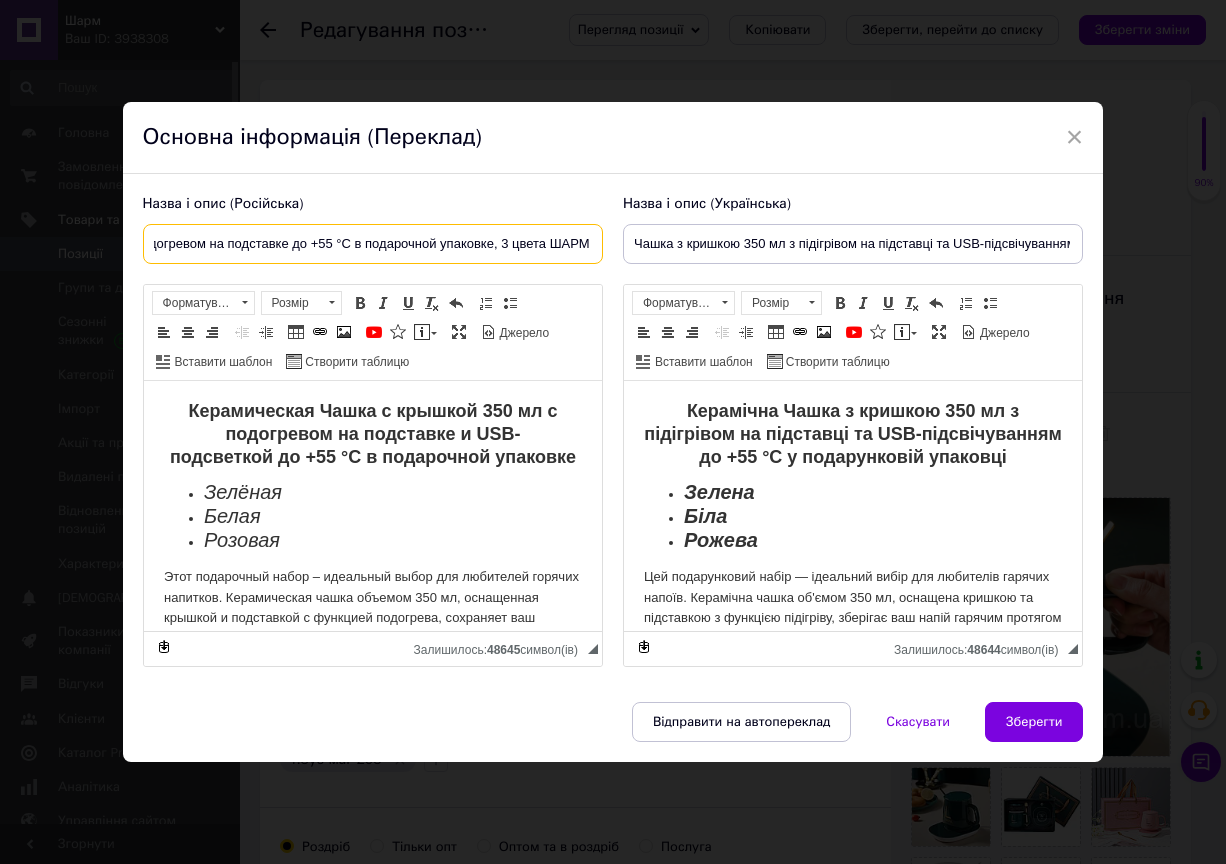 type on "Чашка с крышкой 350 мл с подогревом на подставке до +55 °C в подарочной упаковке, 3 цвета ШАРМ" 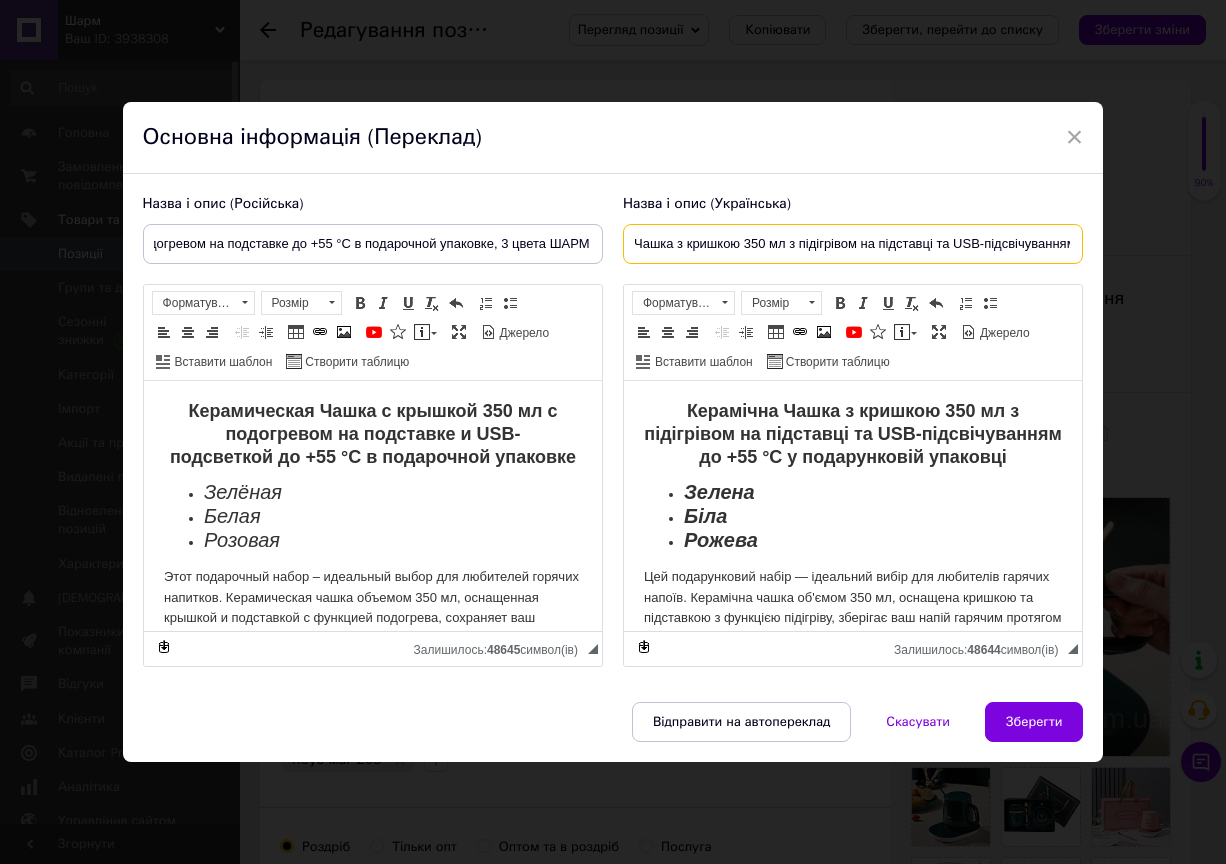 scroll, scrollTop: 0, scrollLeft: 0, axis: both 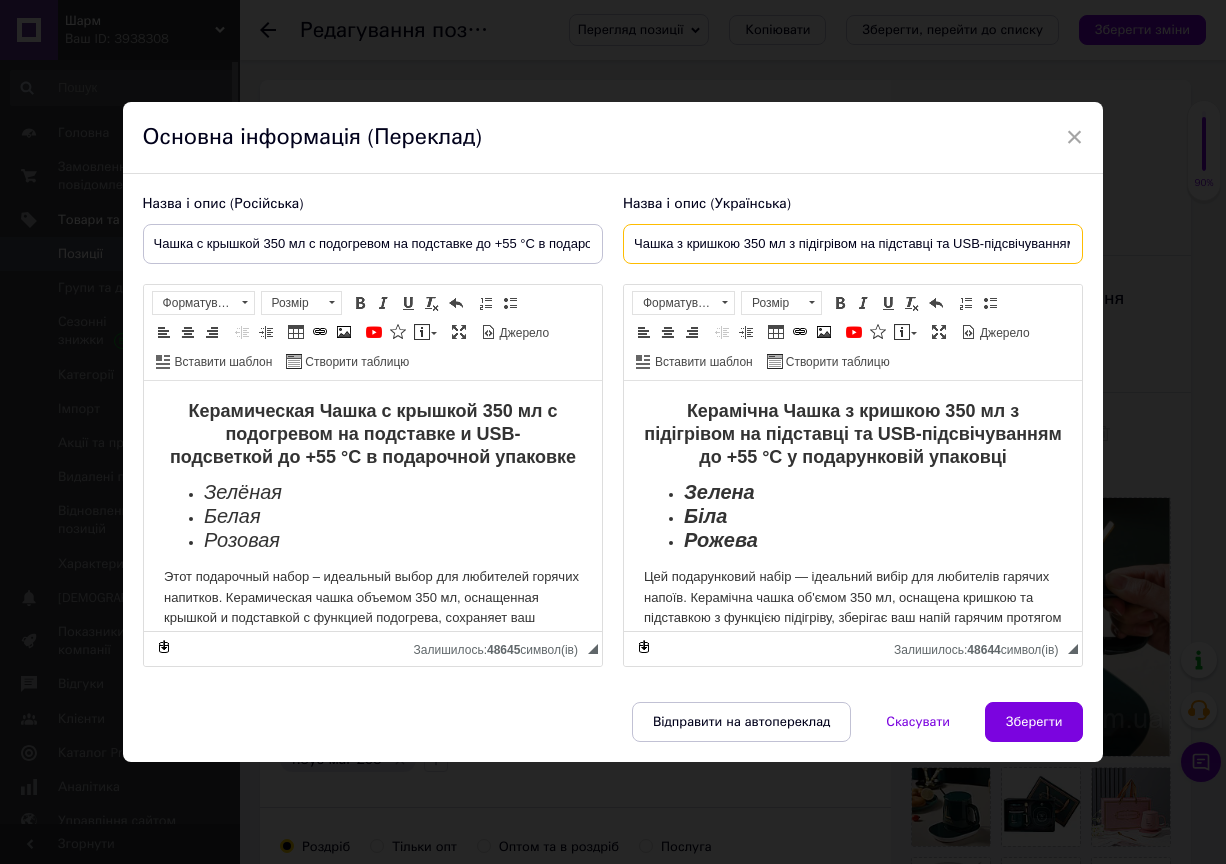 drag, startPoint x: 934, startPoint y: 243, endPoint x: 1033, endPoint y: 244, distance: 99.00505 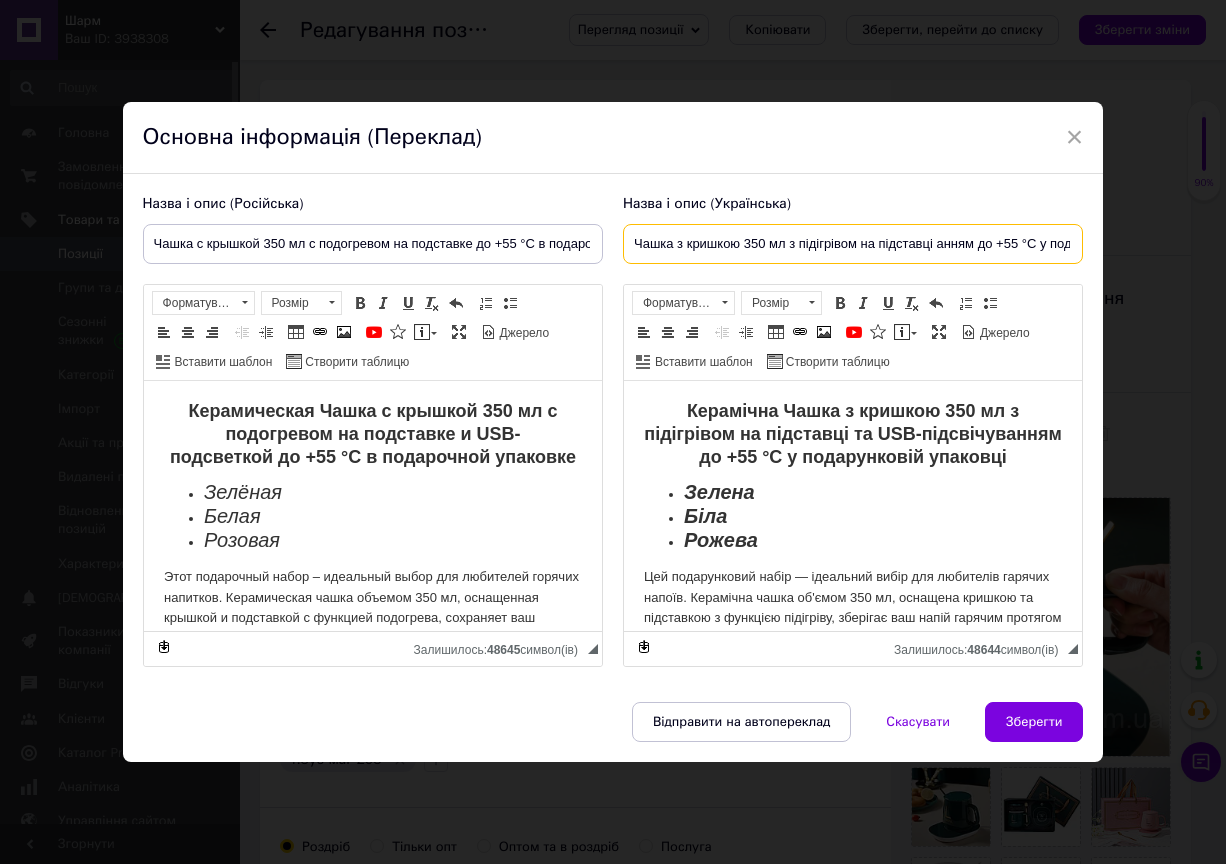 drag, startPoint x: 932, startPoint y: 244, endPoint x: 986, endPoint y: 247, distance: 54.08327 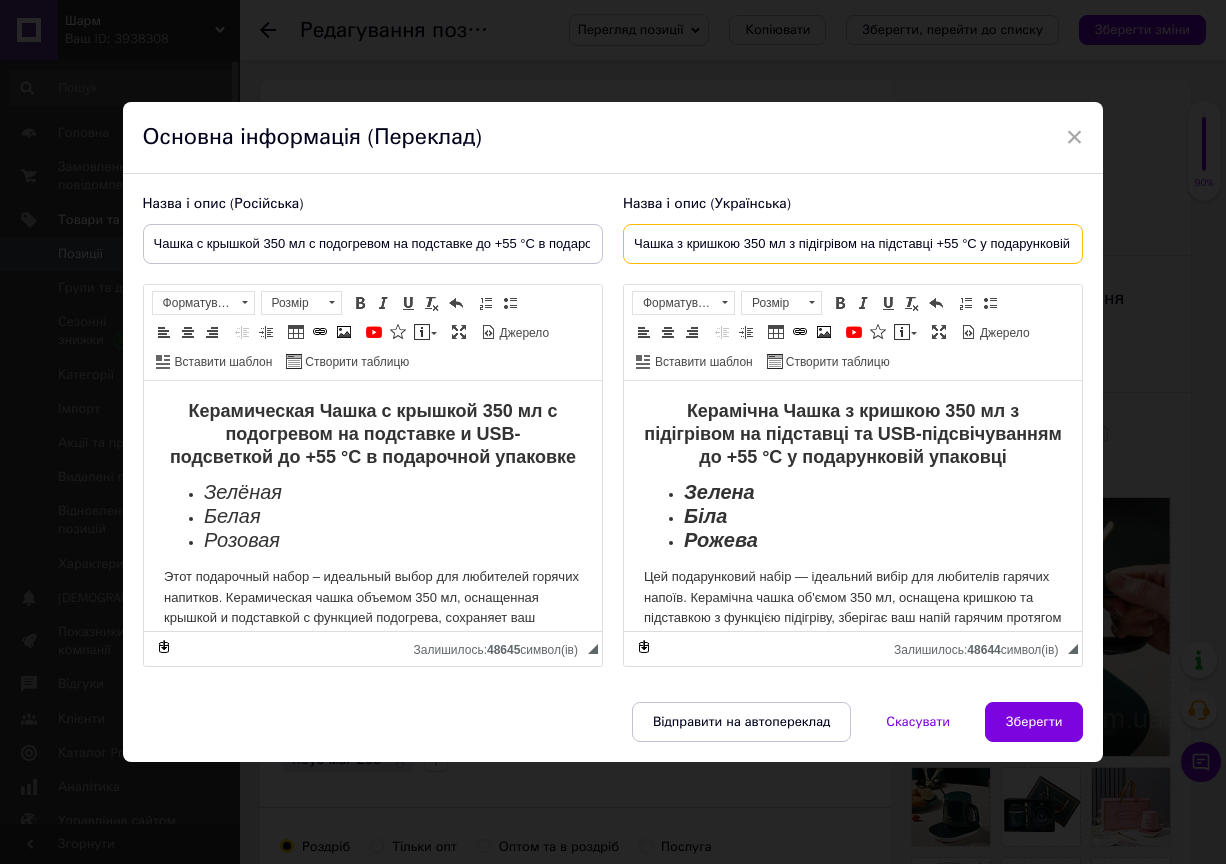 click on "Чашка з кришкою 350 мл з підігрівом на підставці +55 °C у подарунковій упаковці, 3 кольори ШАРМ" at bounding box center [853, 244] 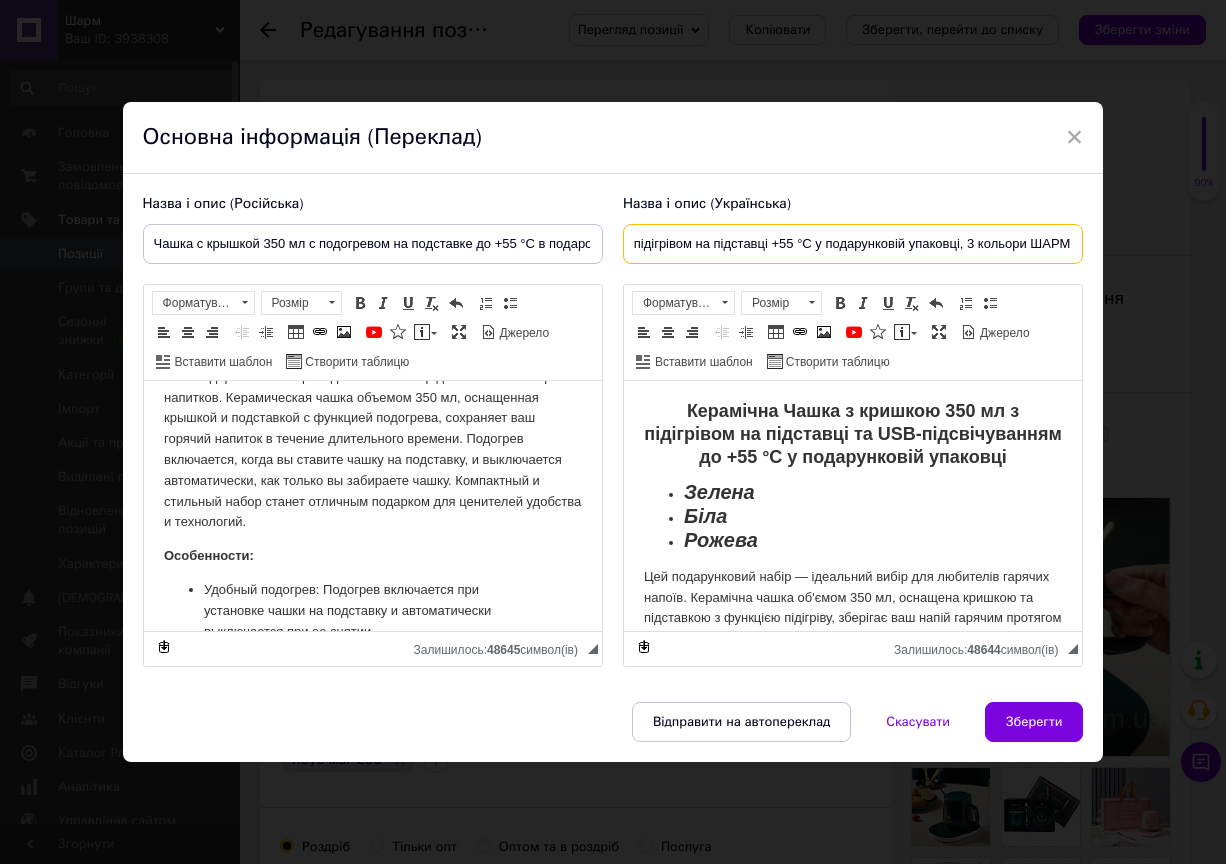 scroll, scrollTop: 0, scrollLeft: 0, axis: both 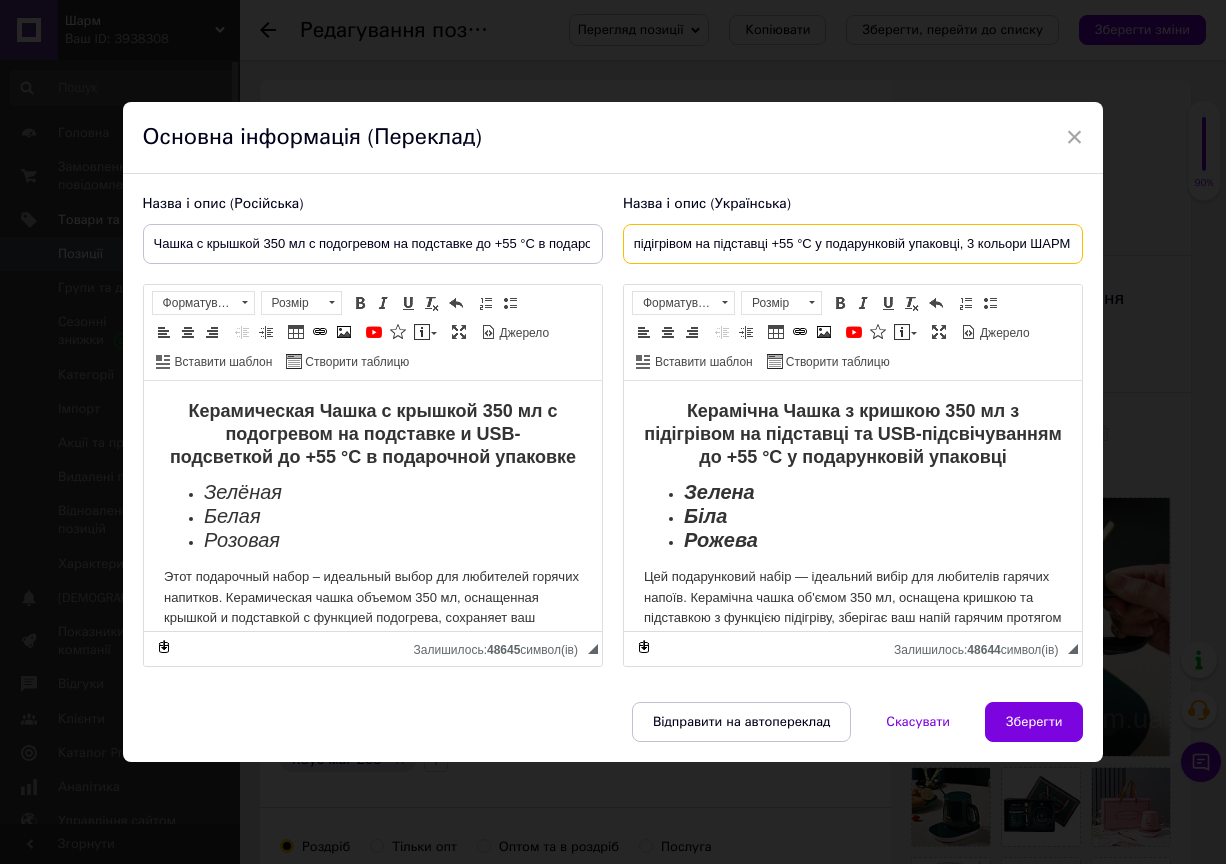 type on "Чашка з кришкою 350 мл з підігрівом на підставці +55 °C у подарунковій упаковці, 3 кольори ШАРМ" 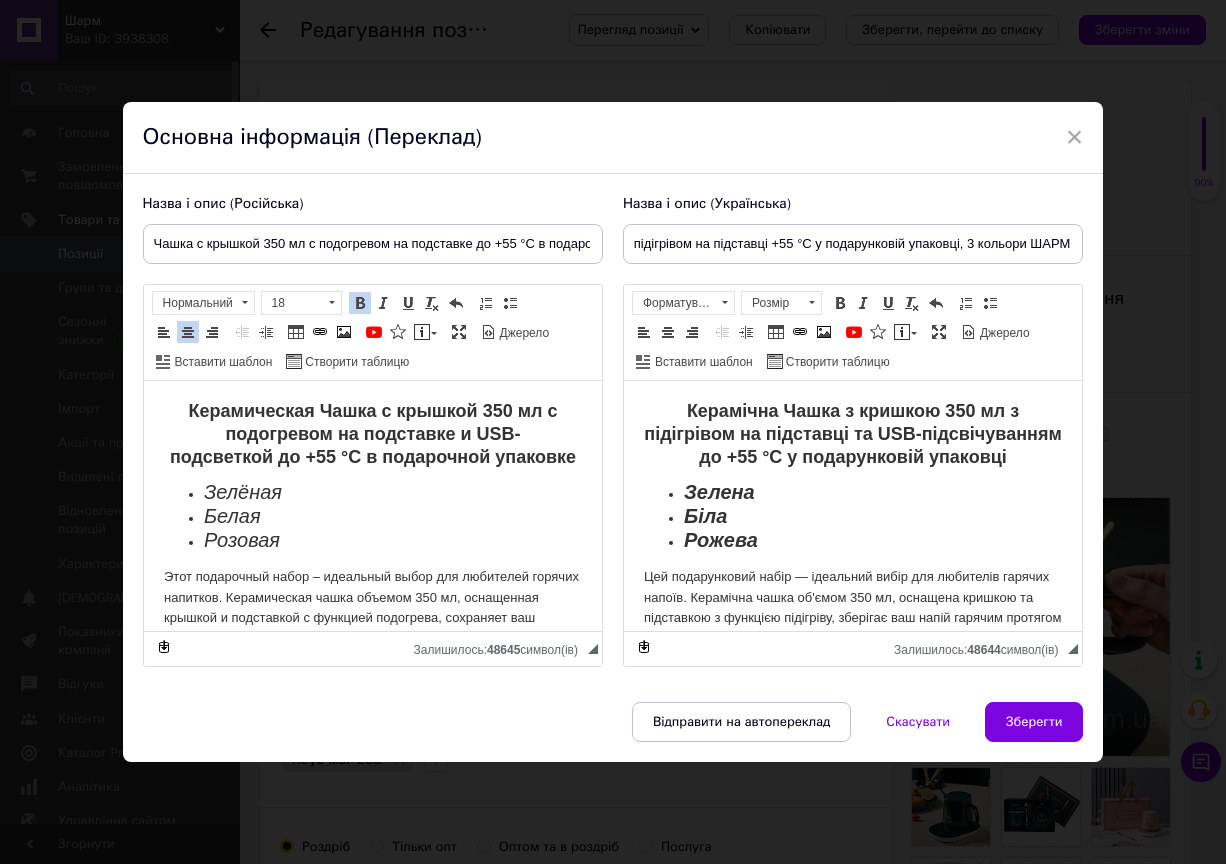 scroll, scrollTop: 0, scrollLeft: 0, axis: both 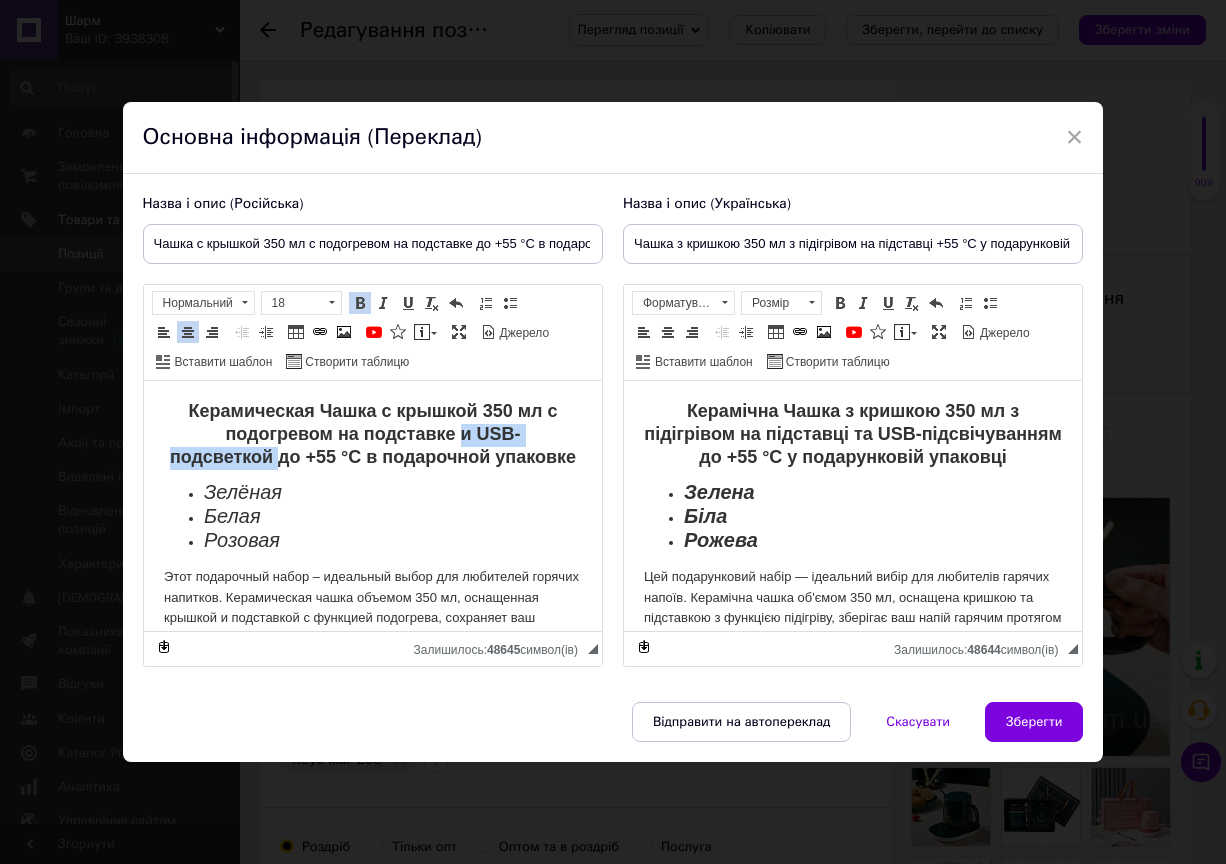 drag, startPoint x: 454, startPoint y: 431, endPoint x: 311, endPoint y: 453, distance: 144.6824 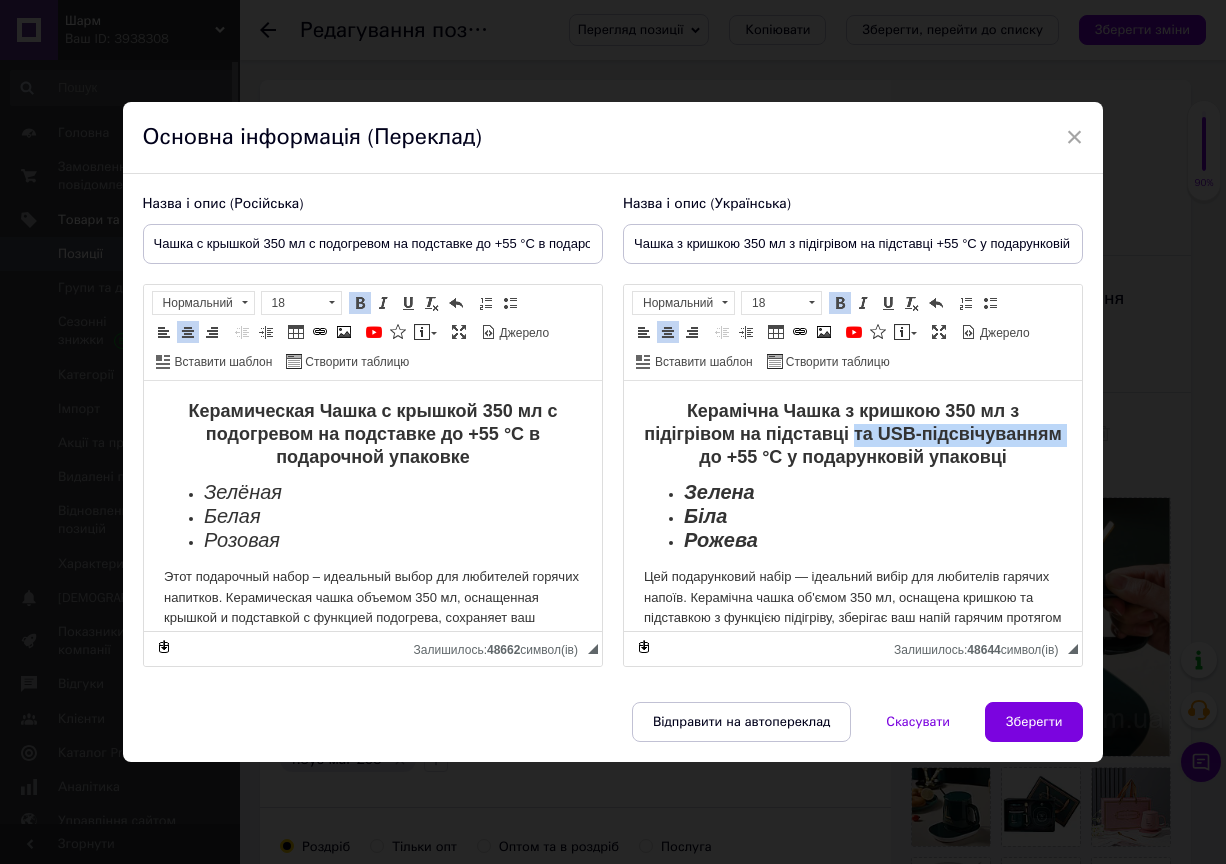drag, startPoint x: 914, startPoint y: 435, endPoint x: 805, endPoint y: 457, distance: 111.19802 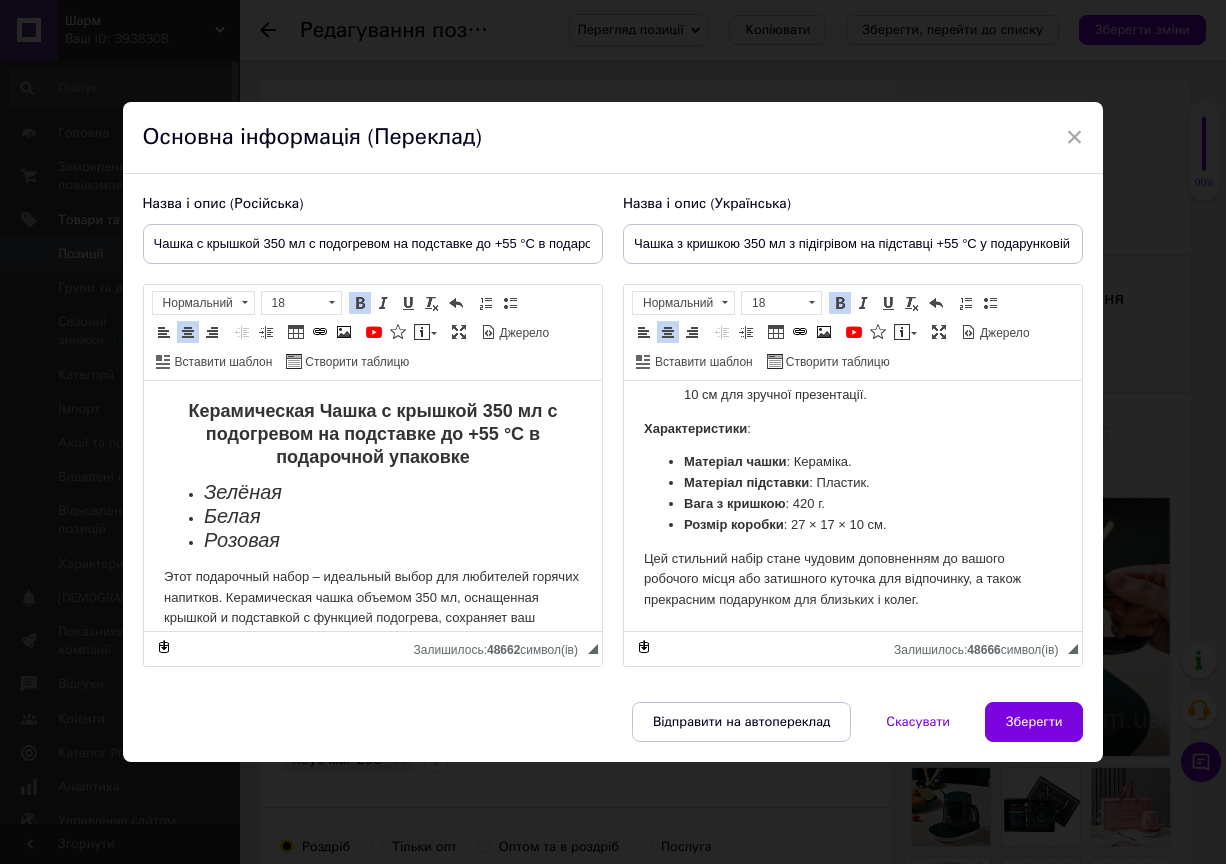 scroll, scrollTop: 424, scrollLeft: 0, axis: vertical 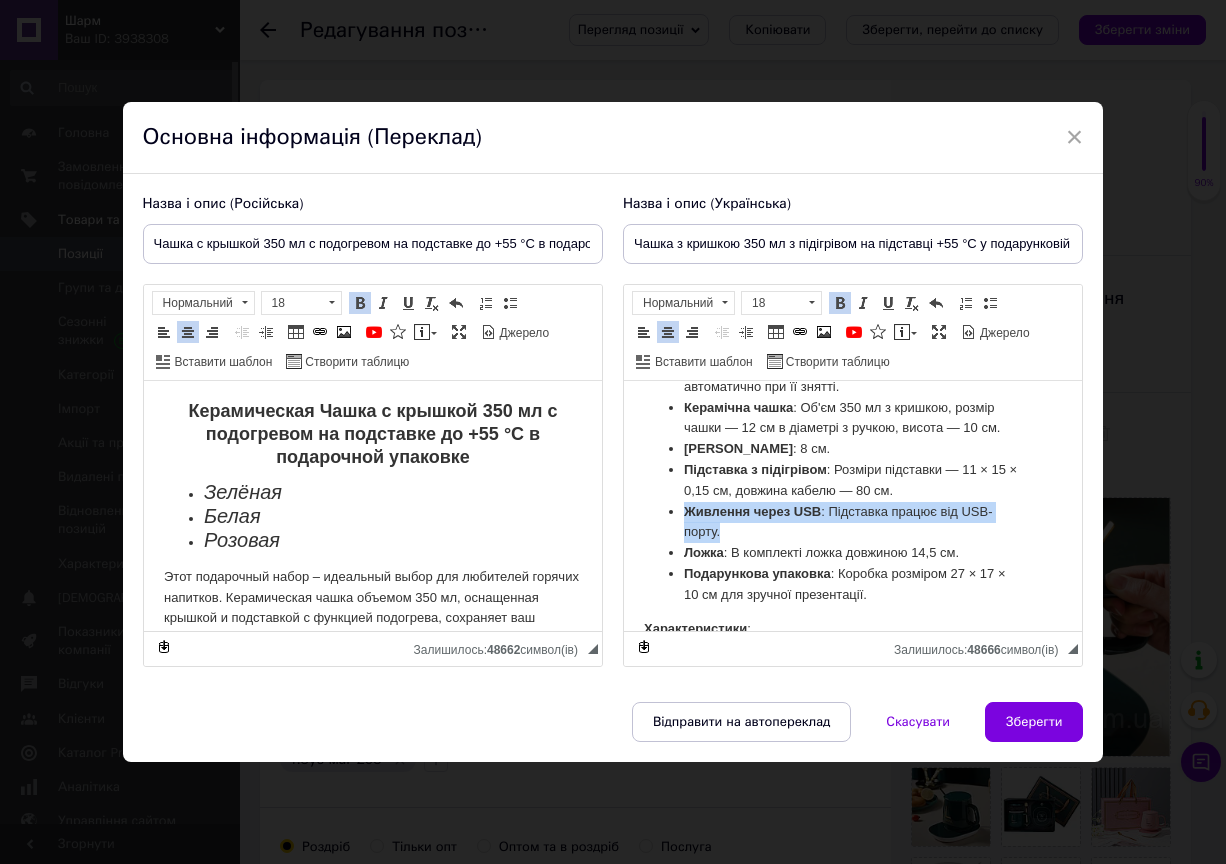 drag, startPoint x: 737, startPoint y: 532, endPoint x: 646, endPoint y: 514, distance: 92.76314 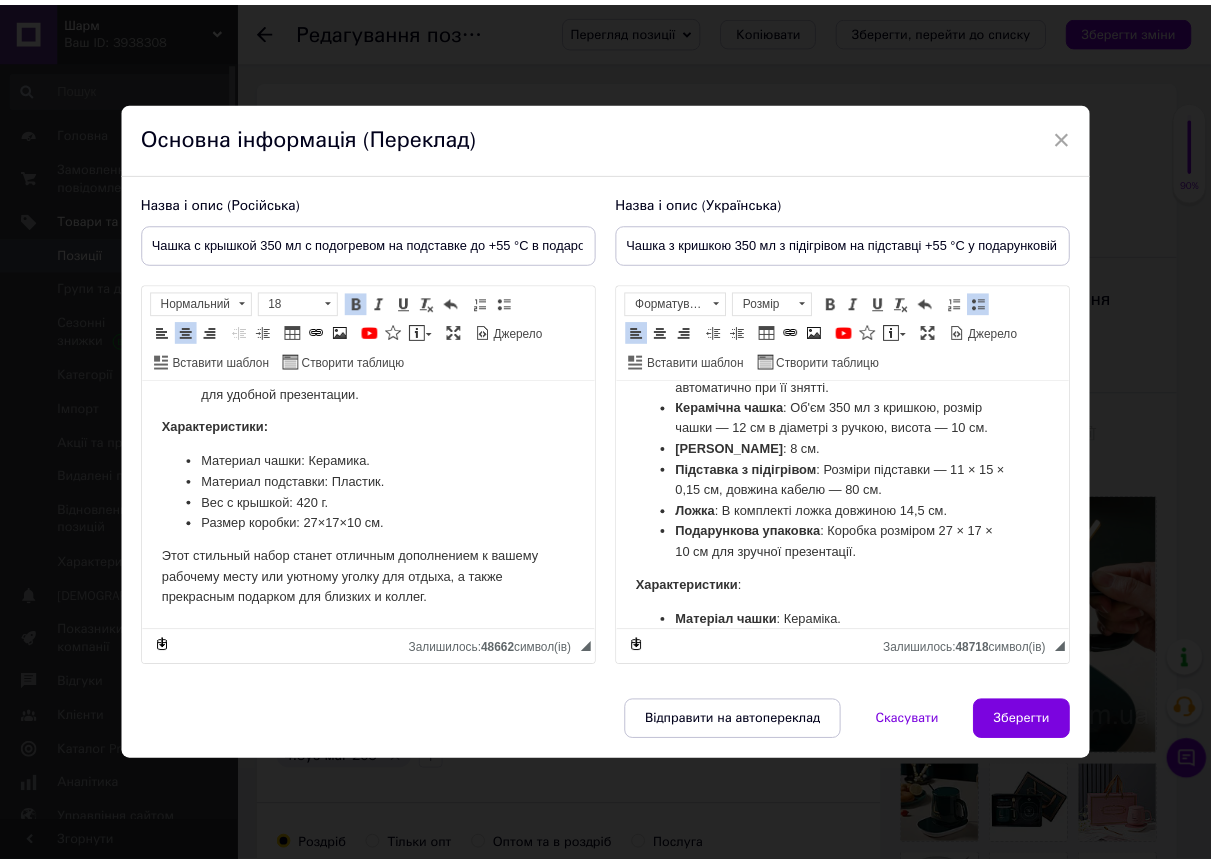 scroll, scrollTop: 465, scrollLeft: 0, axis: vertical 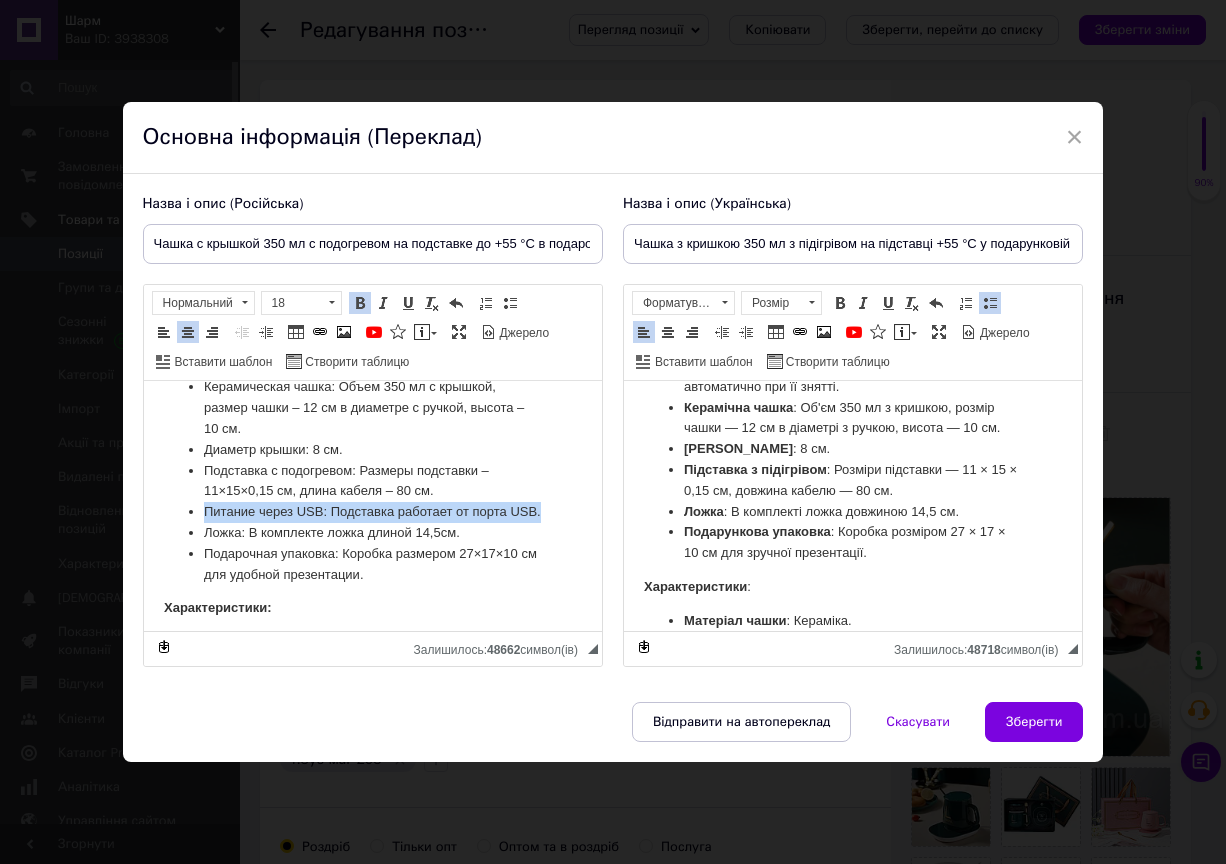 drag, startPoint x: 208, startPoint y: 522, endPoint x: 182, endPoint y: 514, distance: 27.202942 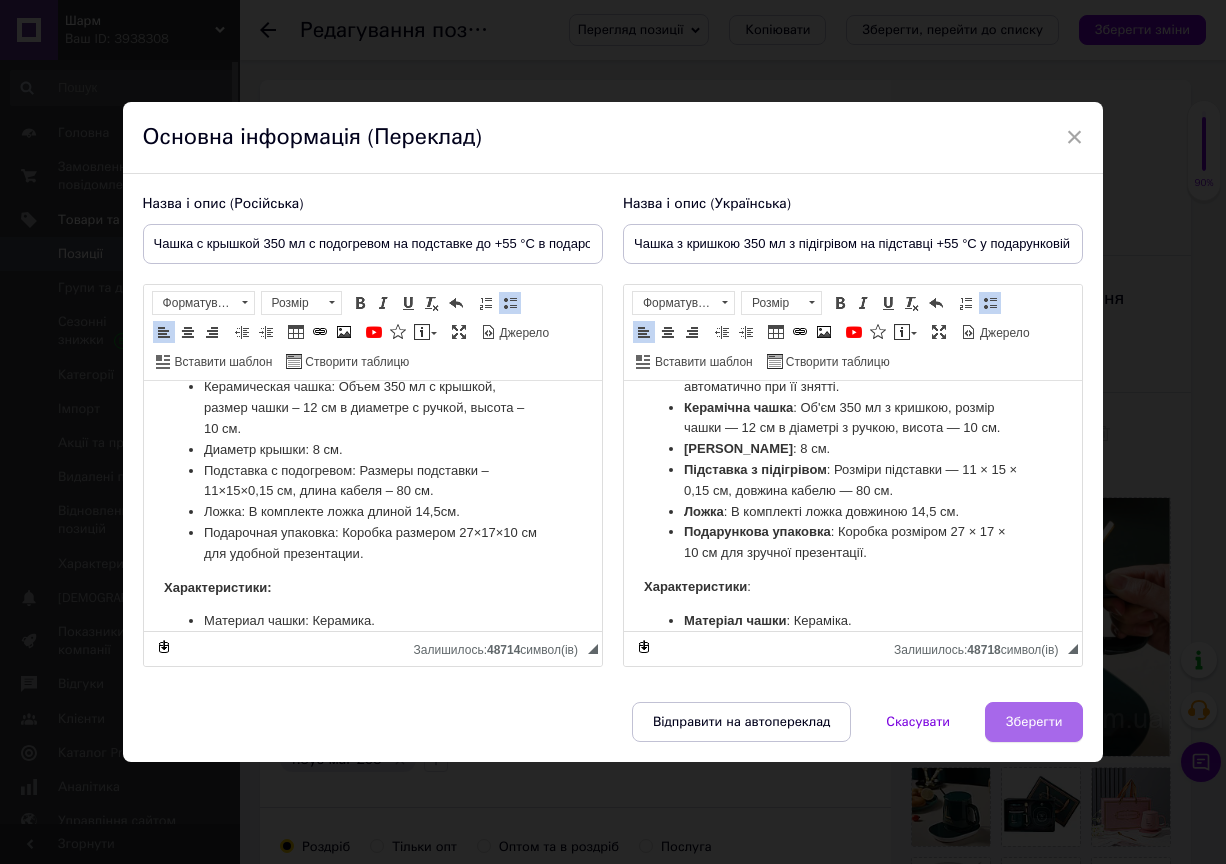click on "Зберегти" at bounding box center (1034, 722) 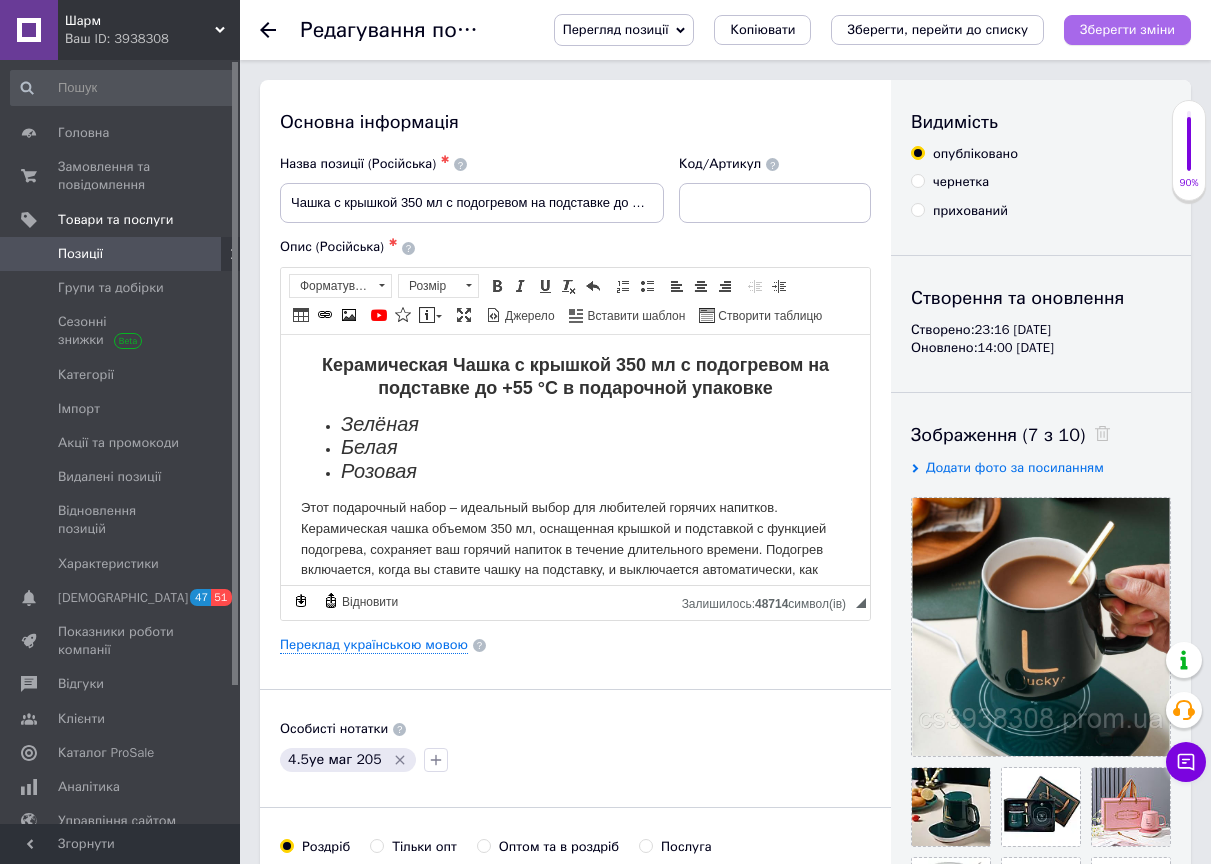 click on "Зберегти зміни" at bounding box center [1127, 30] 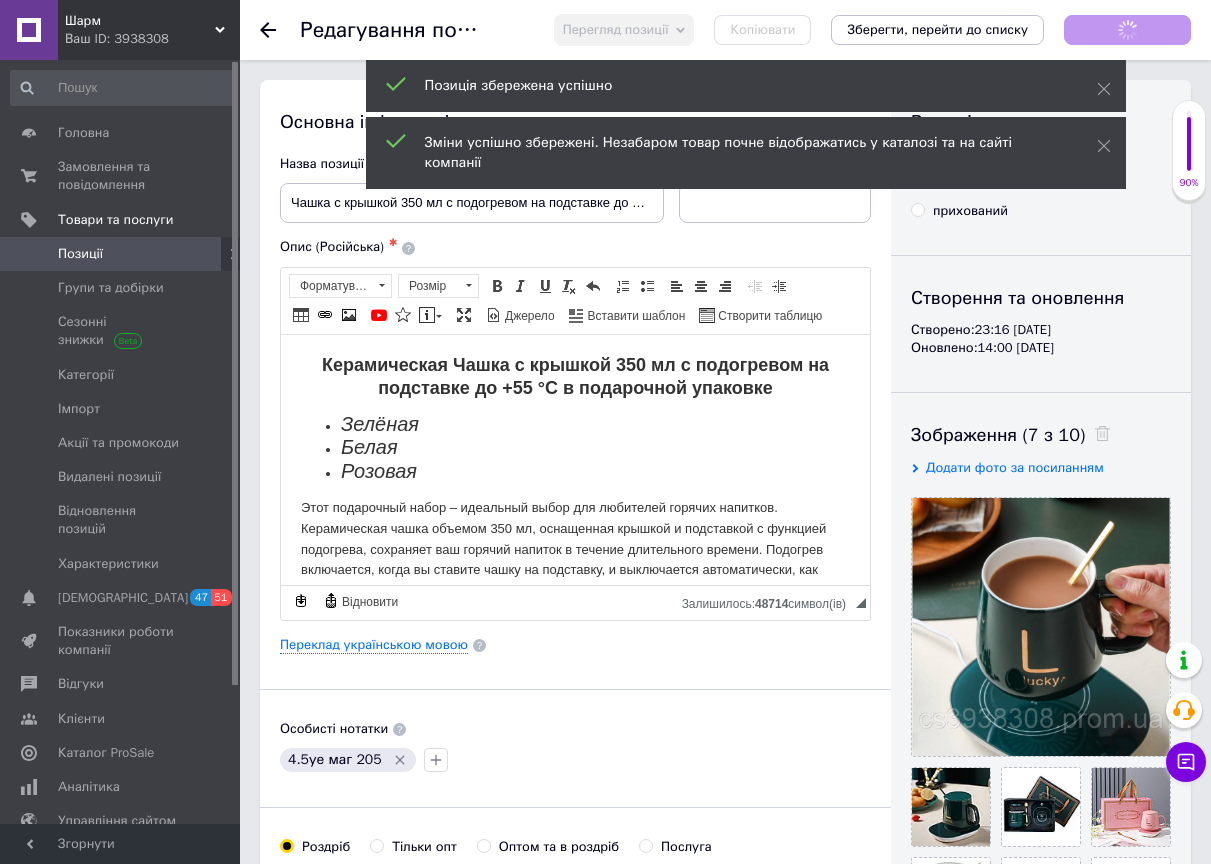 click on "Ваш ID: 3938308" at bounding box center (152, 39) 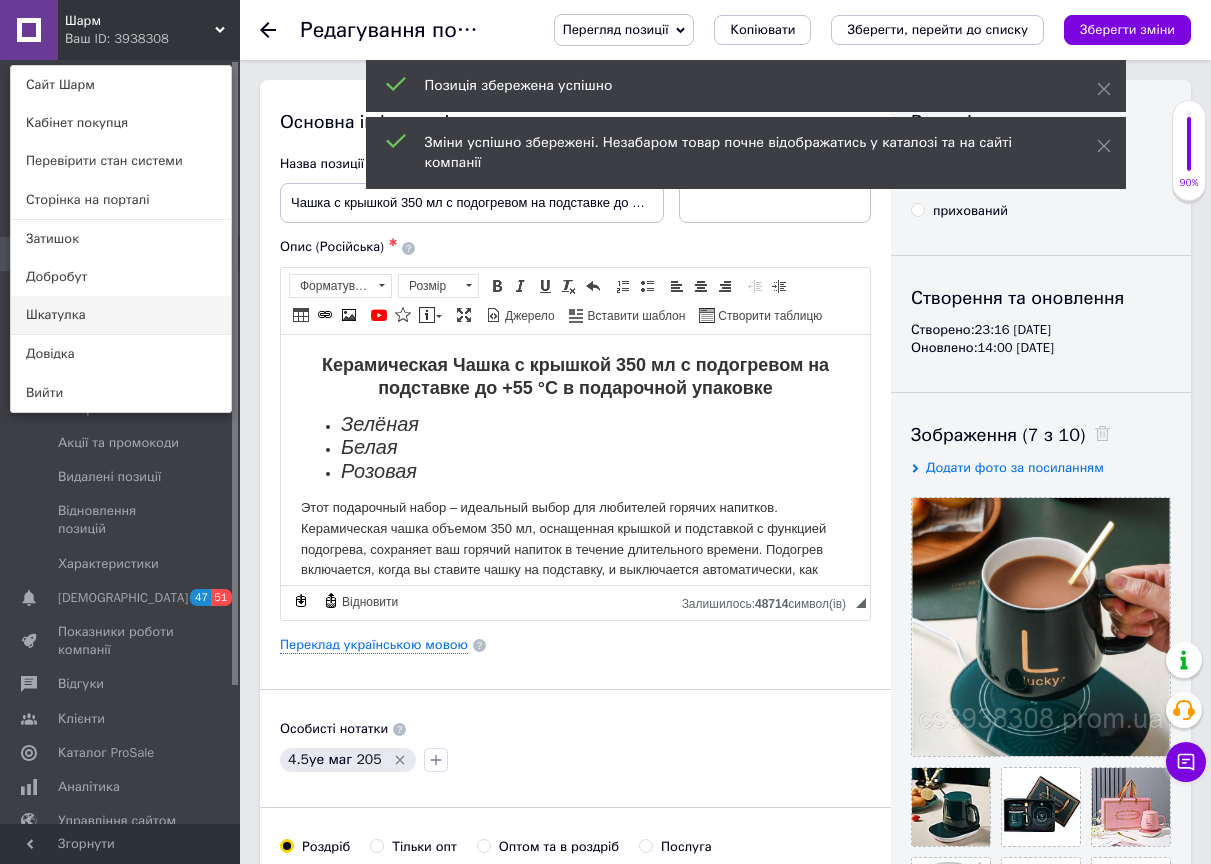 click on "Шкатулка" at bounding box center [121, 315] 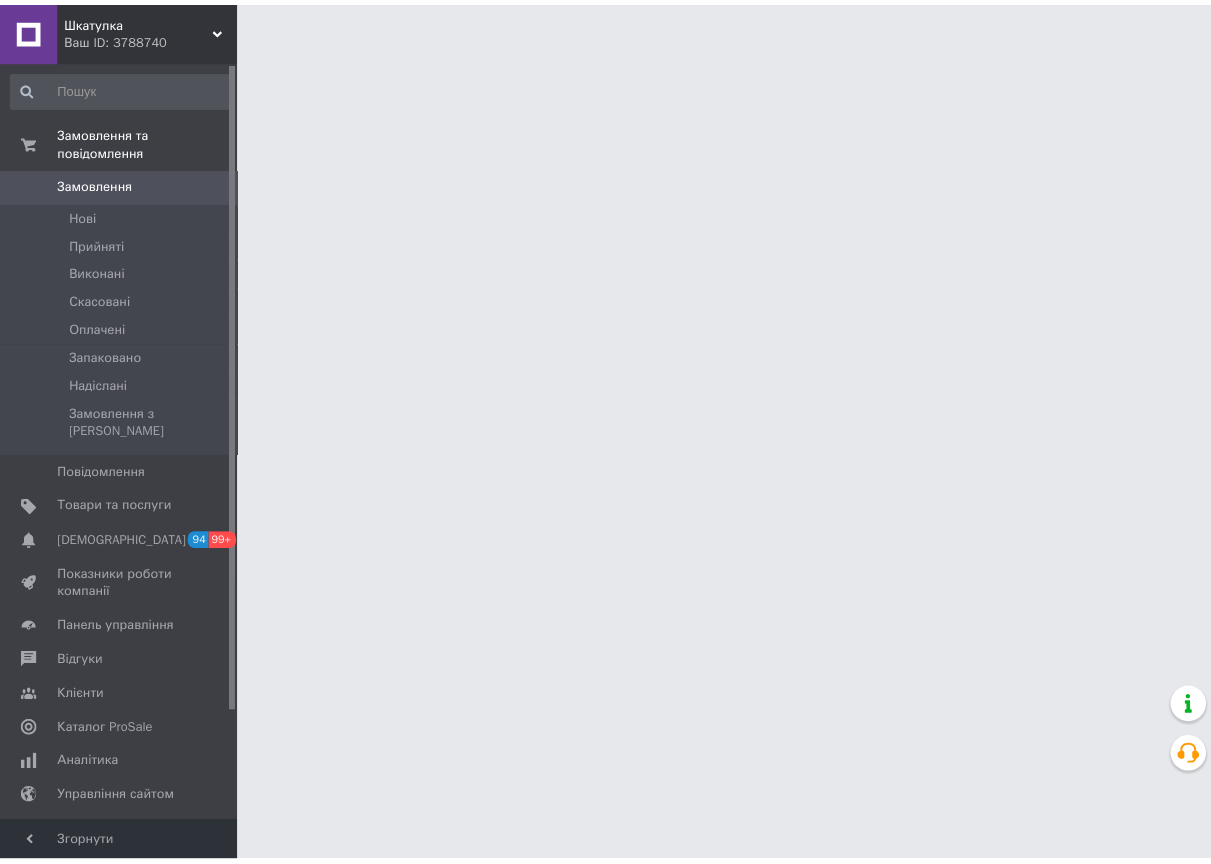 scroll, scrollTop: 0, scrollLeft: 0, axis: both 